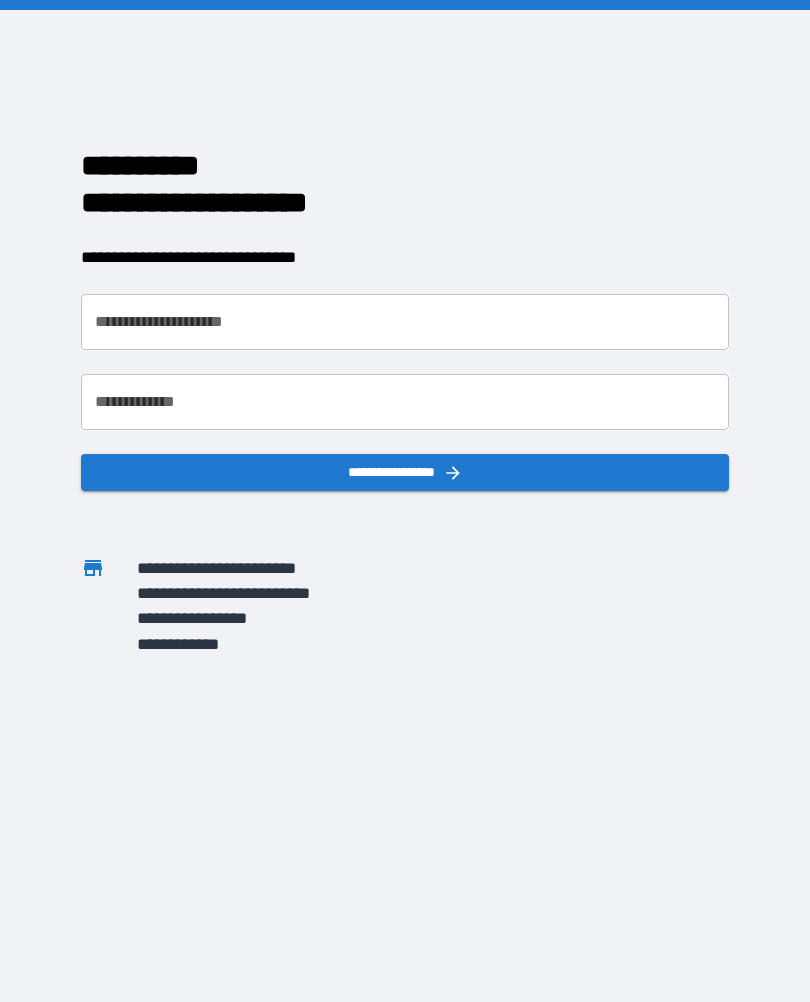 scroll, scrollTop: 0, scrollLeft: 0, axis: both 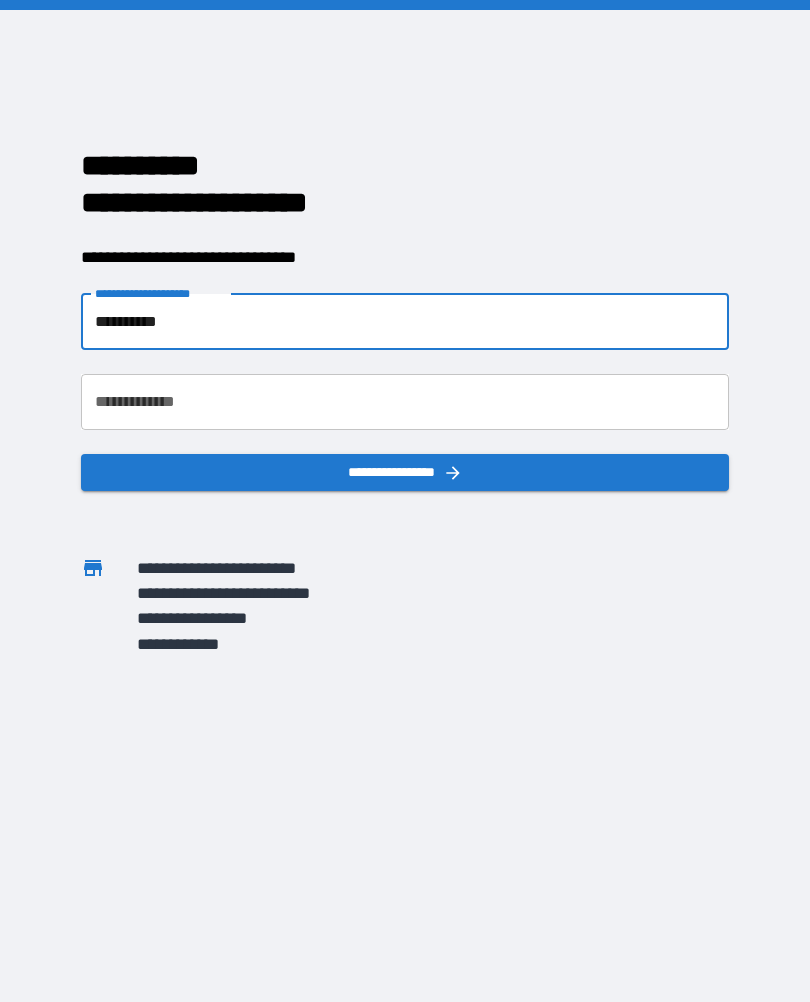 type on "**********" 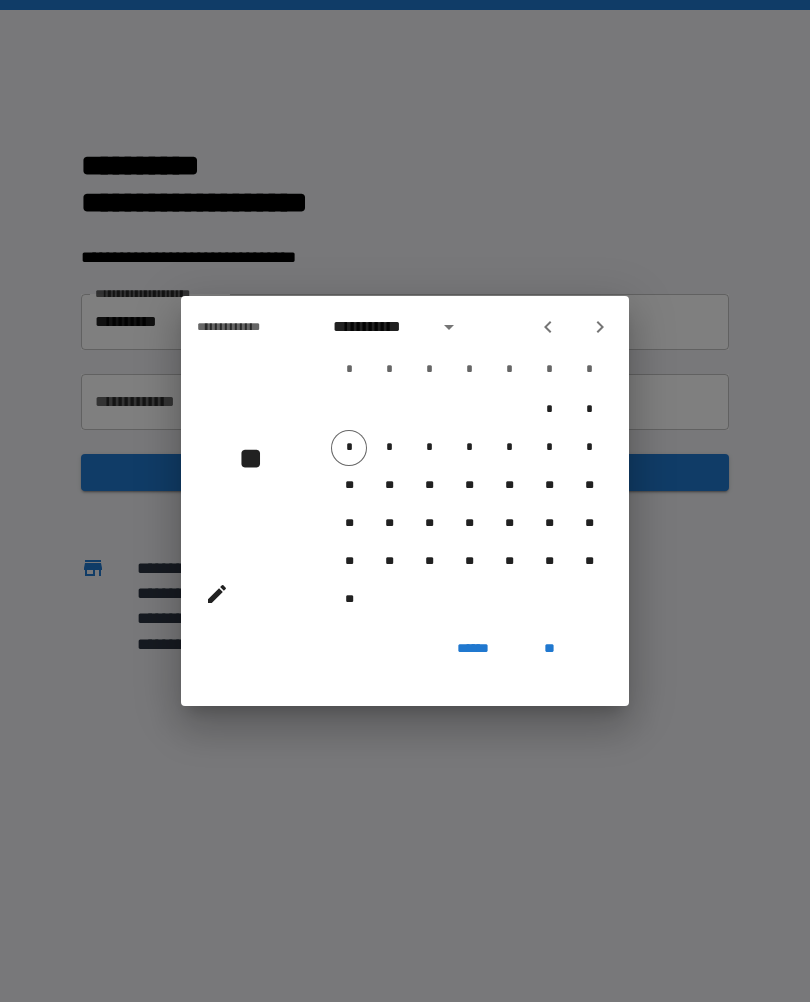 click on "**********" at bounding box center (245, 327) 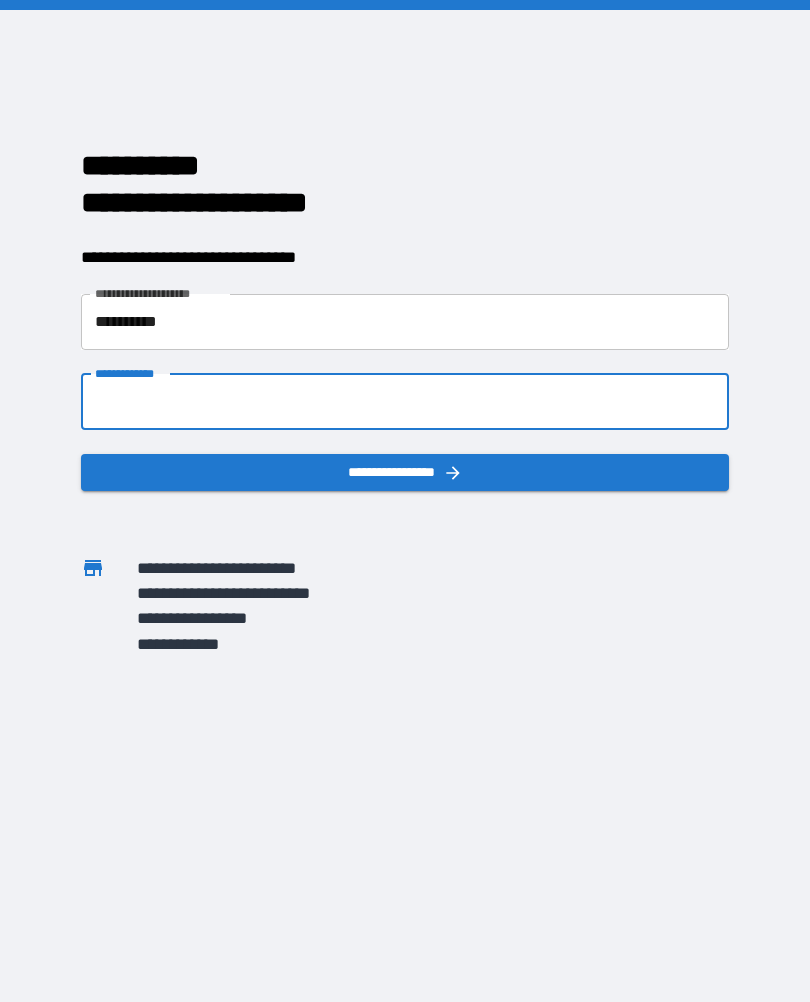 click on "**********" at bounding box center [405, 402] 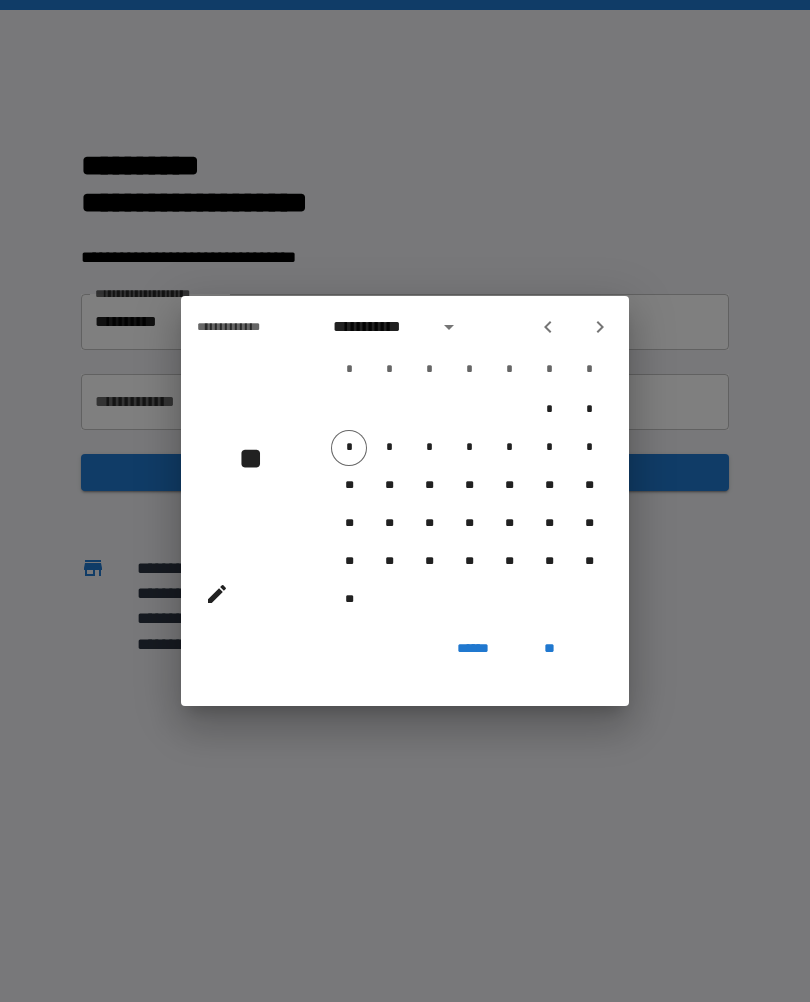 click 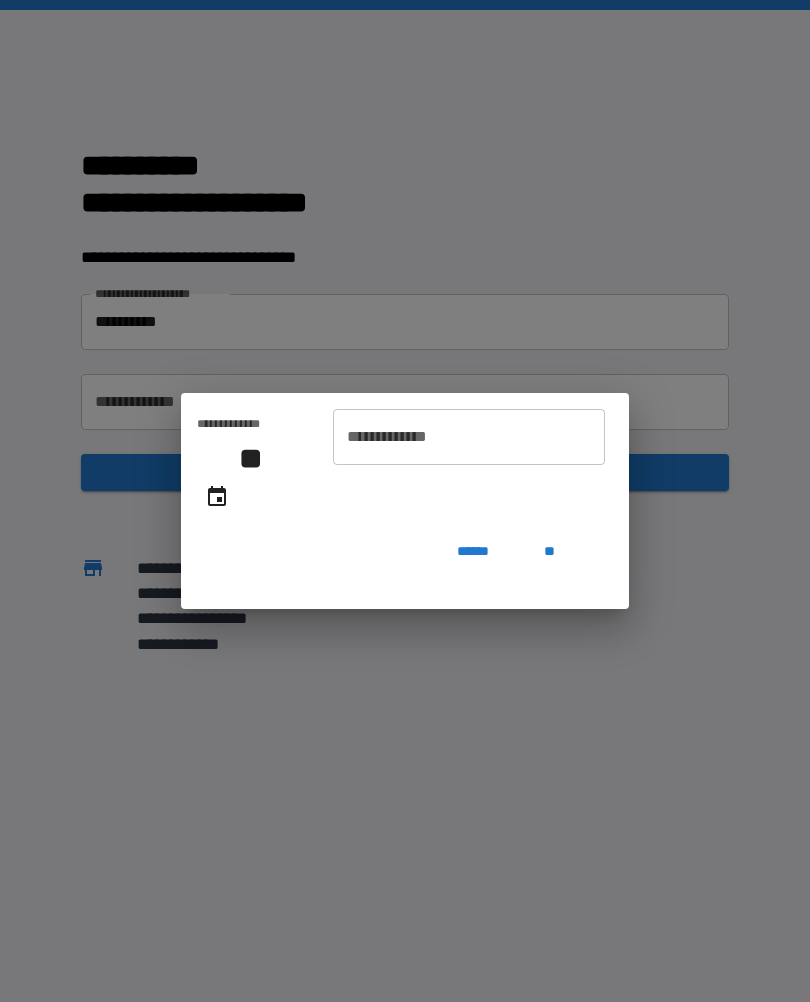click on "**********" at bounding box center [469, 437] 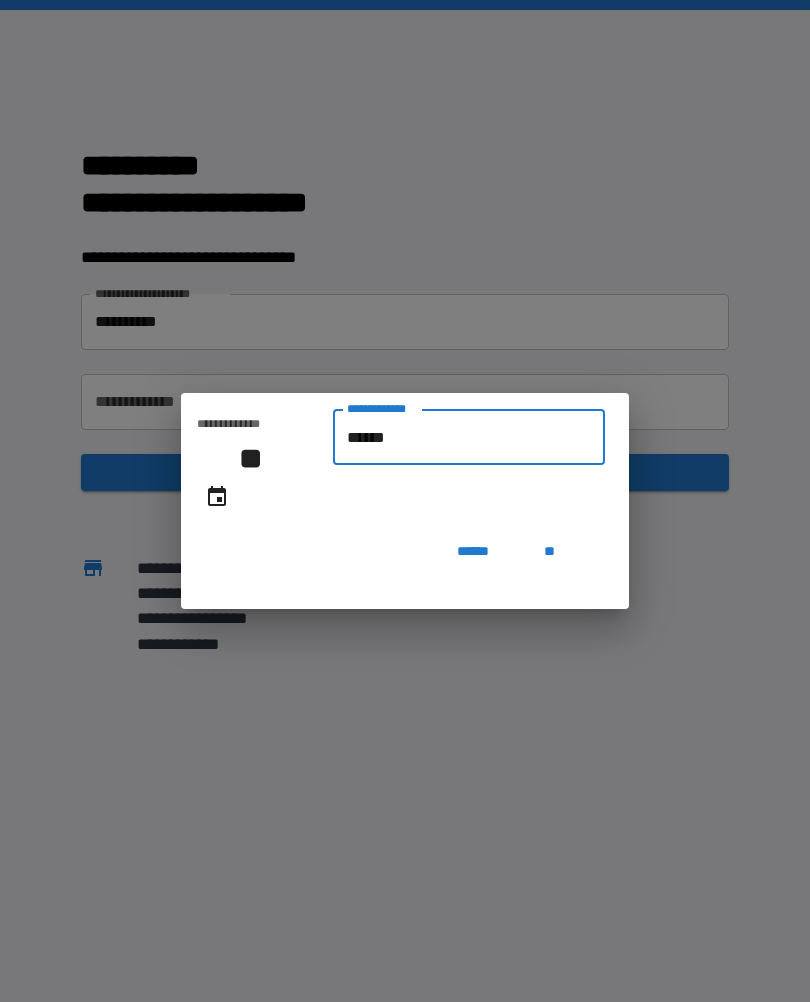 type on "*******" 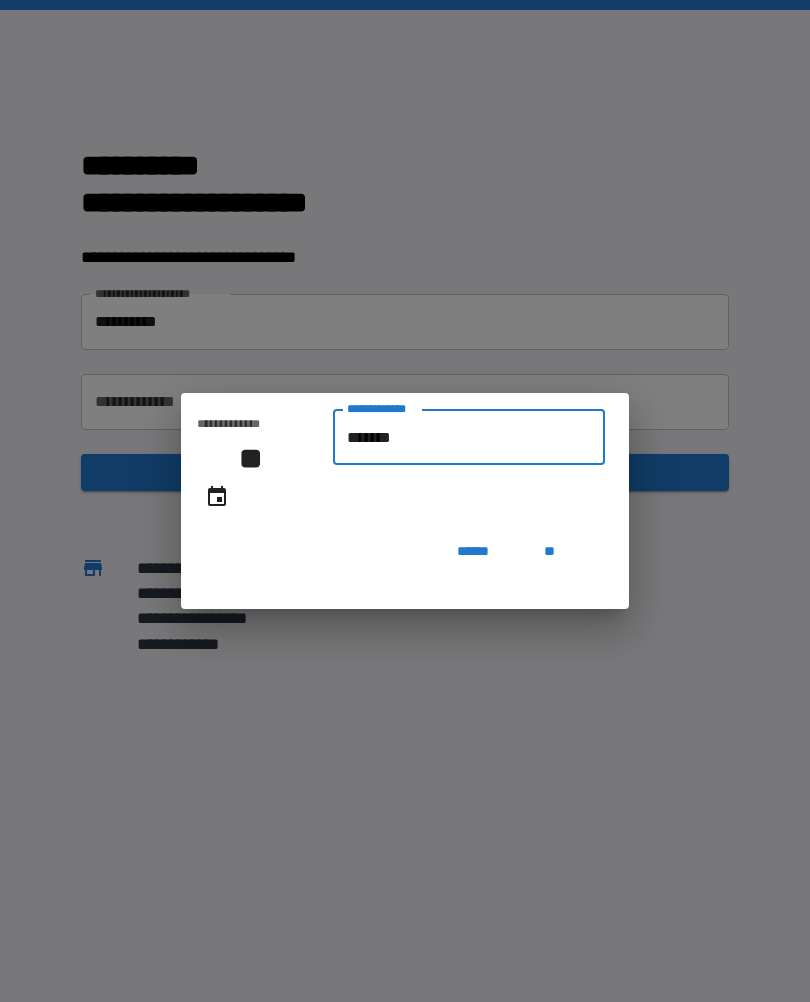 type on "**********" 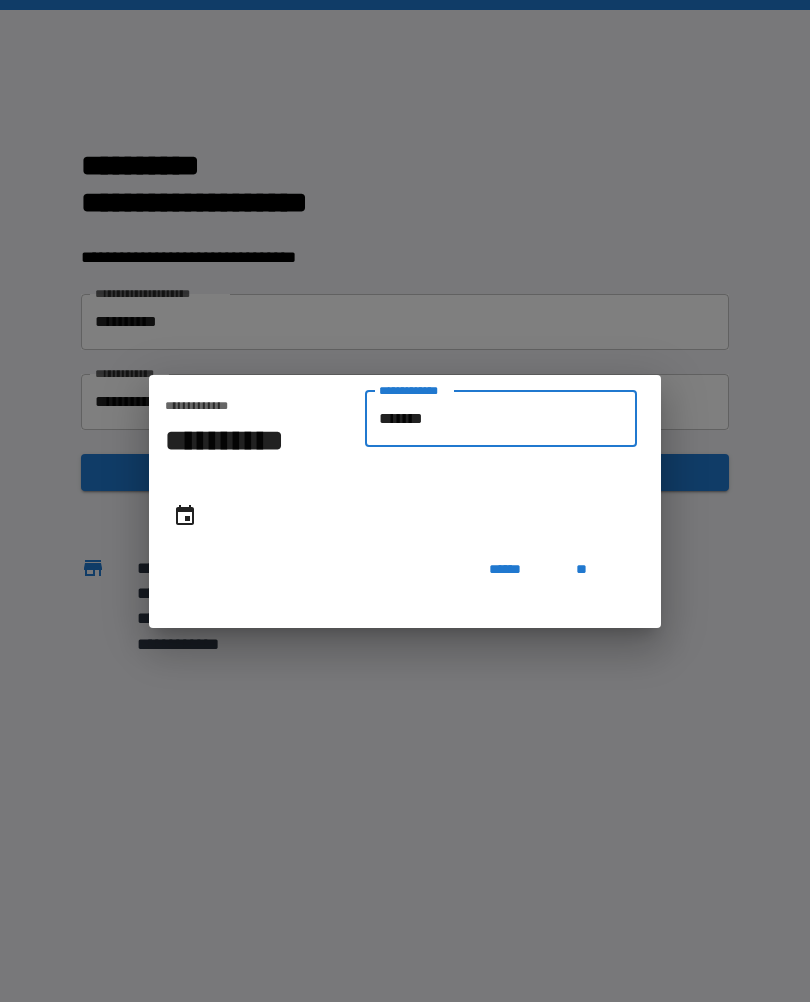 type on "********" 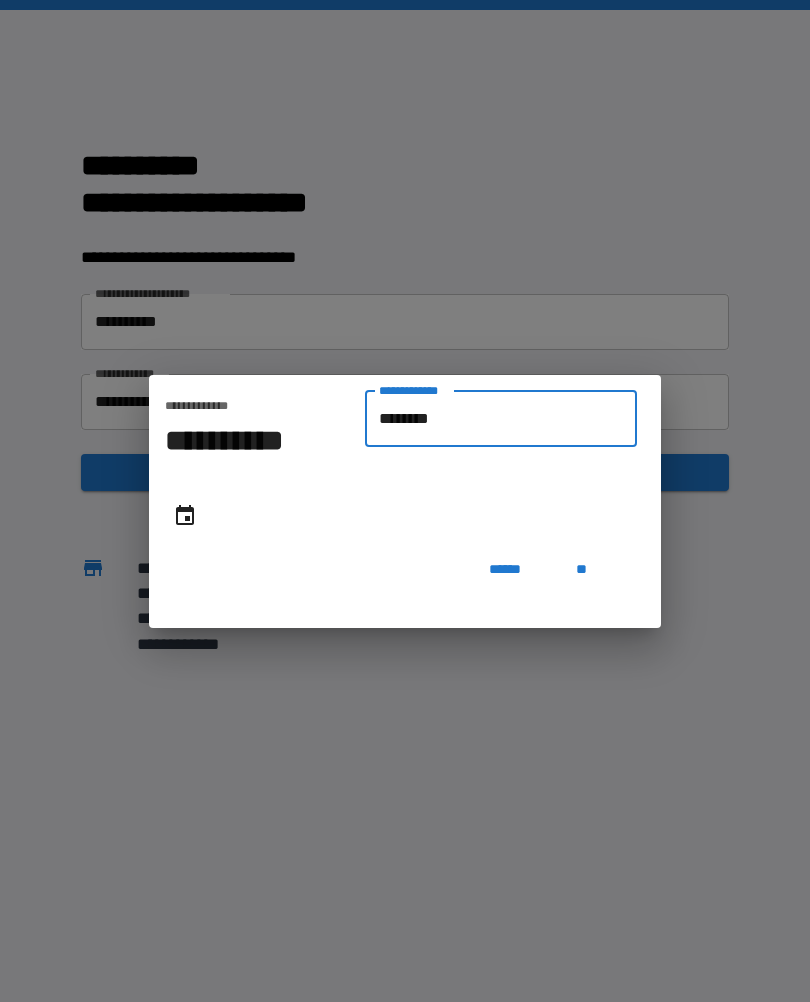 type on "**********" 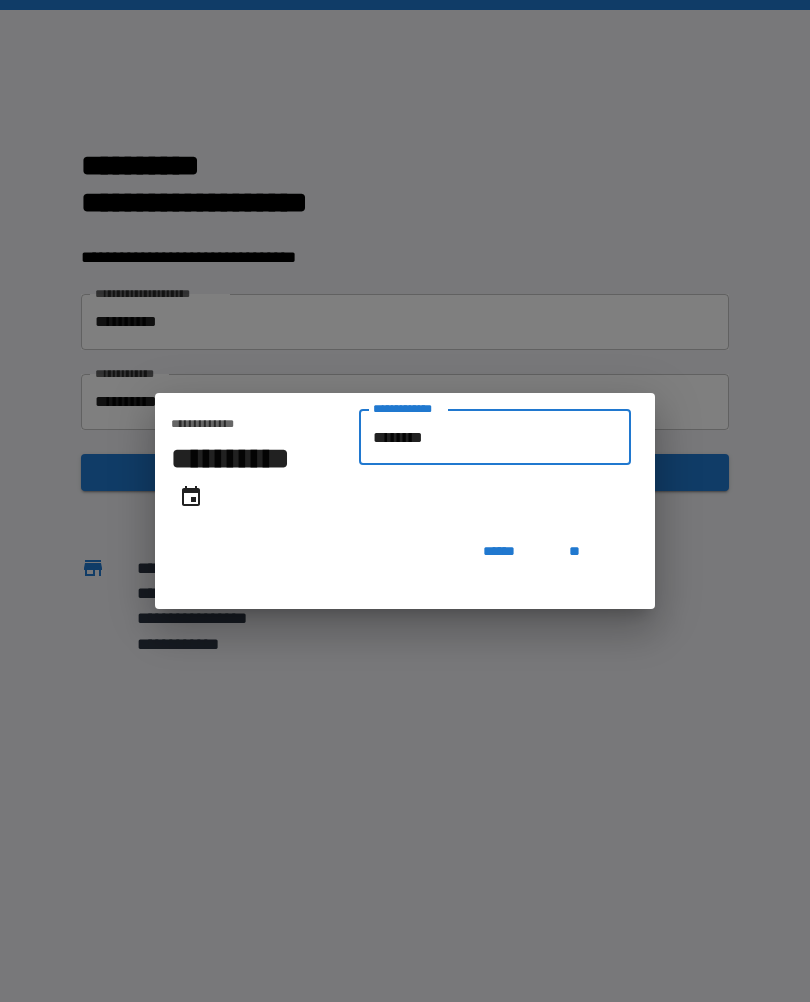 type on "********" 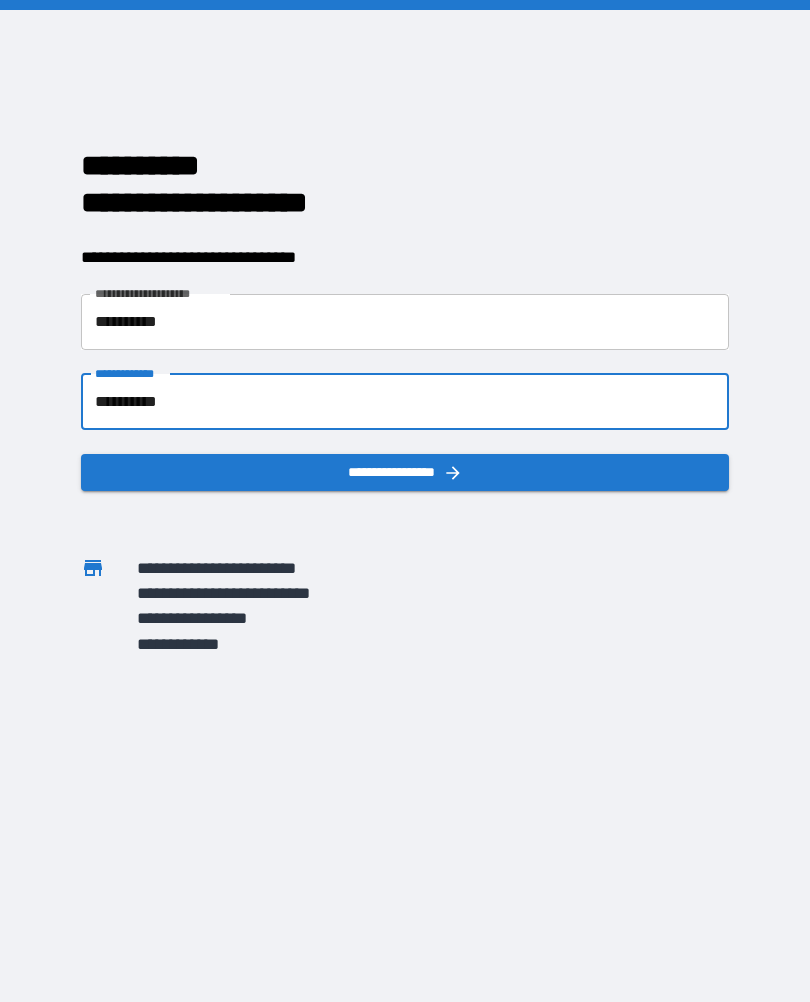 click on "**********" at bounding box center [405, 472] 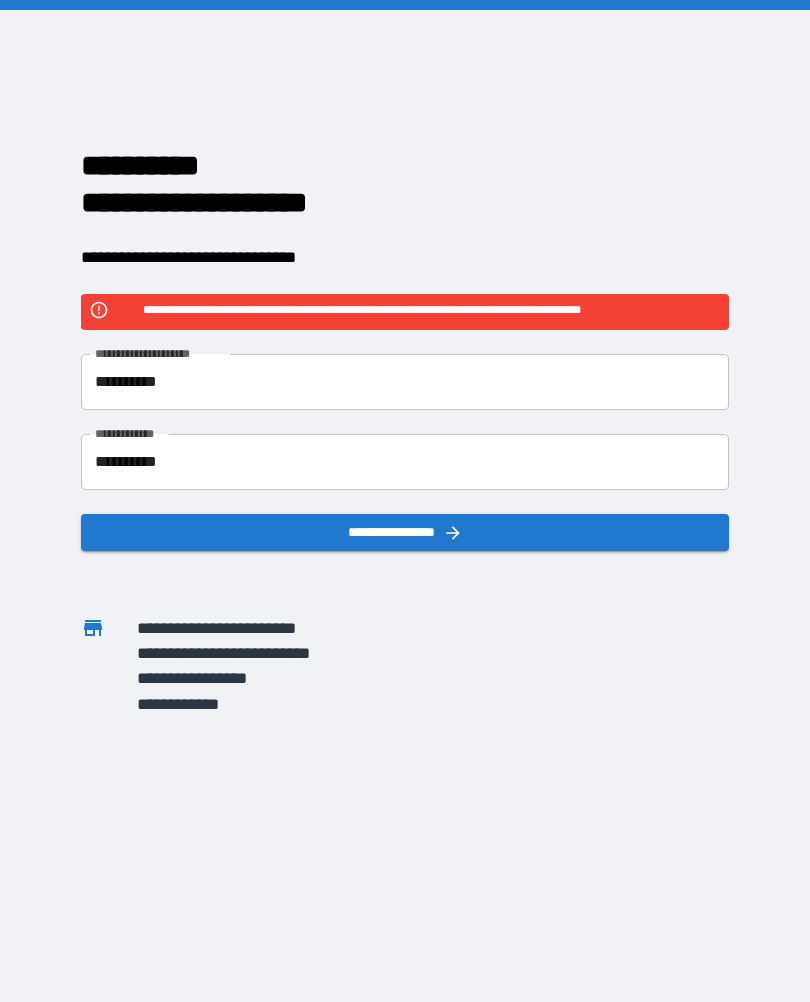 click on "**********" at bounding box center (405, 462) 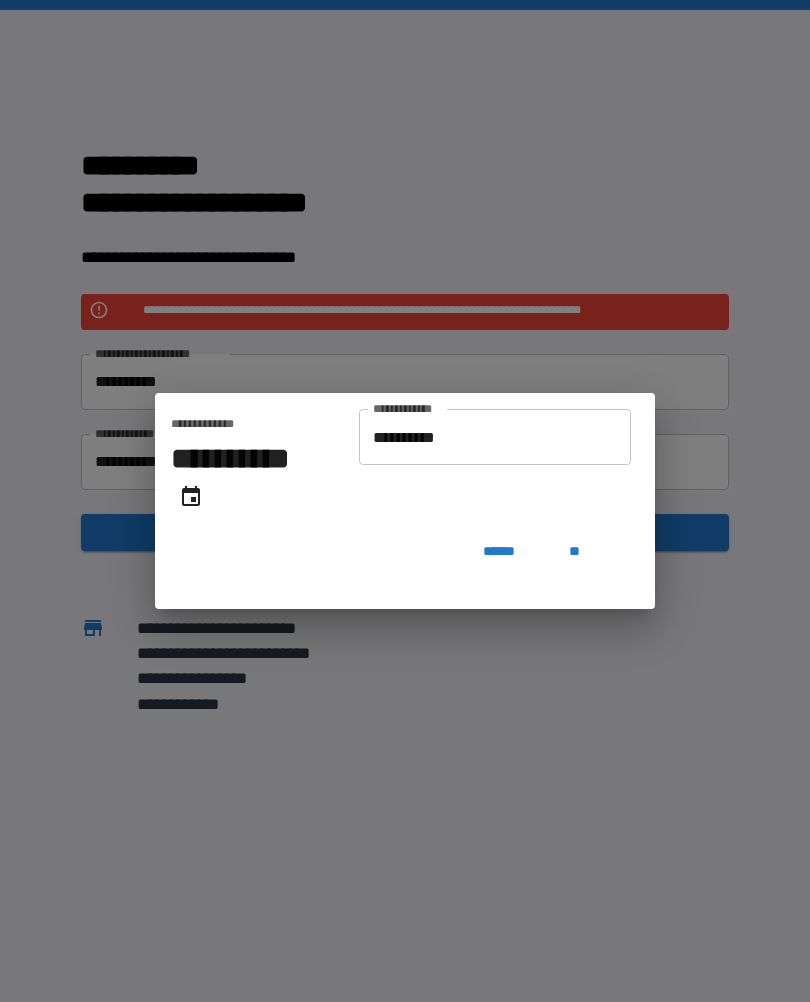 click on "**********" at bounding box center [495, 437] 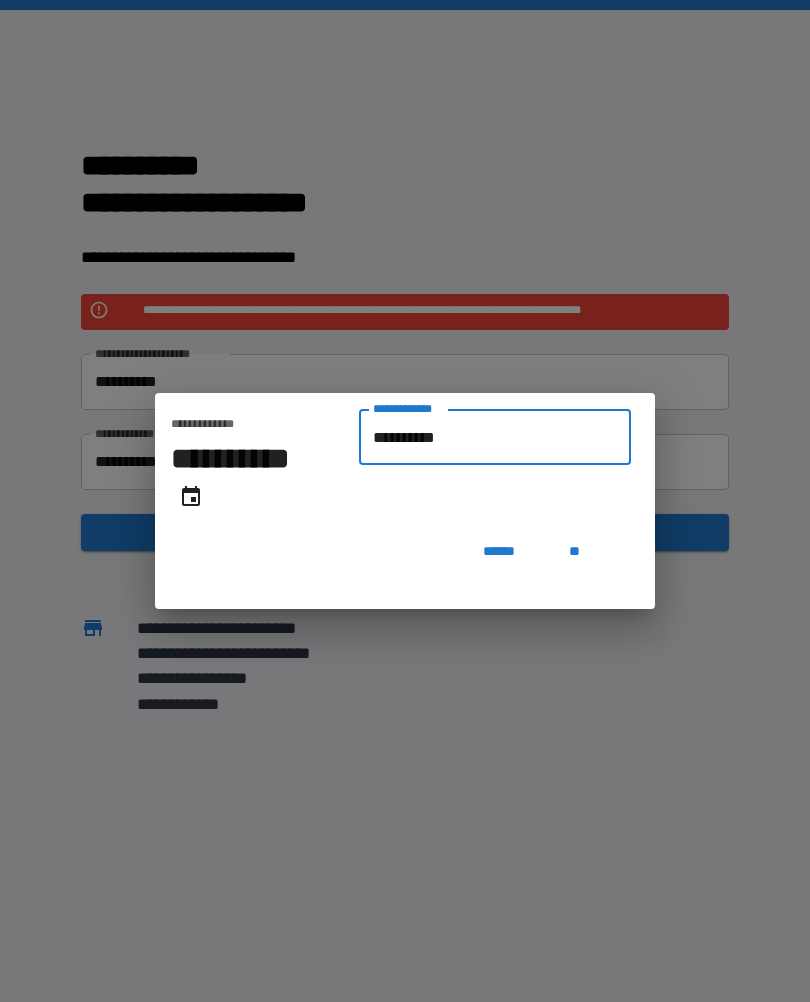 type on "*********" 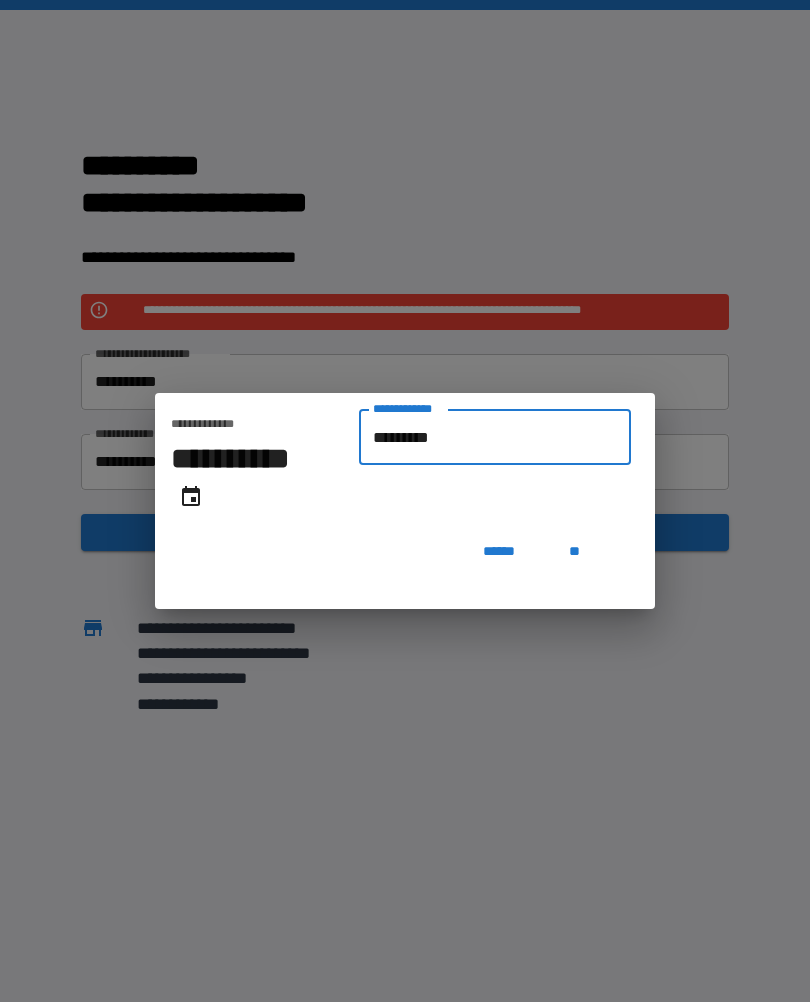 type on "**********" 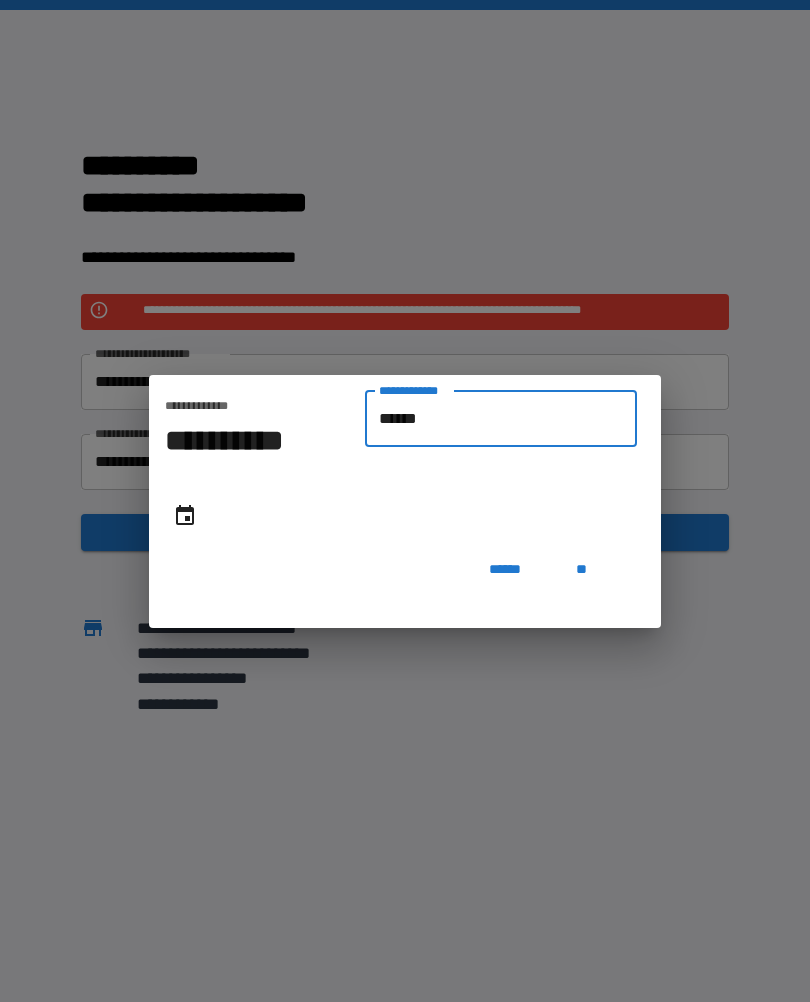type on "*******" 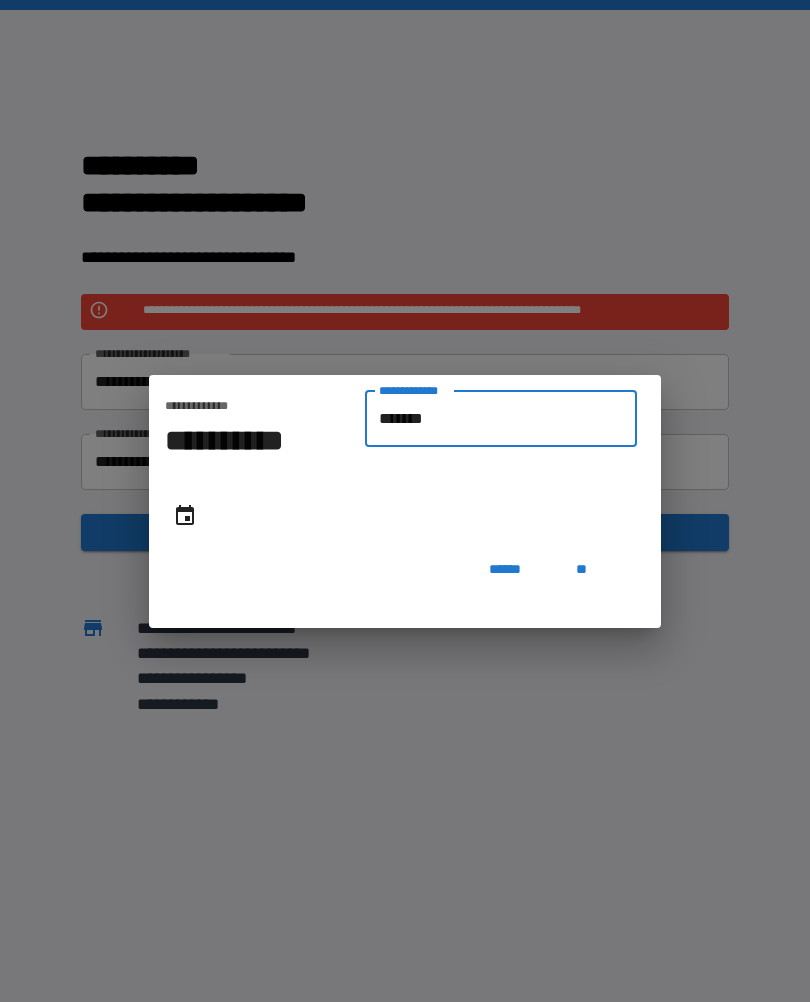 type on "**********" 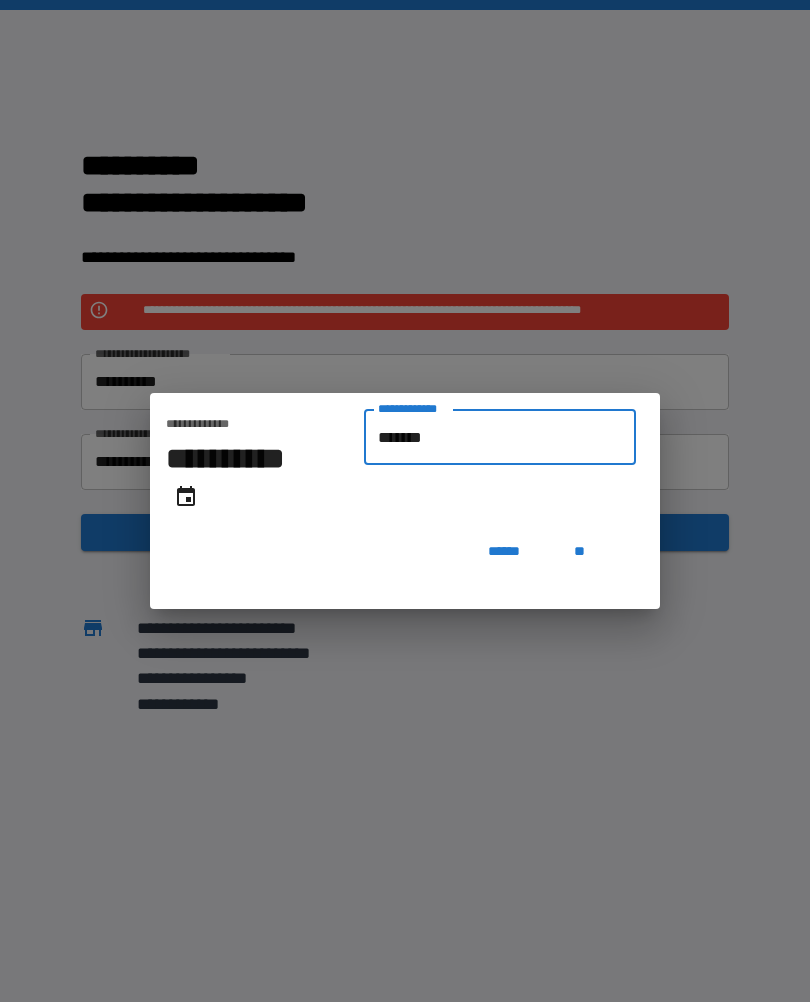 type on "********" 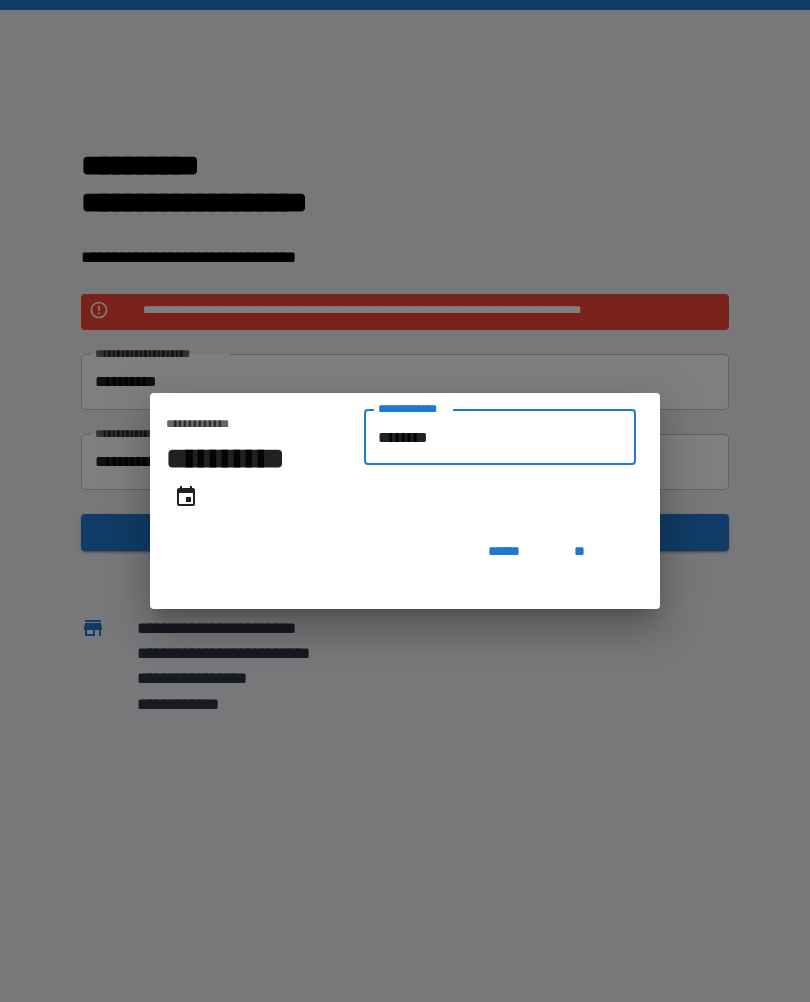 type on "**********" 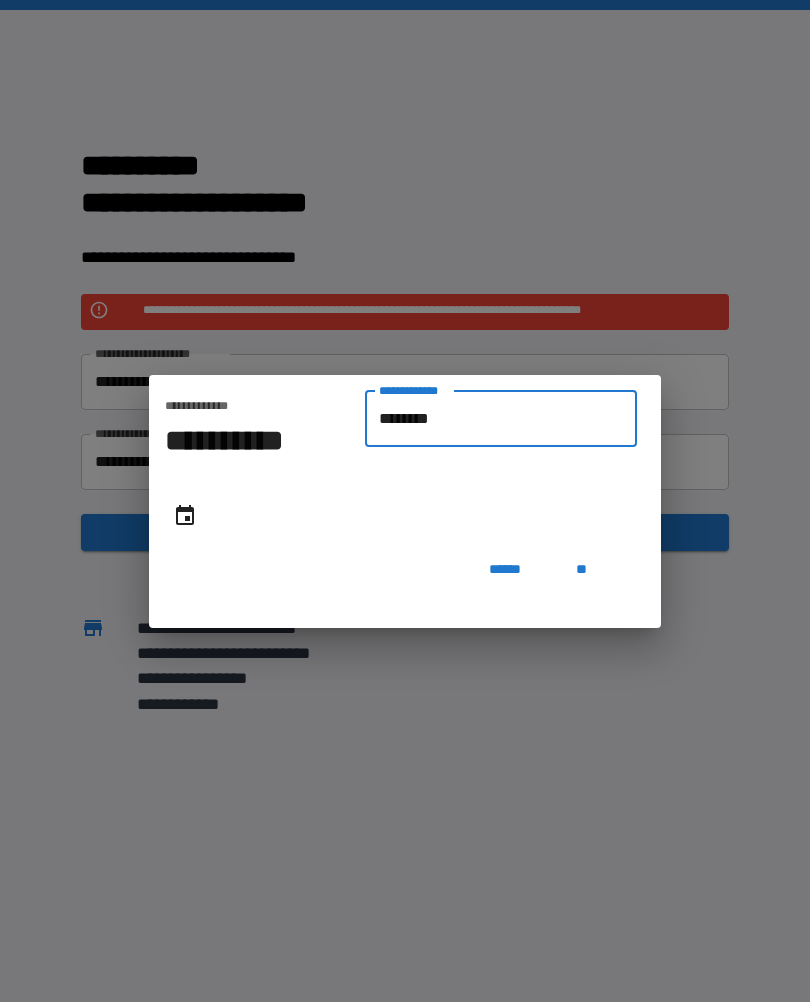 type on "*********" 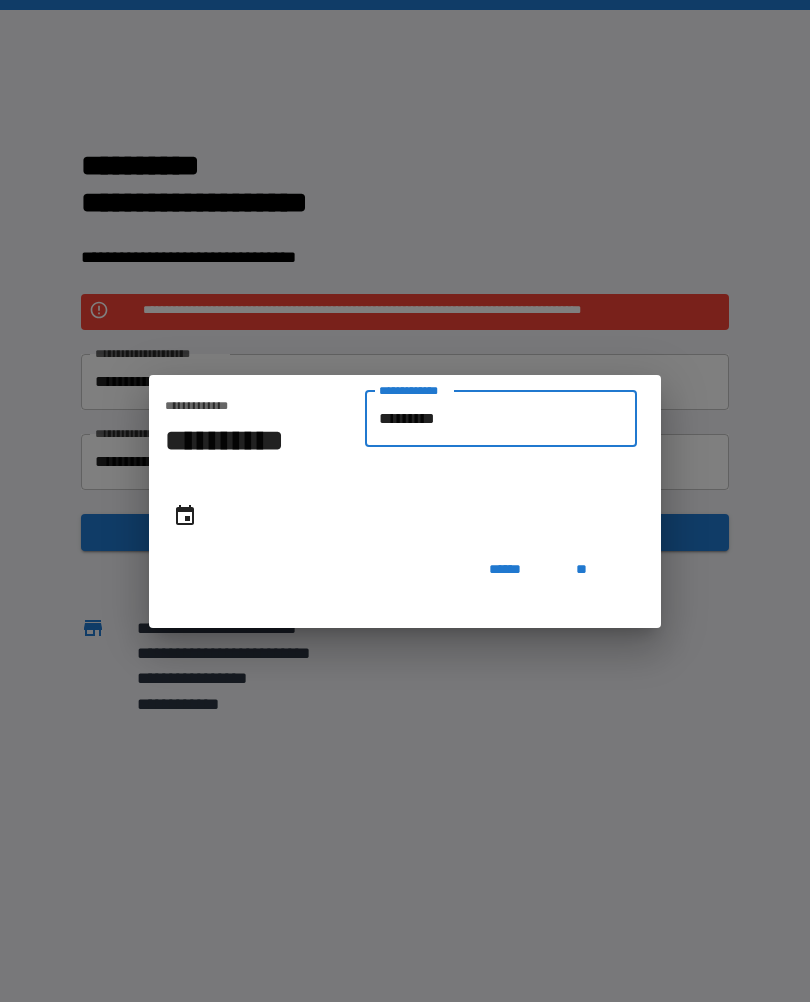 type on "**********" 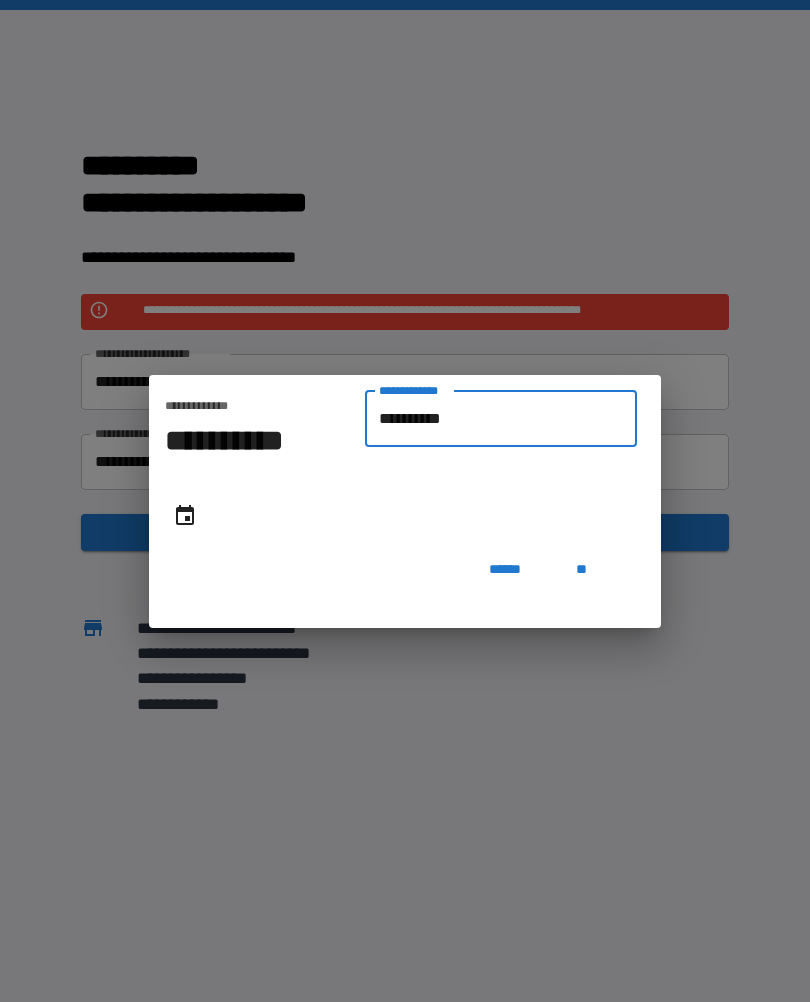 type on "**********" 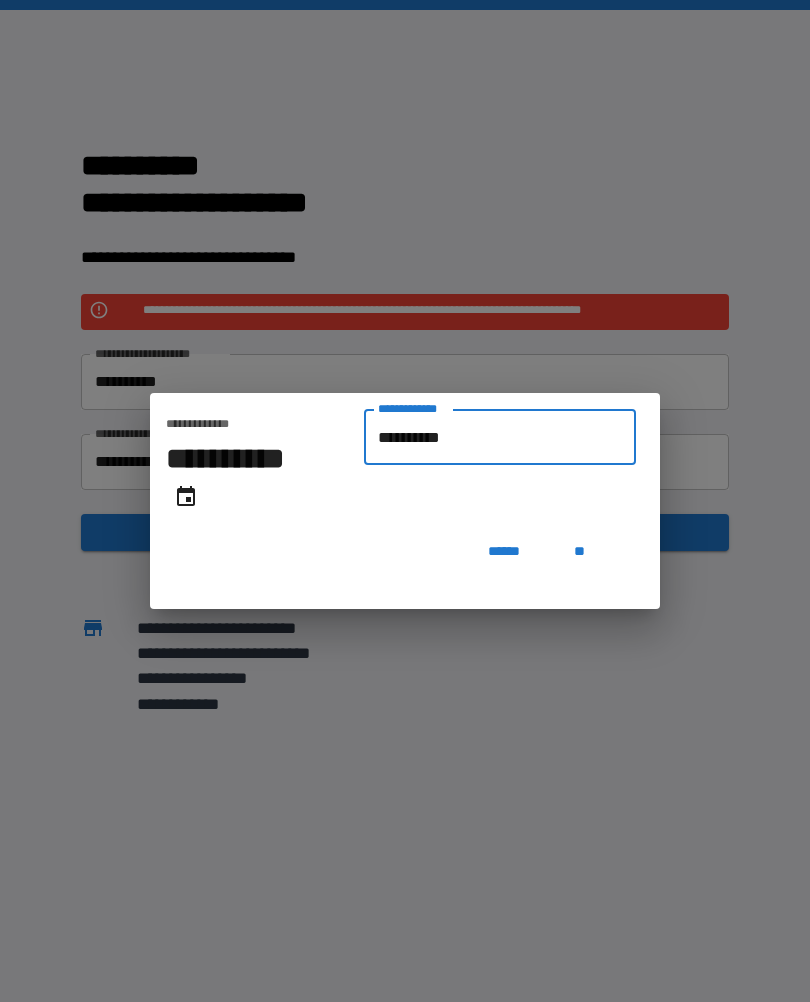 type on "**********" 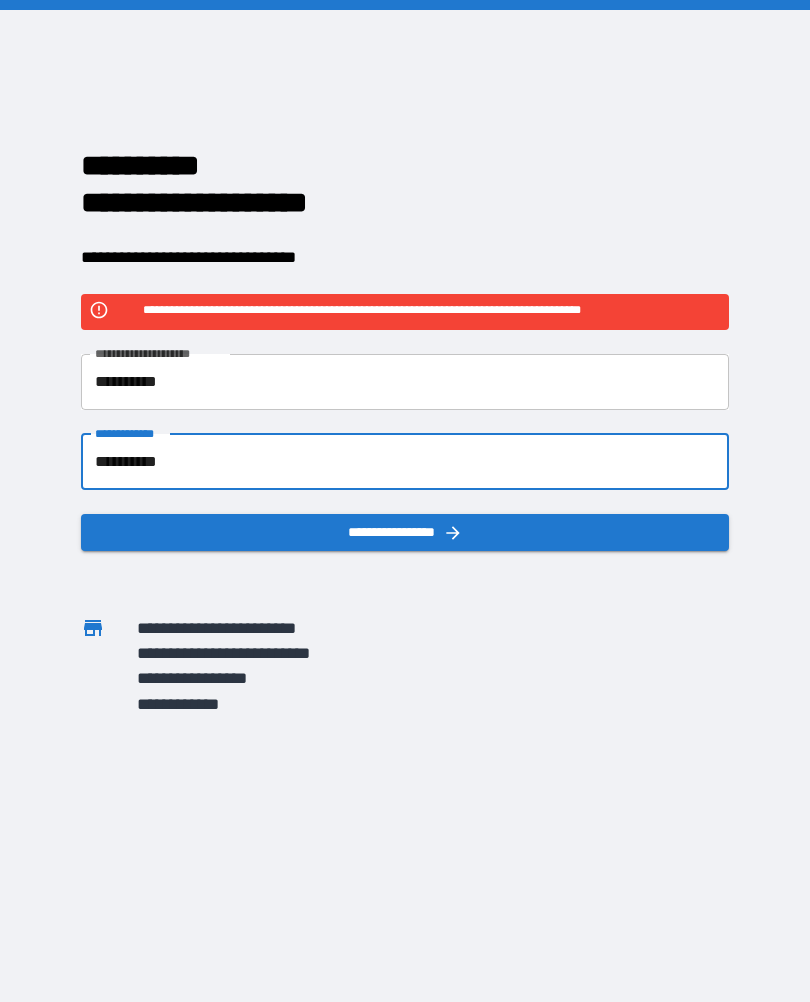 click on "**********" at bounding box center (405, 382) 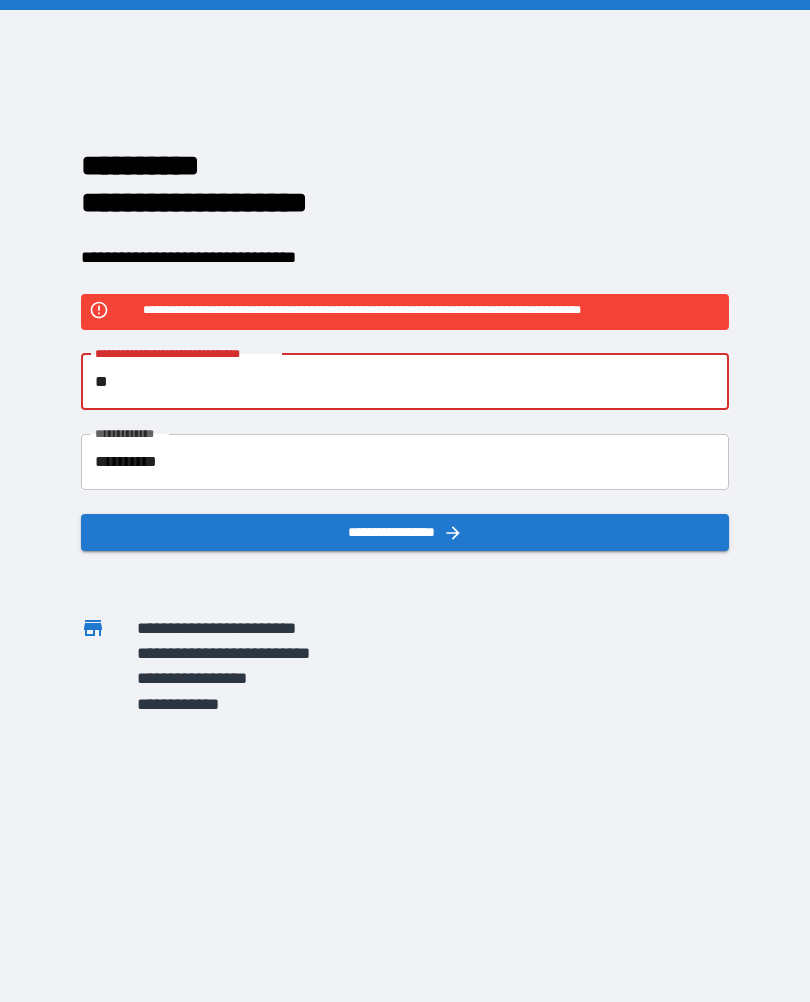 type on "*" 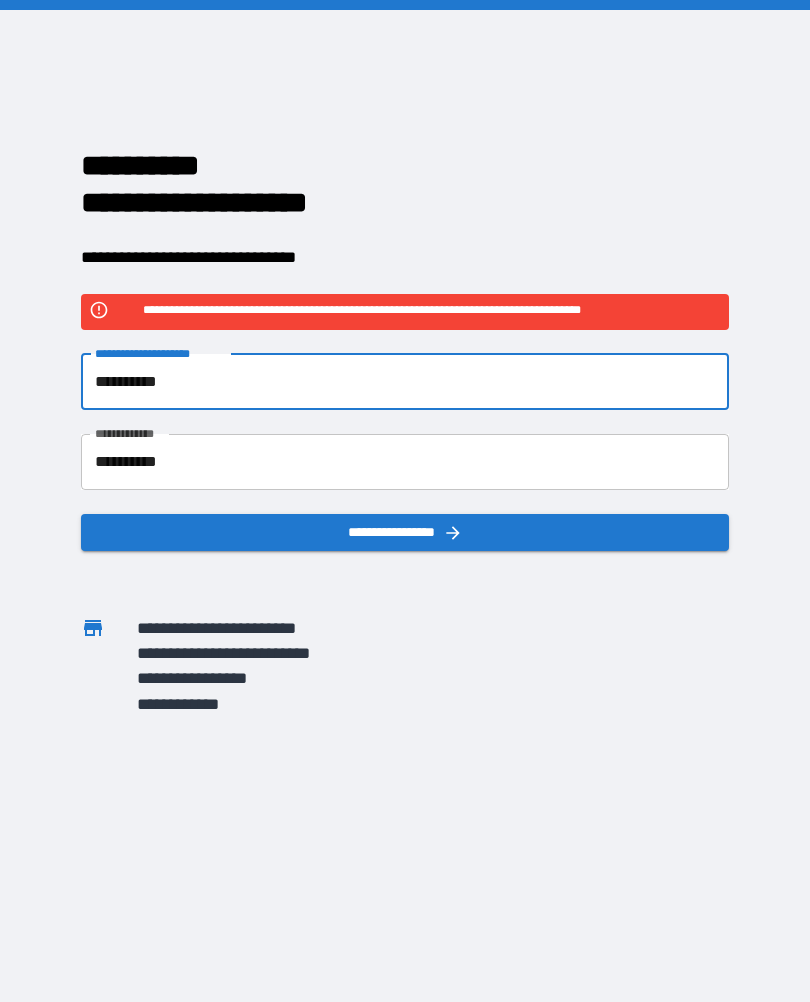 click on "**********" at bounding box center (405, 532) 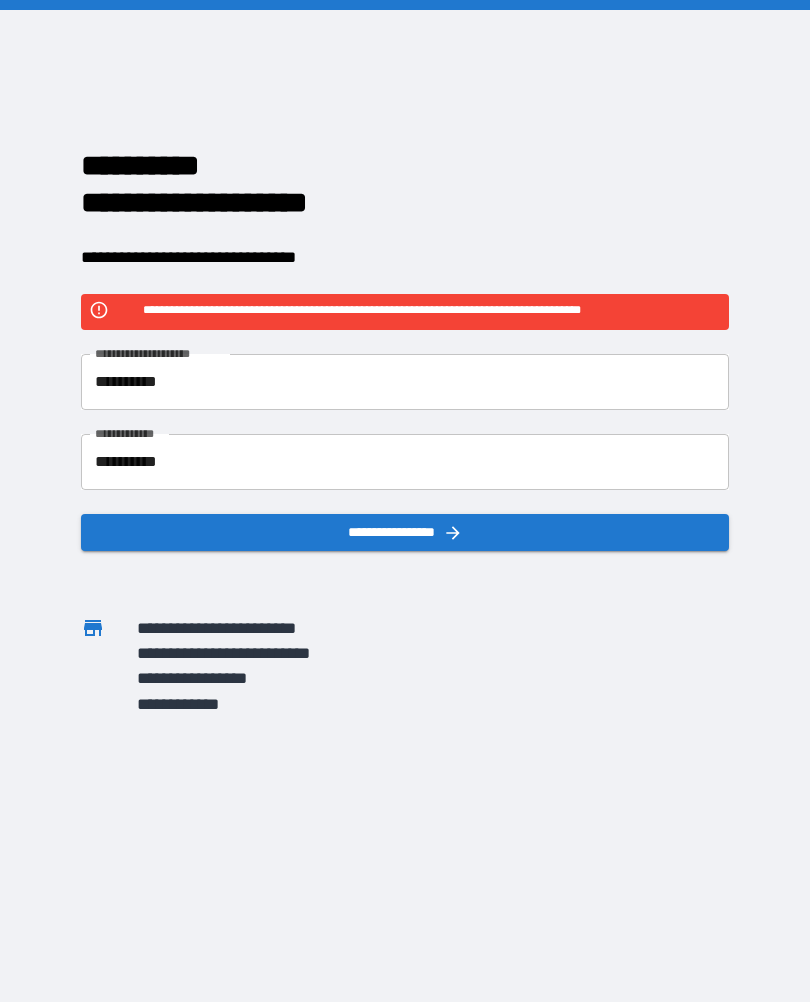 click on "**********" at bounding box center (405, 382) 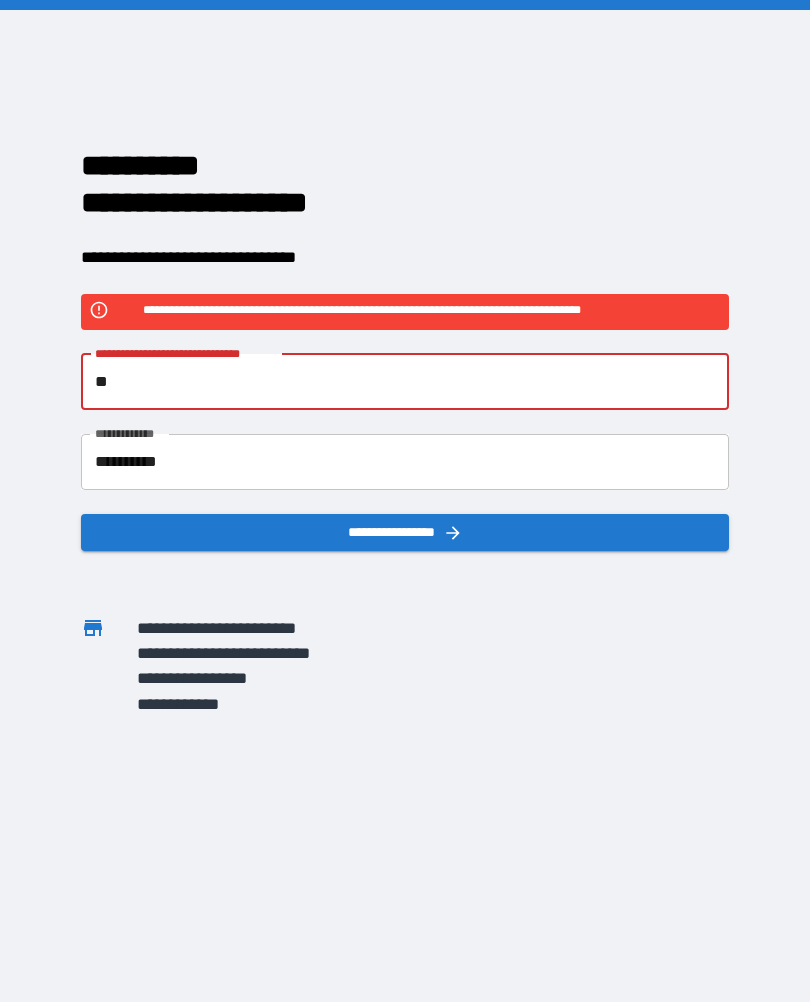 type on "*" 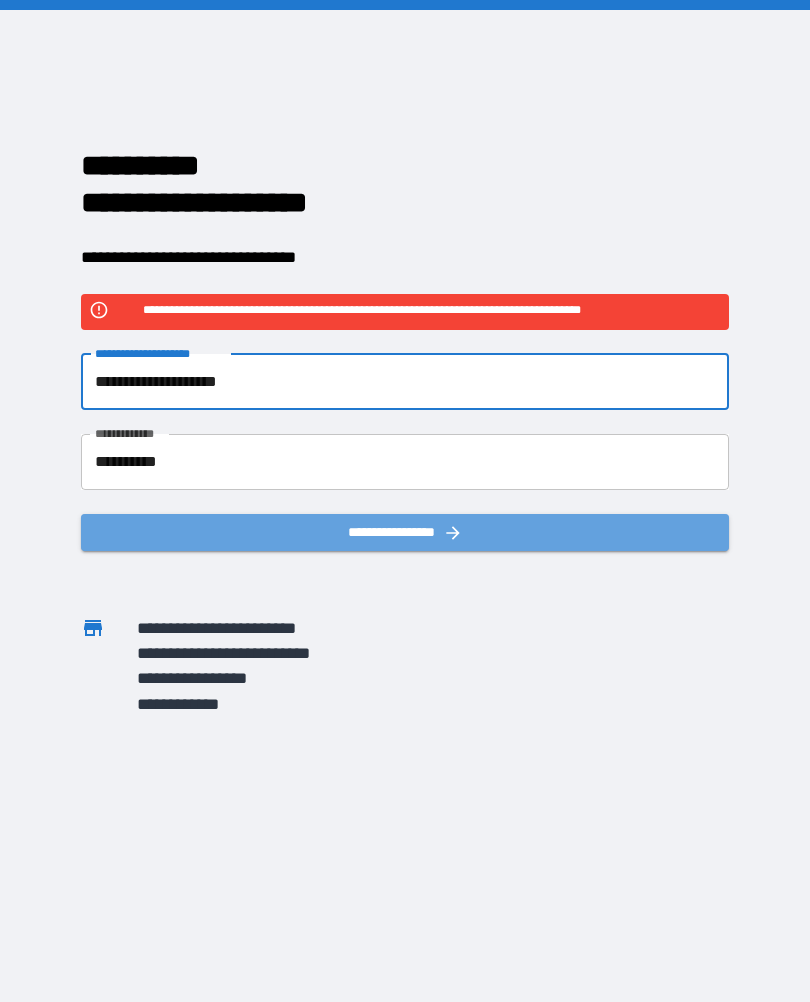 type on "**********" 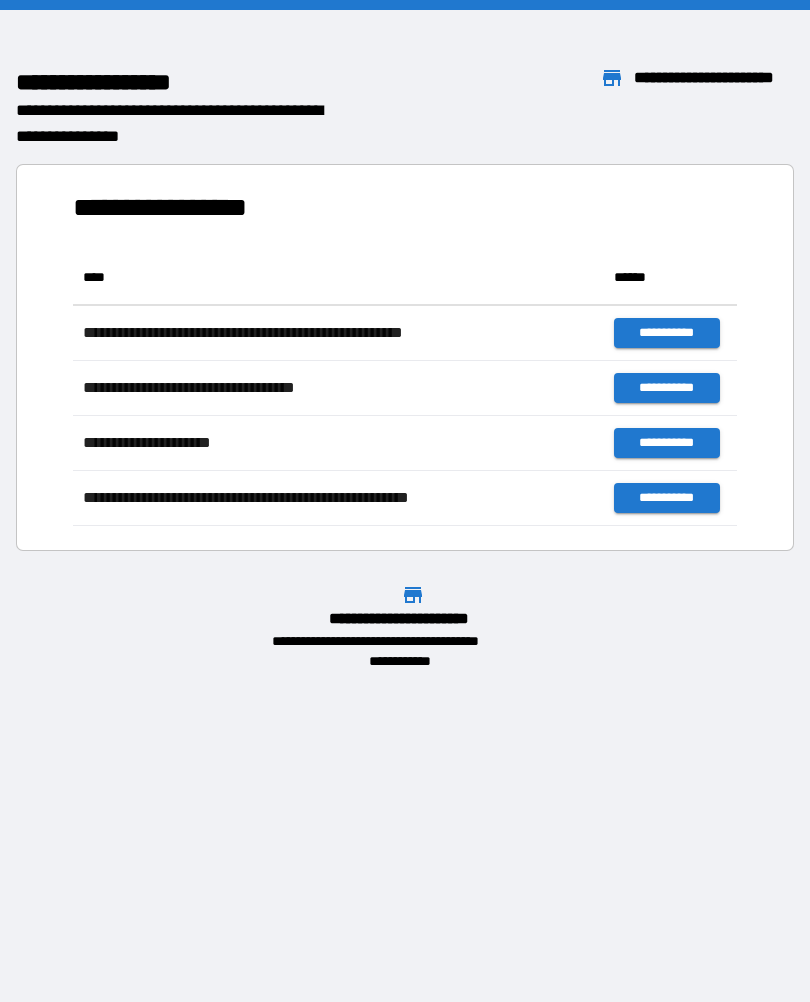 scroll, scrollTop: 276, scrollLeft: 664, axis: both 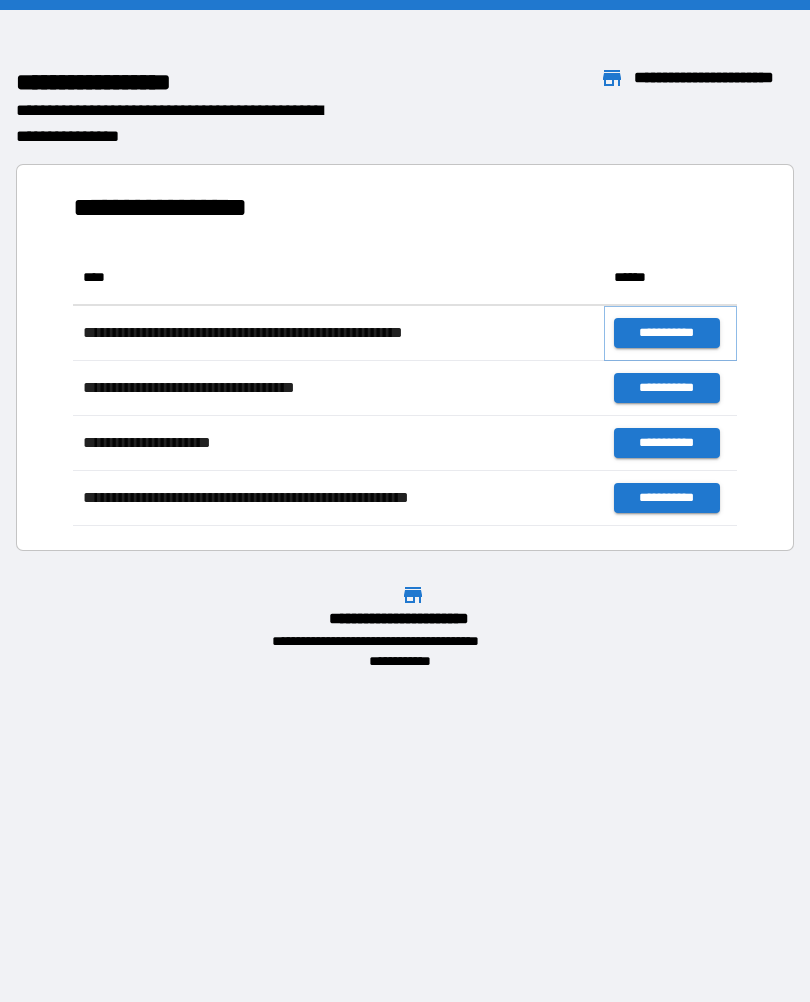 click on "**********" at bounding box center [666, 333] 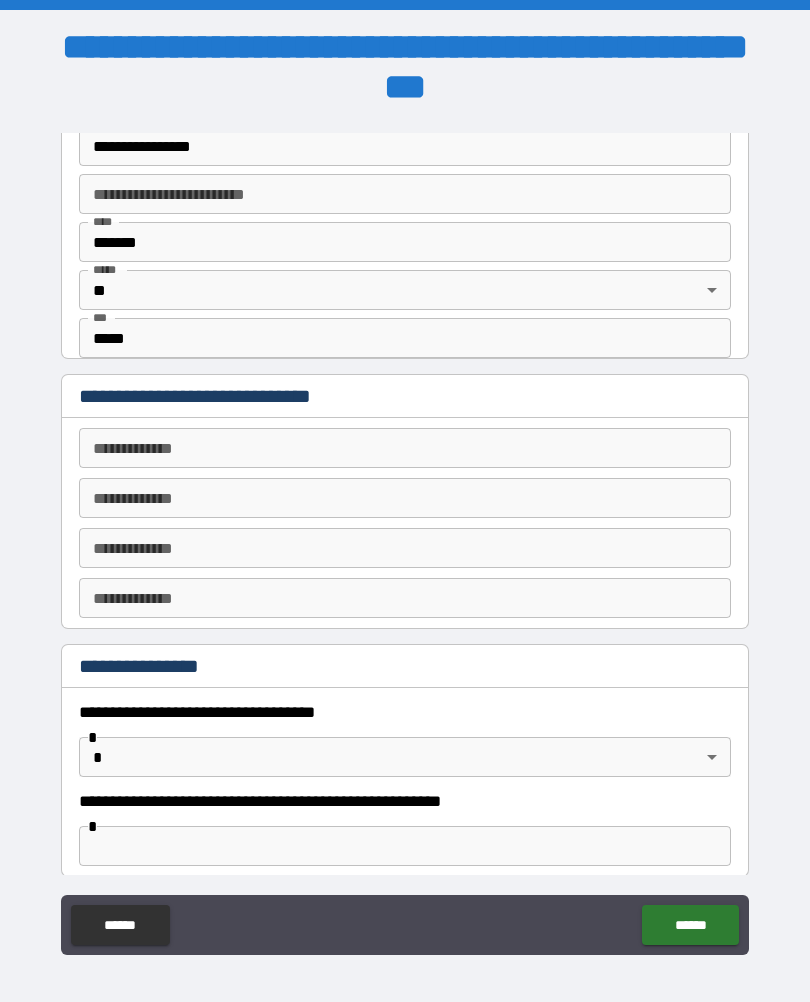 scroll, scrollTop: 741, scrollLeft: 0, axis: vertical 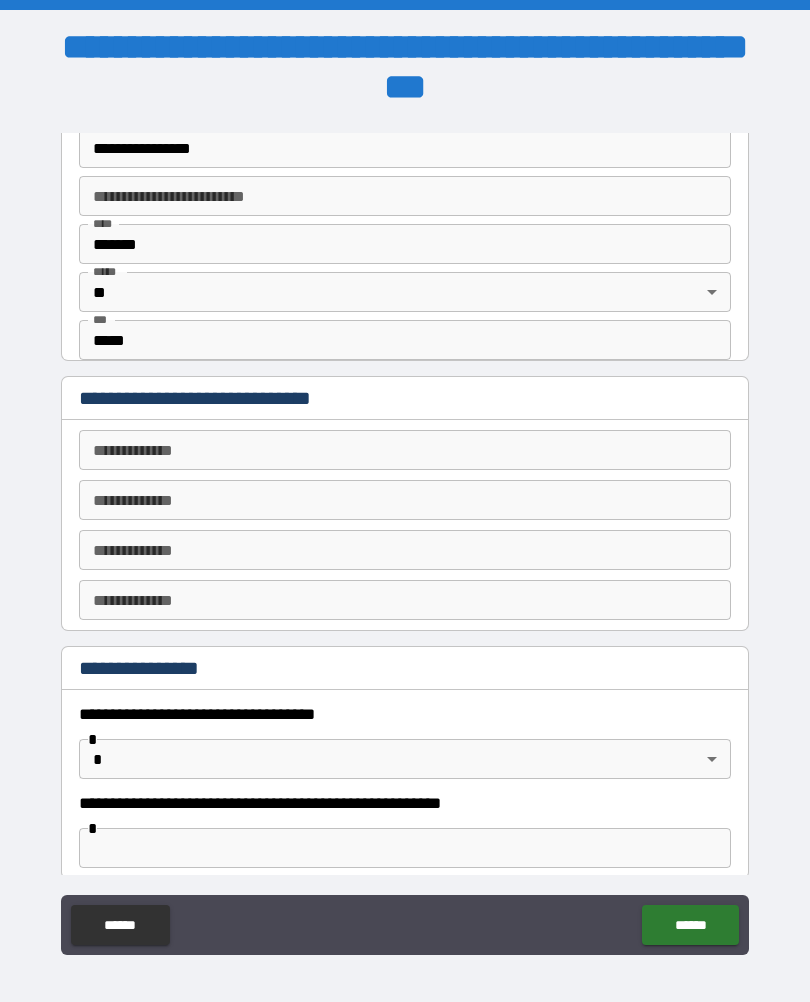 click on "**********" at bounding box center [405, 450] 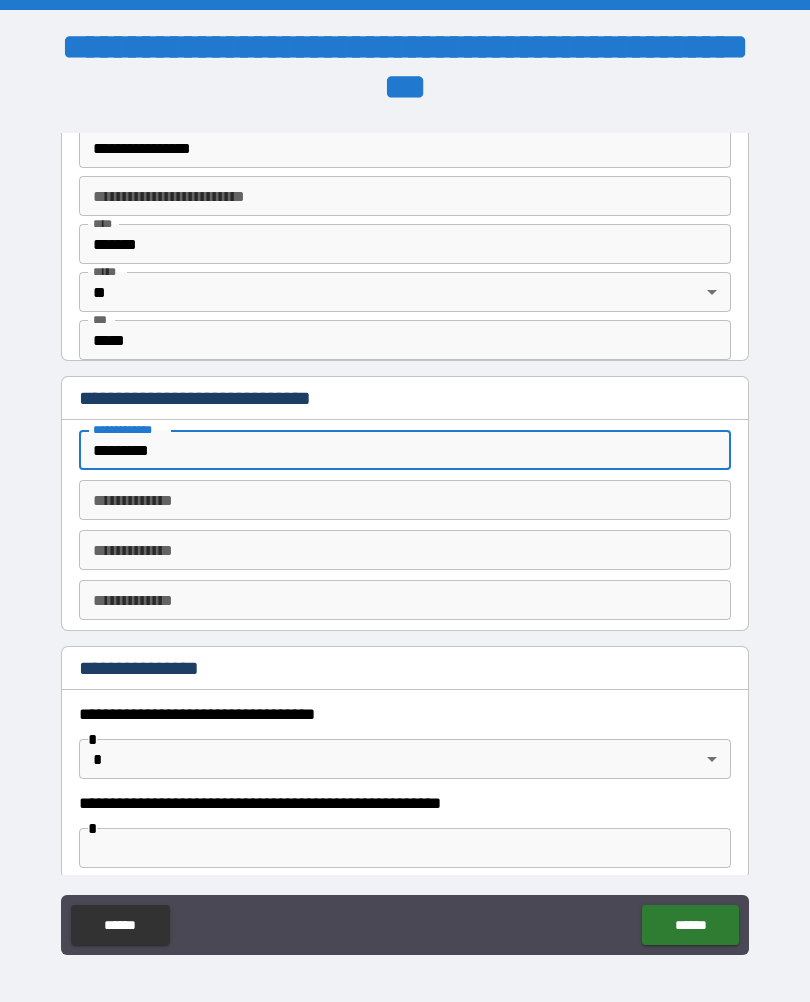 type on "*********" 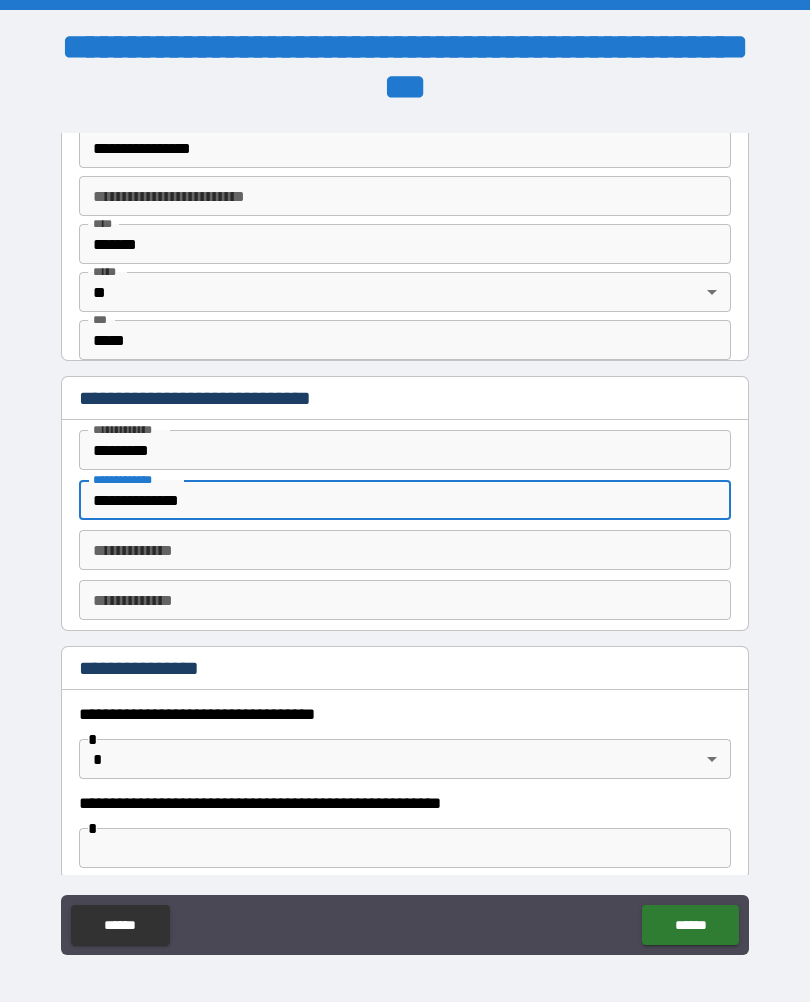 click on "**********" at bounding box center (405, 500) 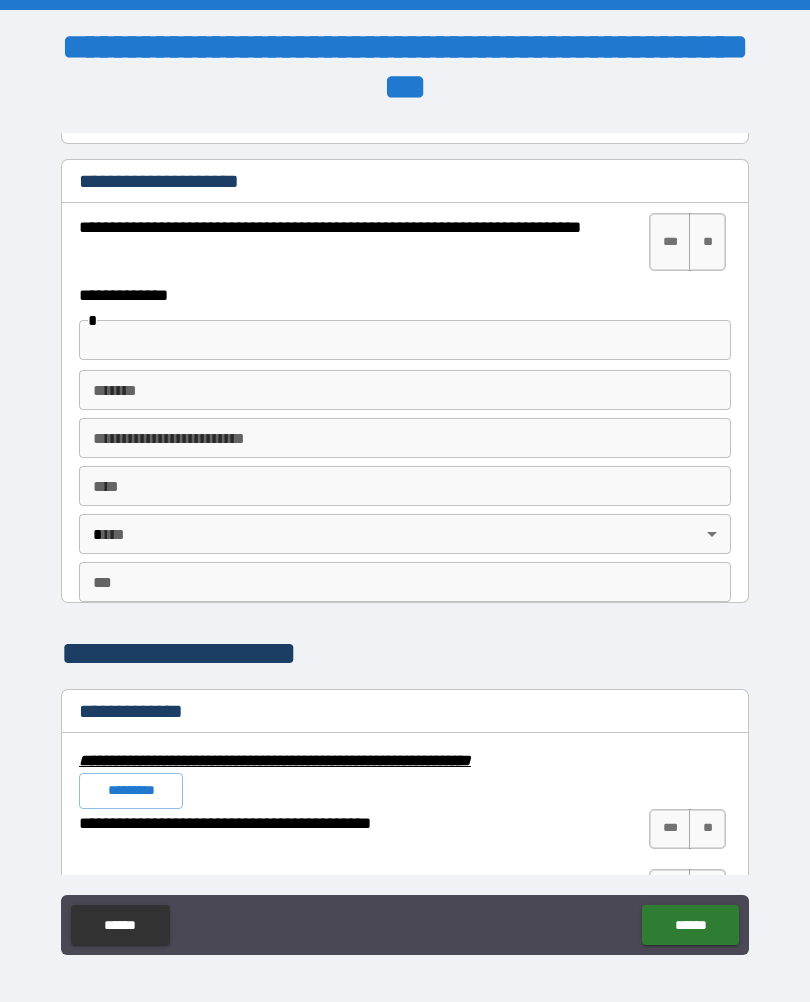 scroll, scrollTop: 1476, scrollLeft: 0, axis: vertical 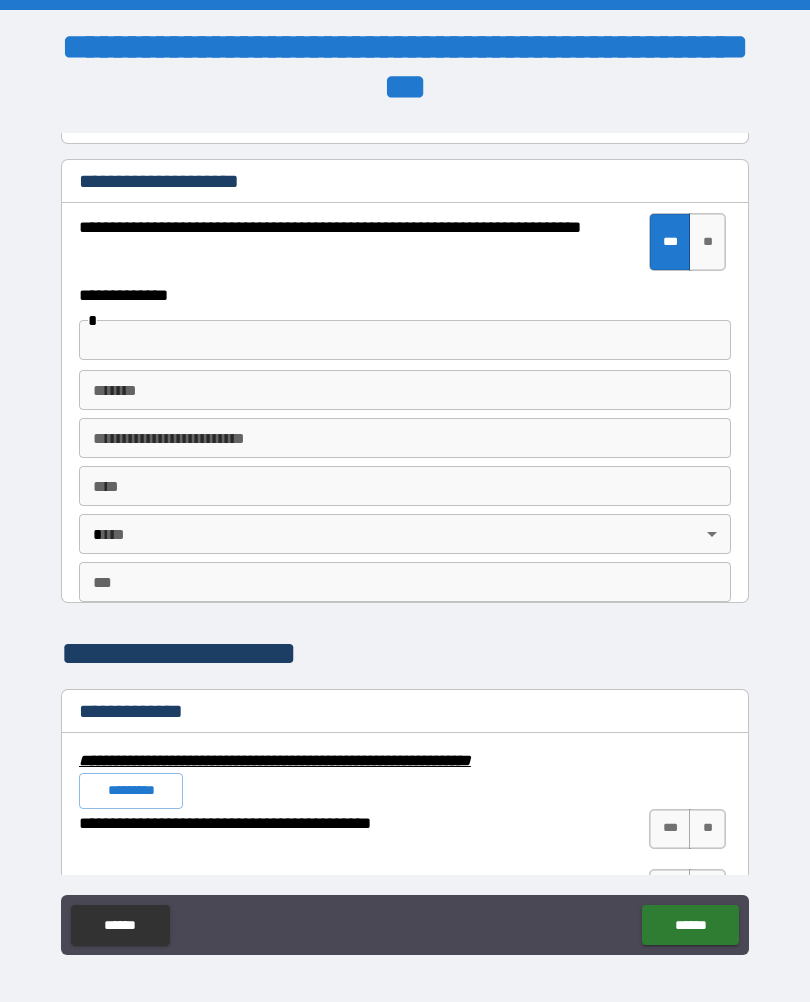 click at bounding box center [405, 340] 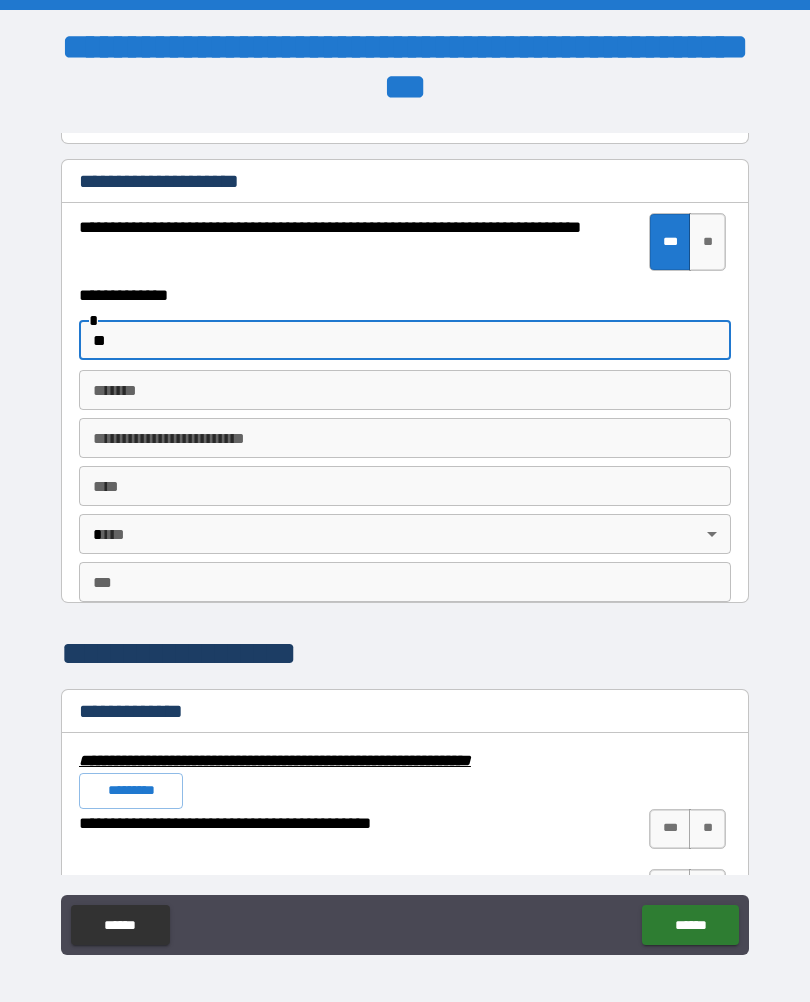 type on "*" 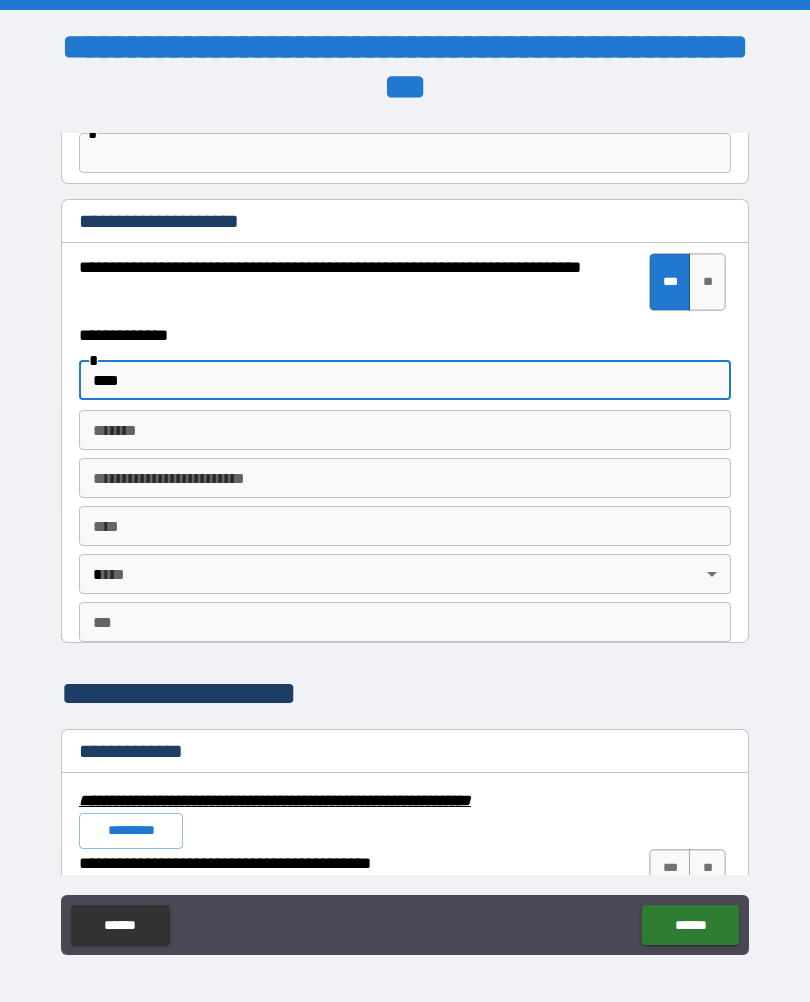 scroll, scrollTop: 1438, scrollLeft: 0, axis: vertical 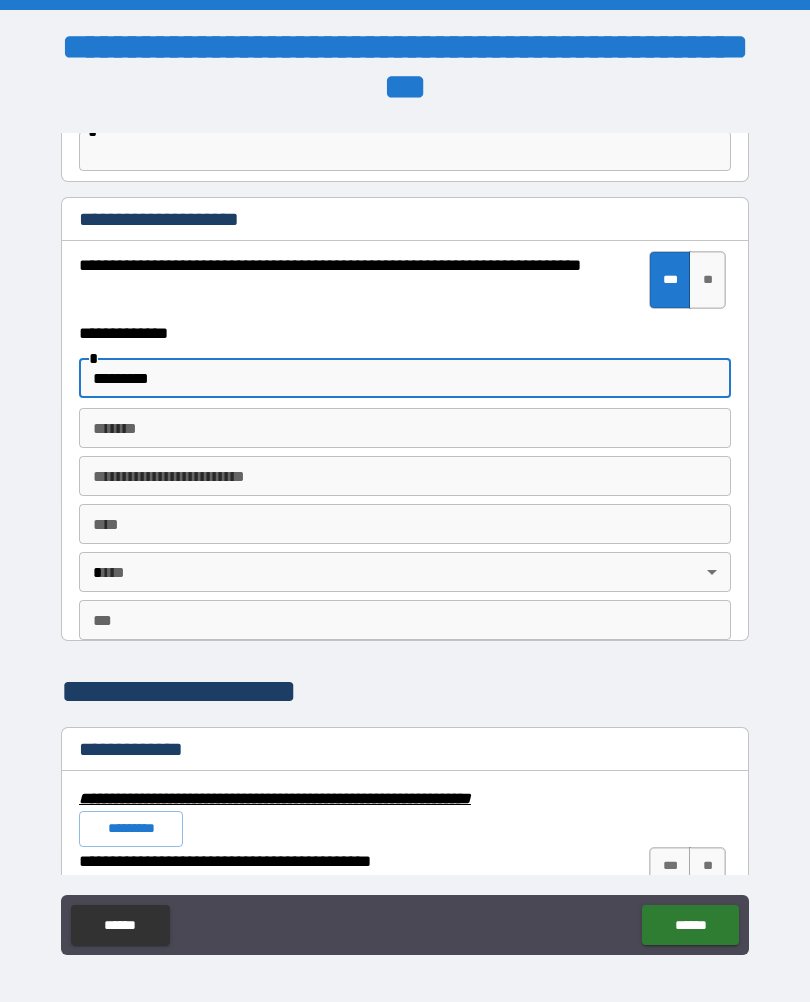 type on "*********" 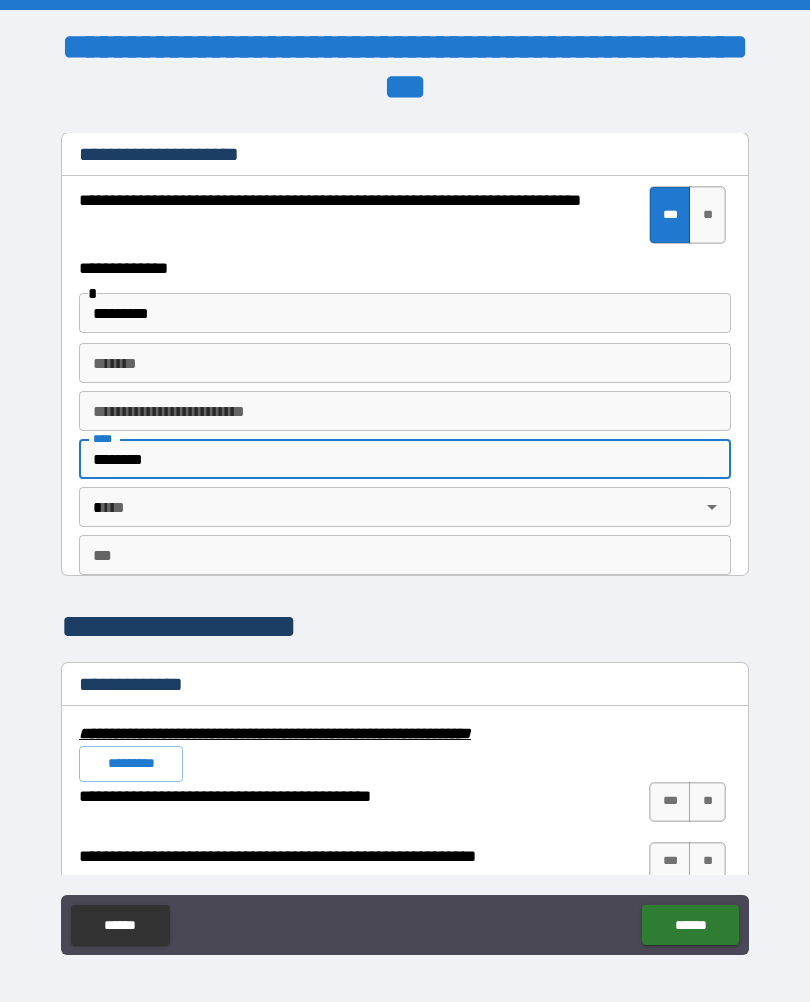 scroll, scrollTop: 1504, scrollLeft: 0, axis: vertical 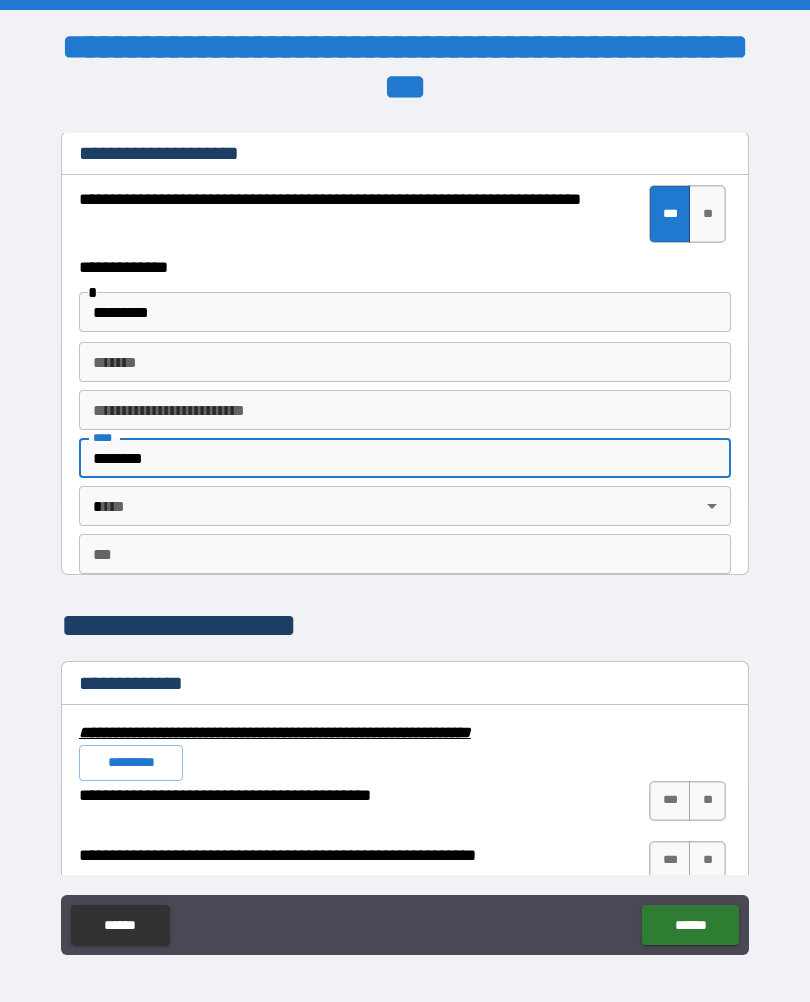 type on "*******" 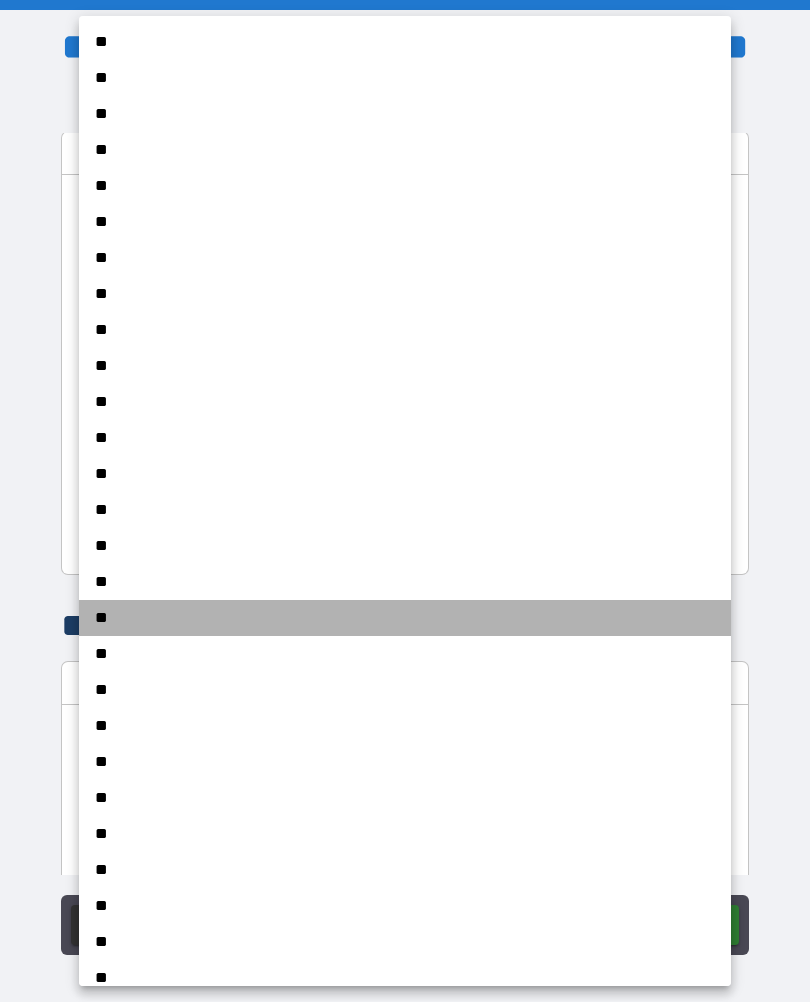 click on "**" at bounding box center (405, 618) 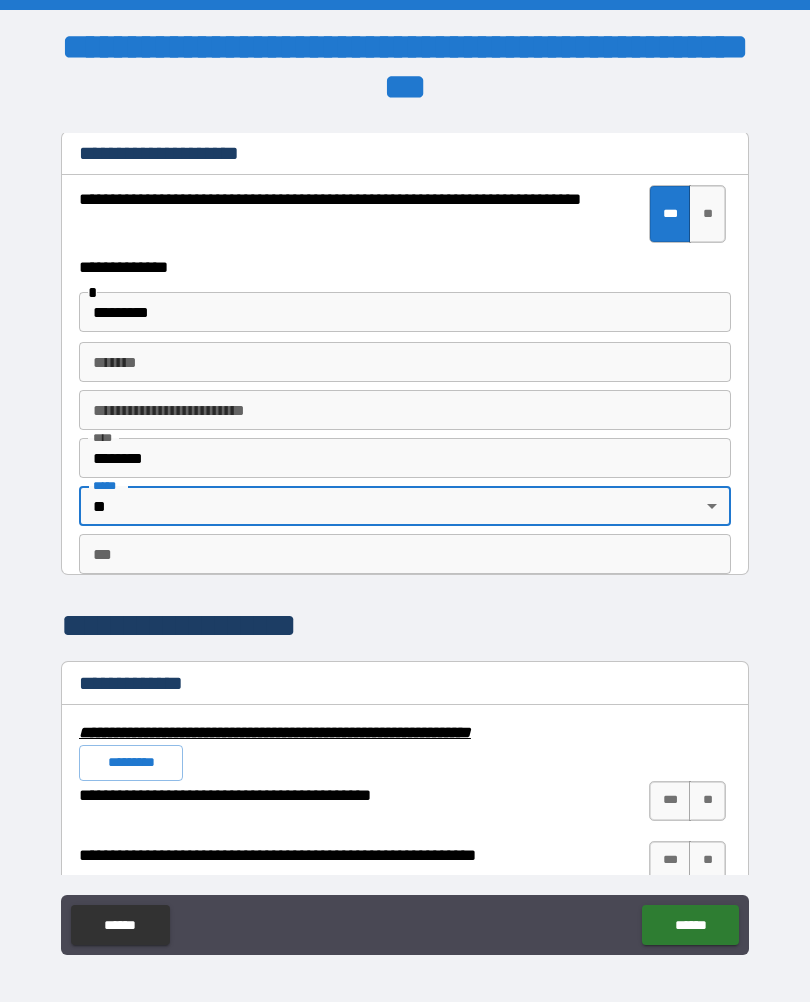 type on "**" 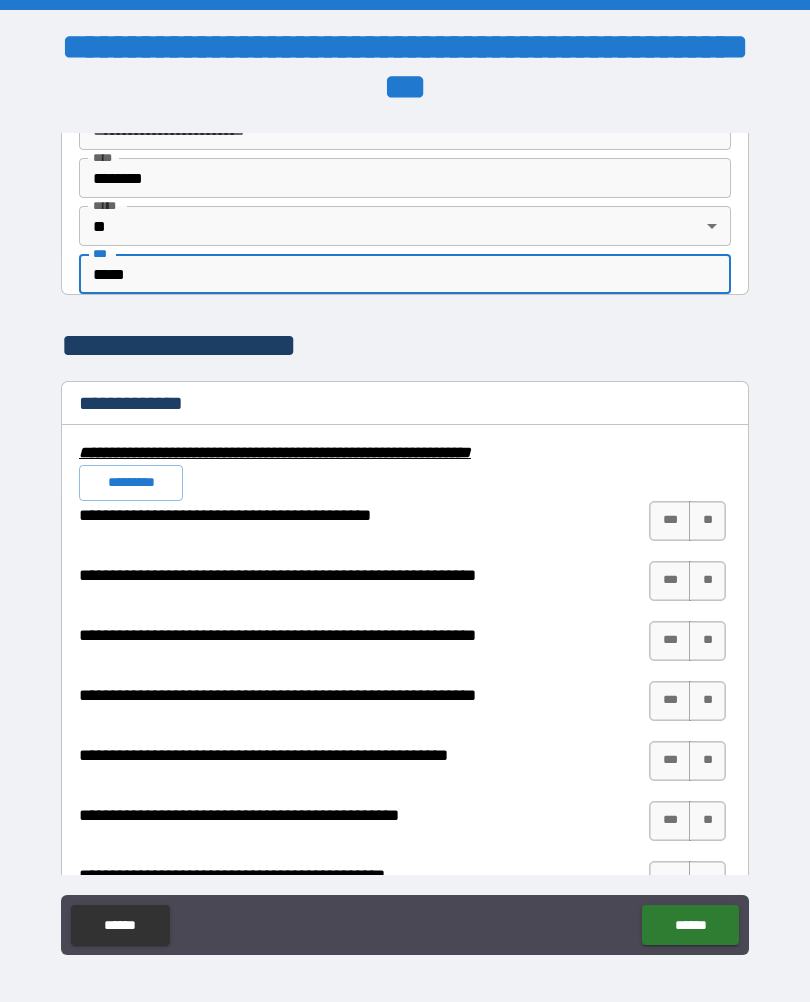 scroll, scrollTop: 1786, scrollLeft: 0, axis: vertical 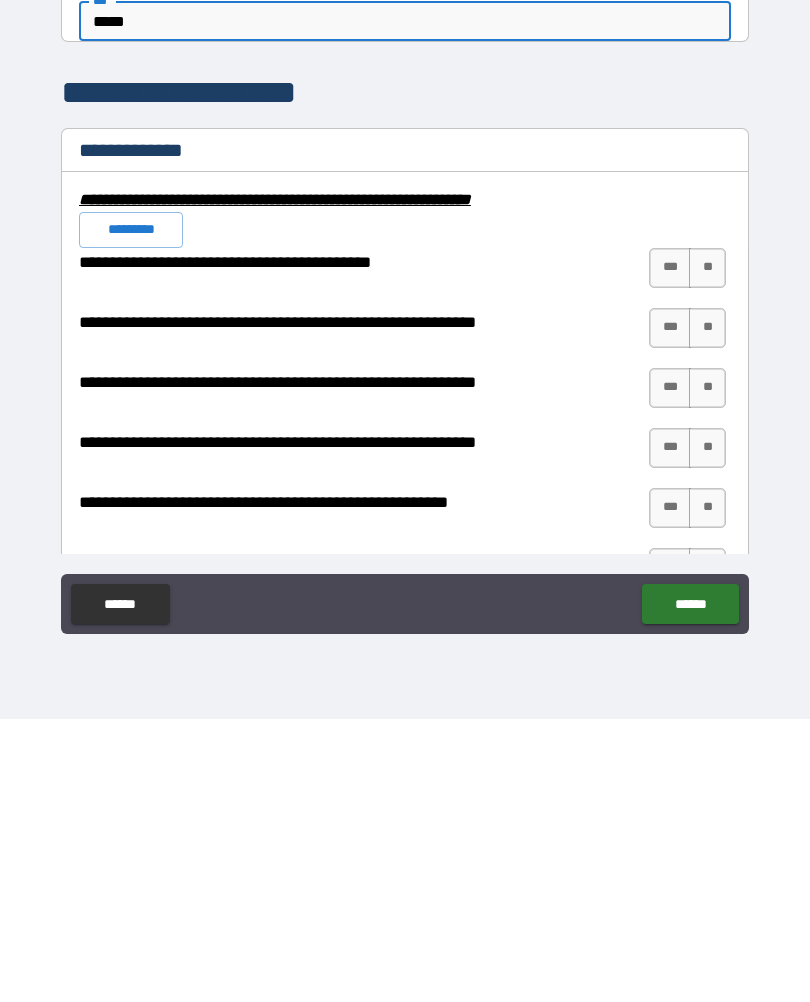 type on "*****" 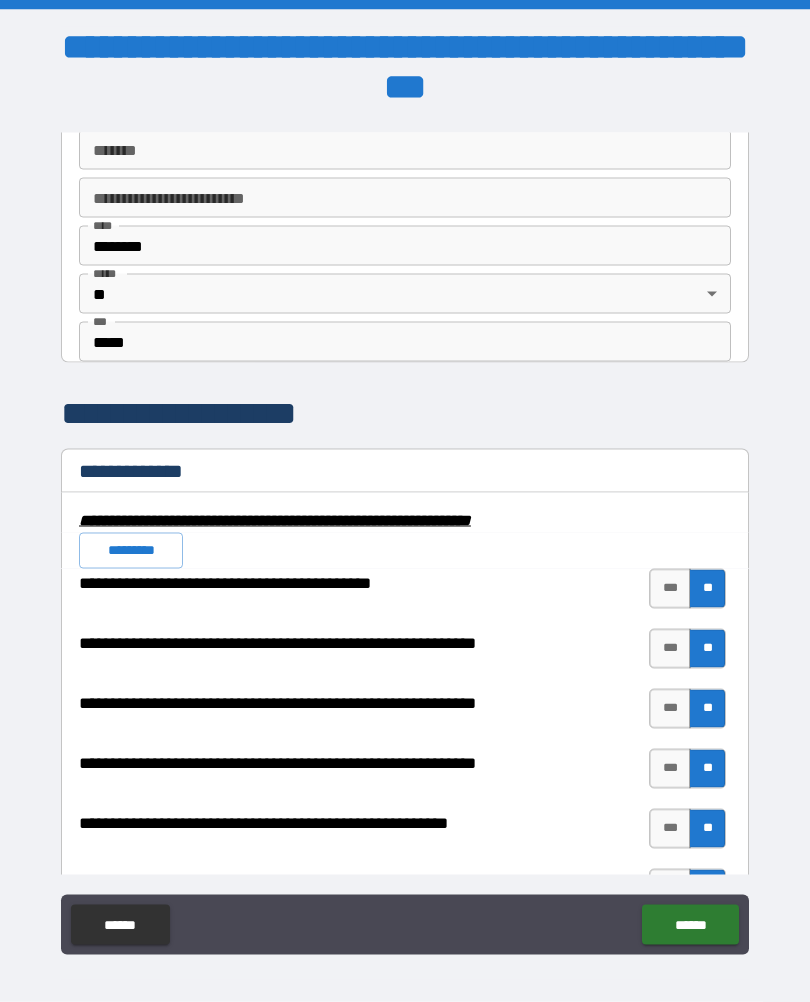 scroll, scrollTop: 0, scrollLeft: 0, axis: both 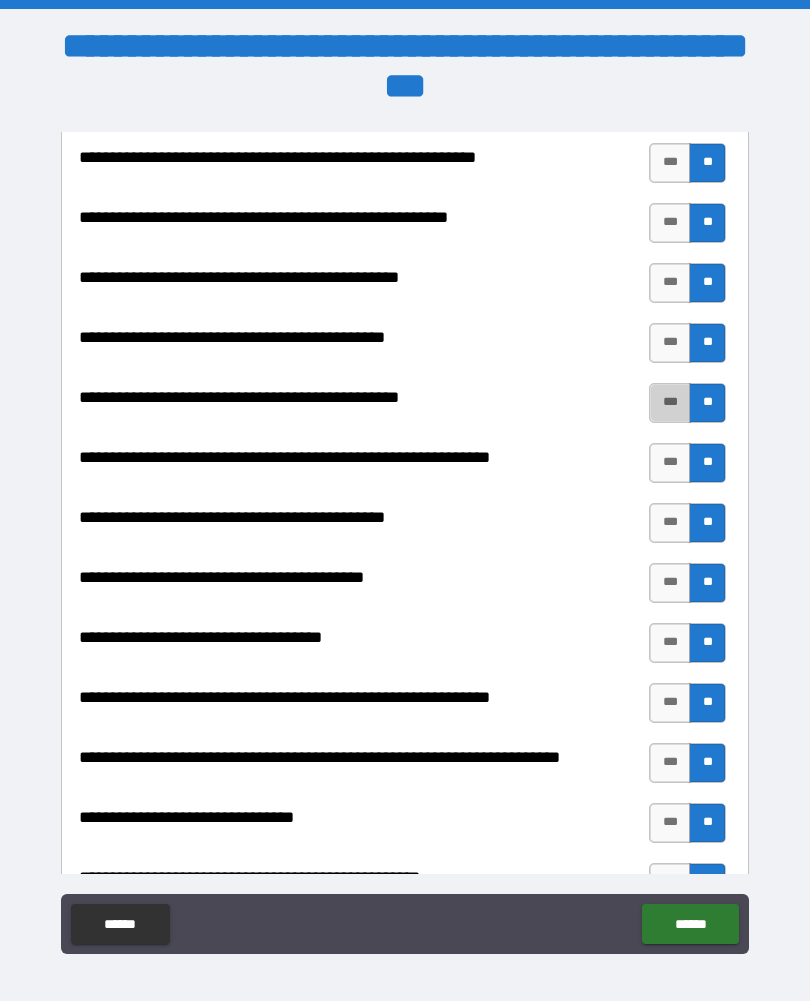 click on "***" at bounding box center (670, 404) 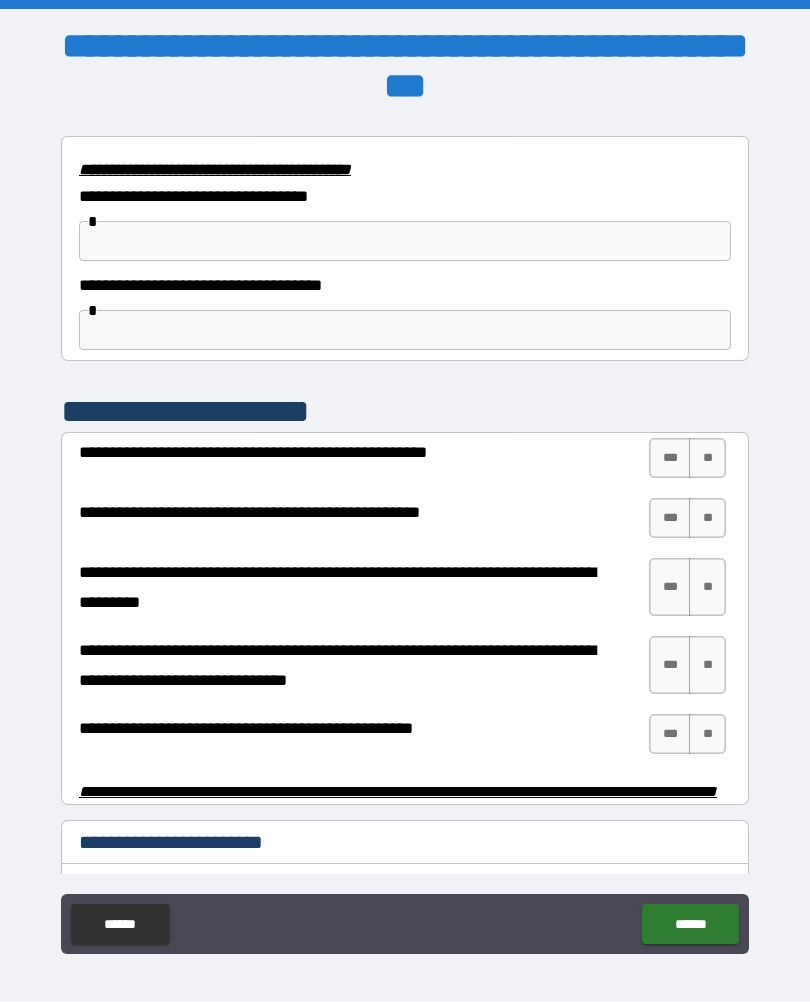 scroll, scrollTop: 3606, scrollLeft: 0, axis: vertical 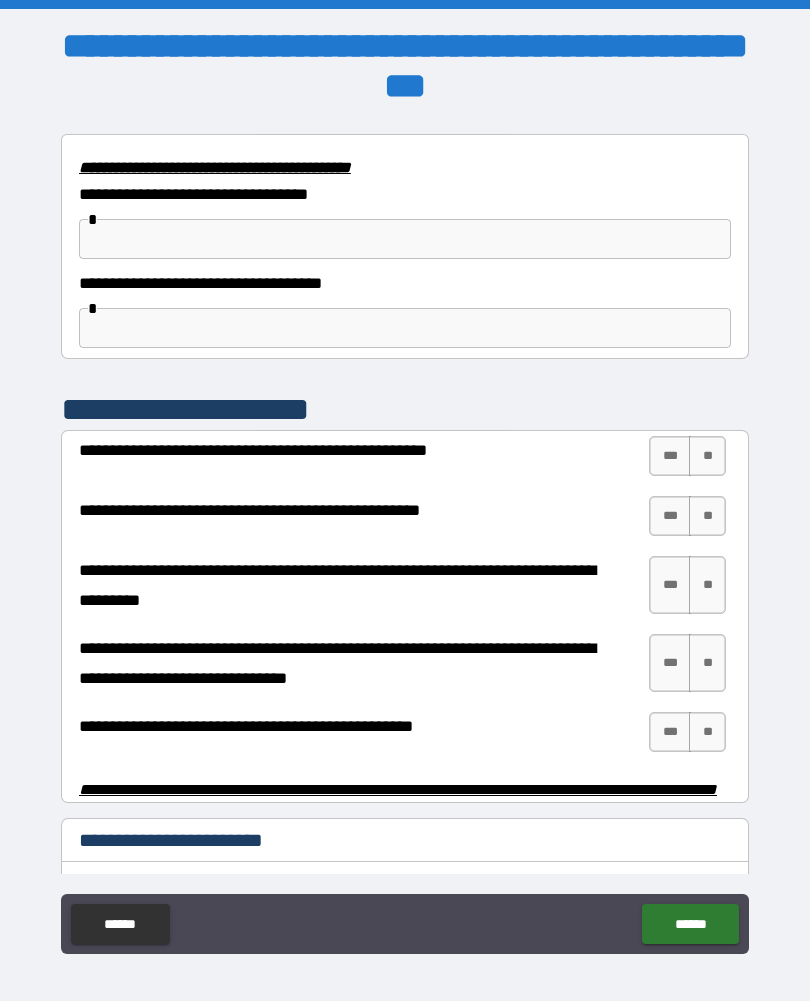 click on "**" at bounding box center (707, 457) 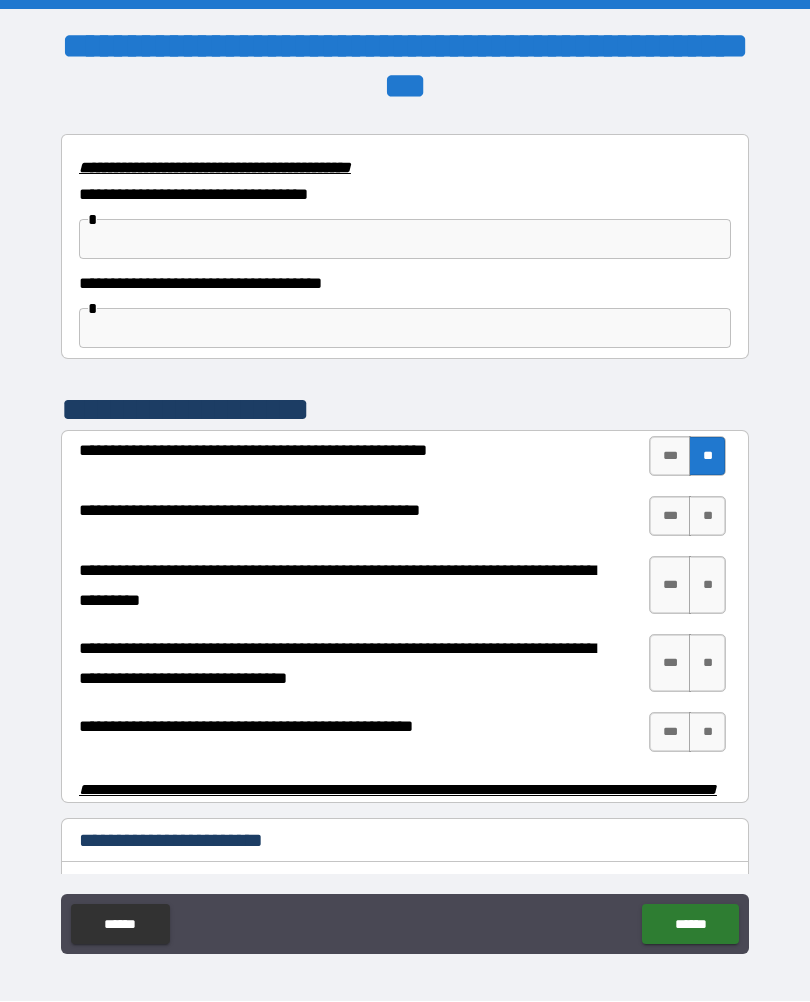 click on "***" at bounding box center [670, 517] 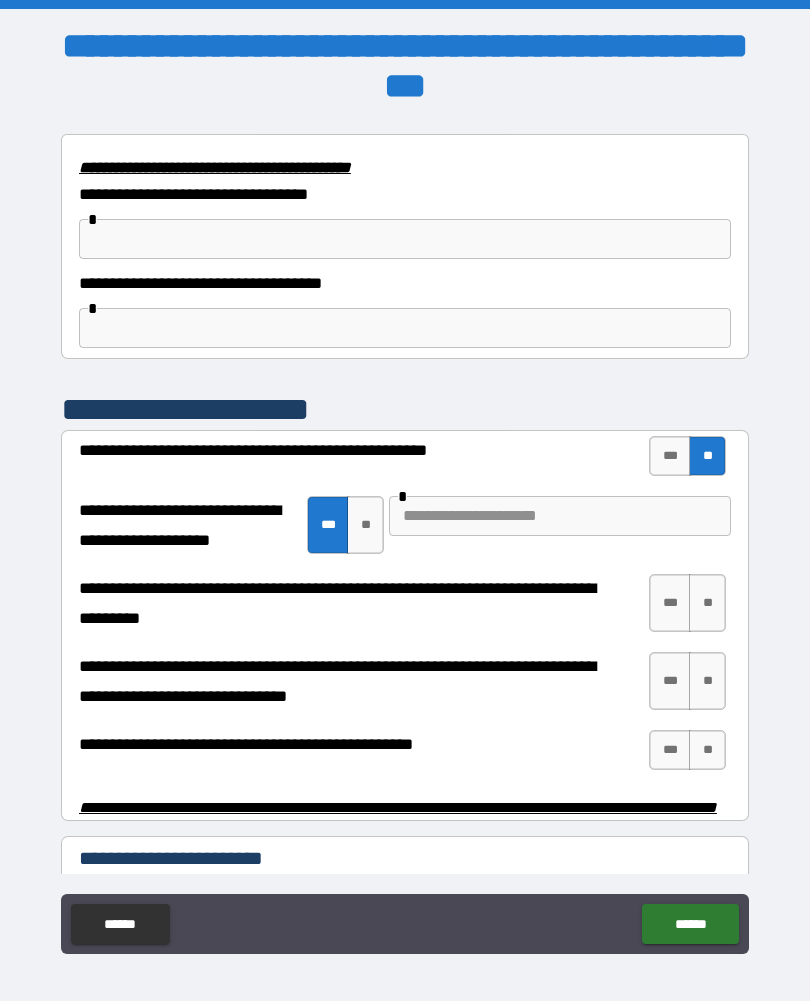 click on "***" at bounding box center (670, 682) 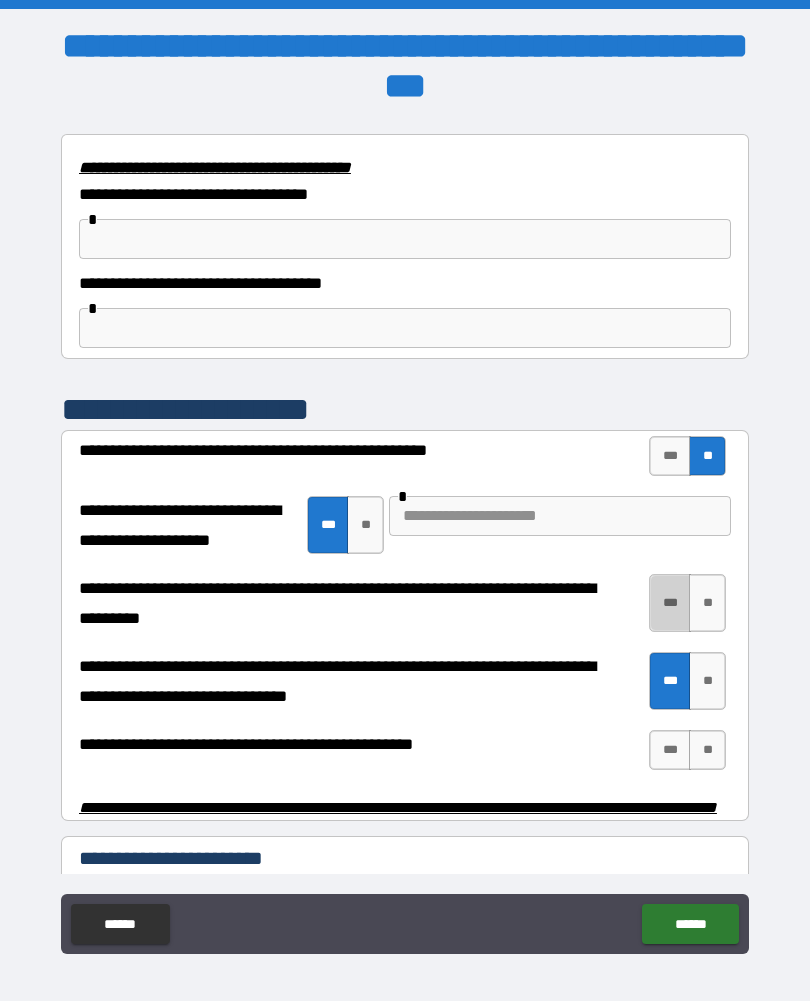click on "***" at bounding box center [670, 604] 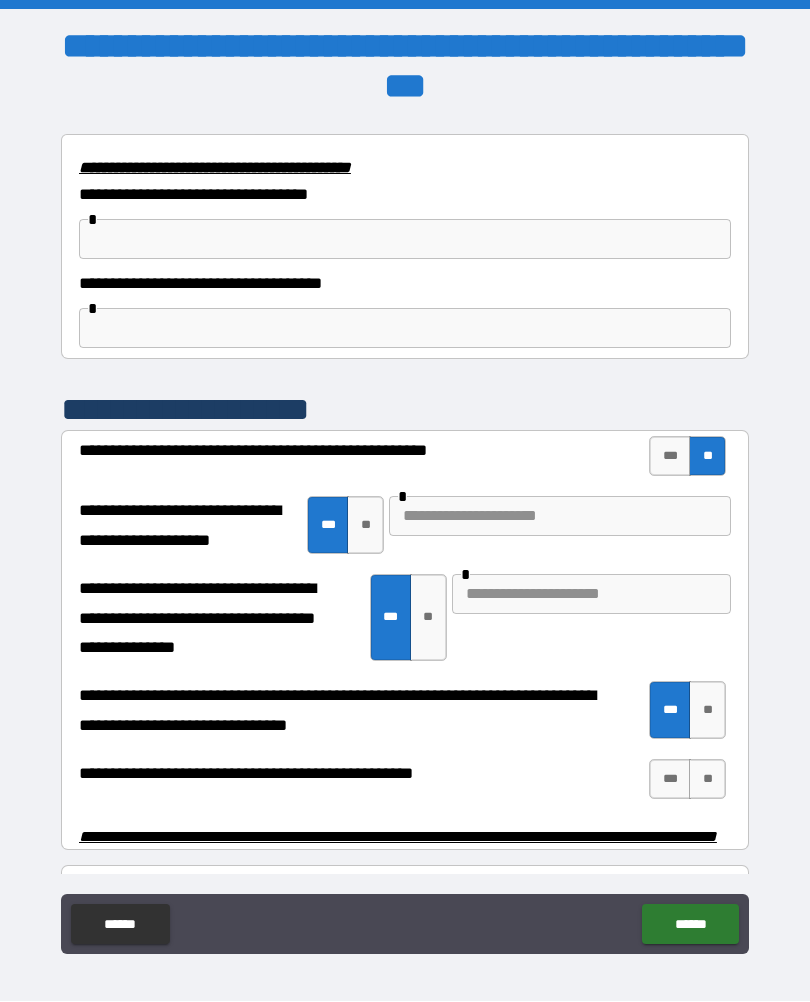 click at bounding box center [591, 595] 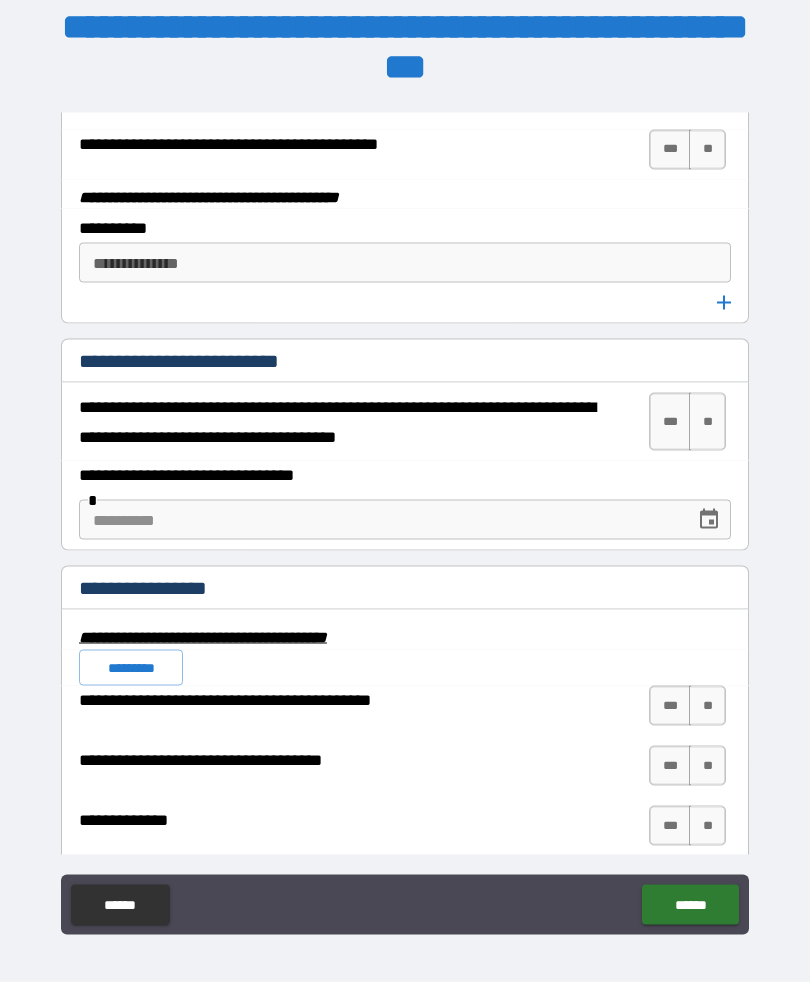 scroll, scrollTop: 6429, scrollLeft: 0, axis: vertical 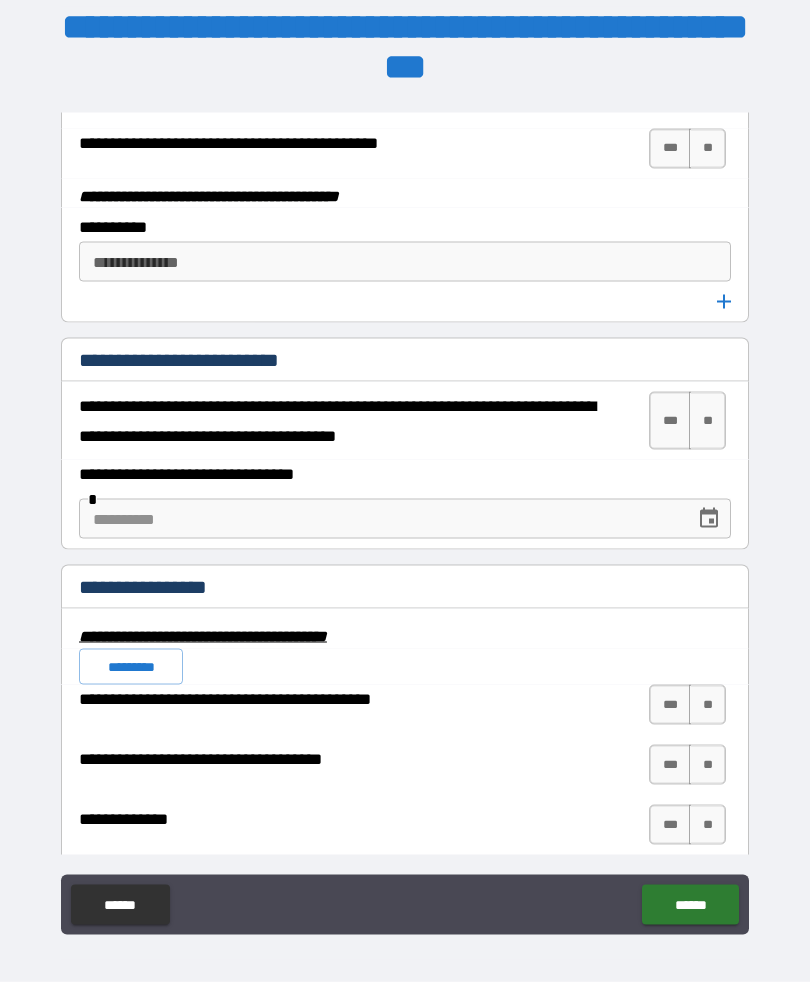 type on "**********" 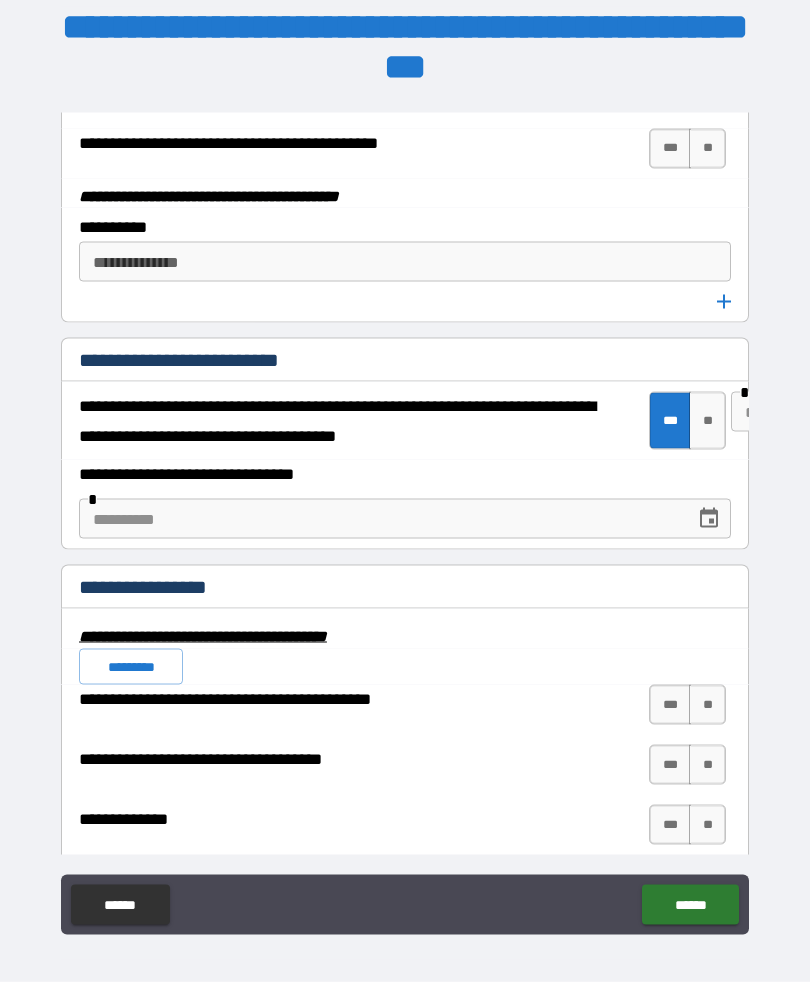 scroll, scrollTop: 0, scrollLeft: 0, axis: both 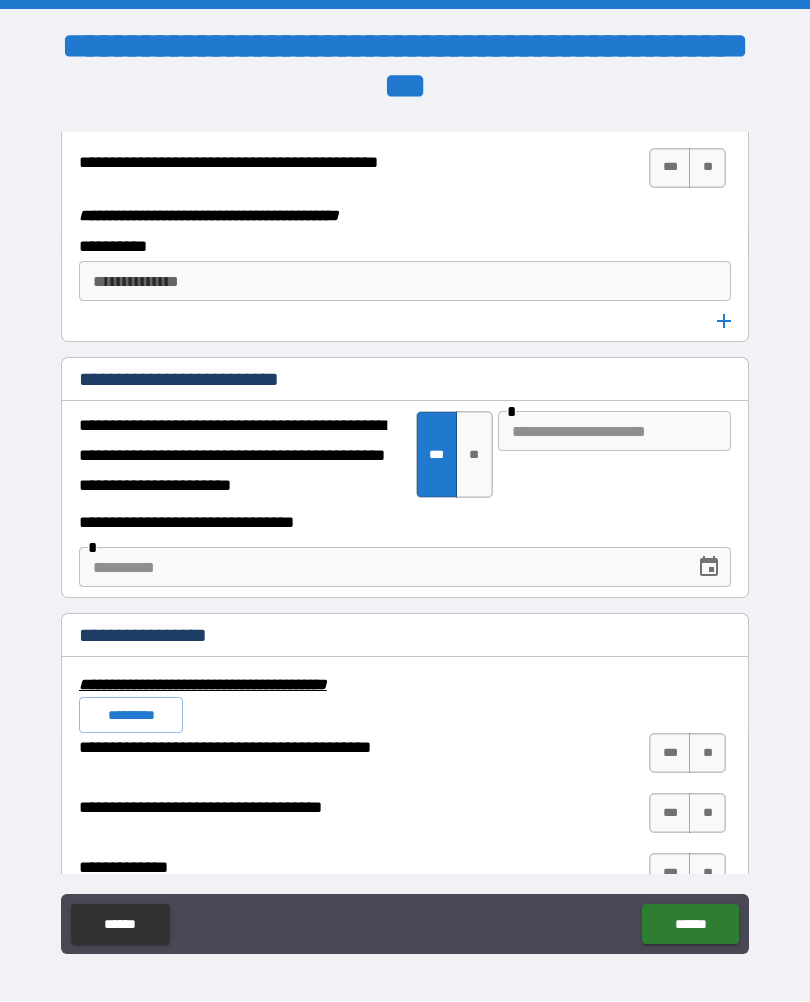 click at bounding box center [380, 568] 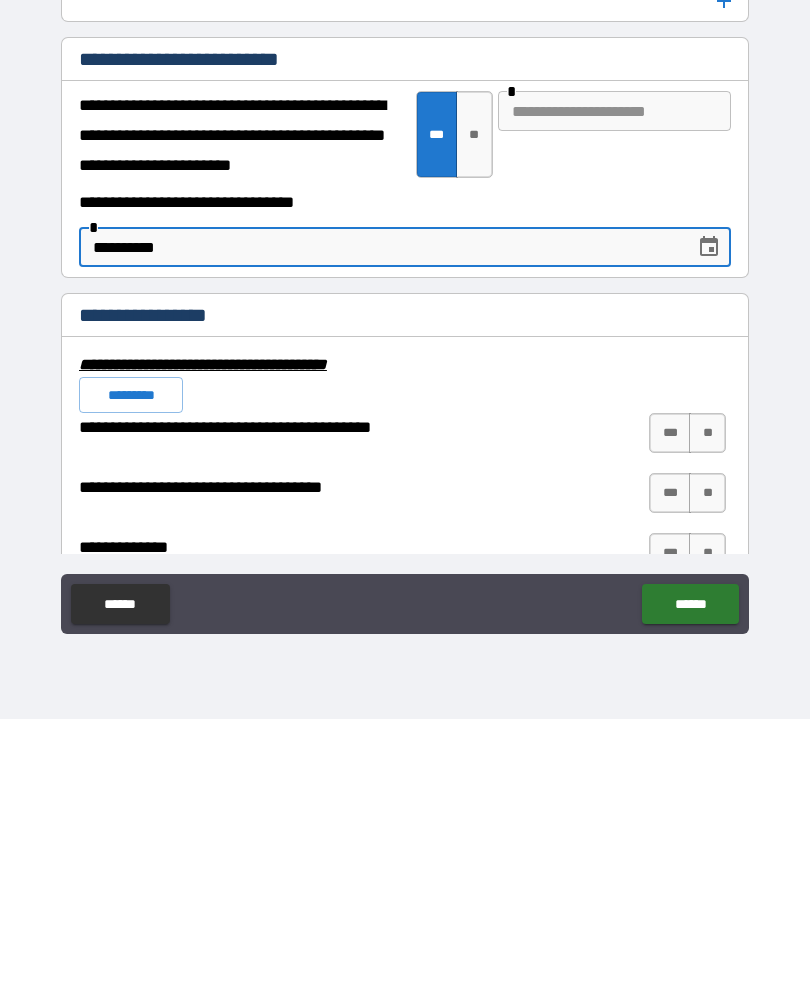 scroll, scrollTop: 39, scrollLeft: 0, axis: vertical 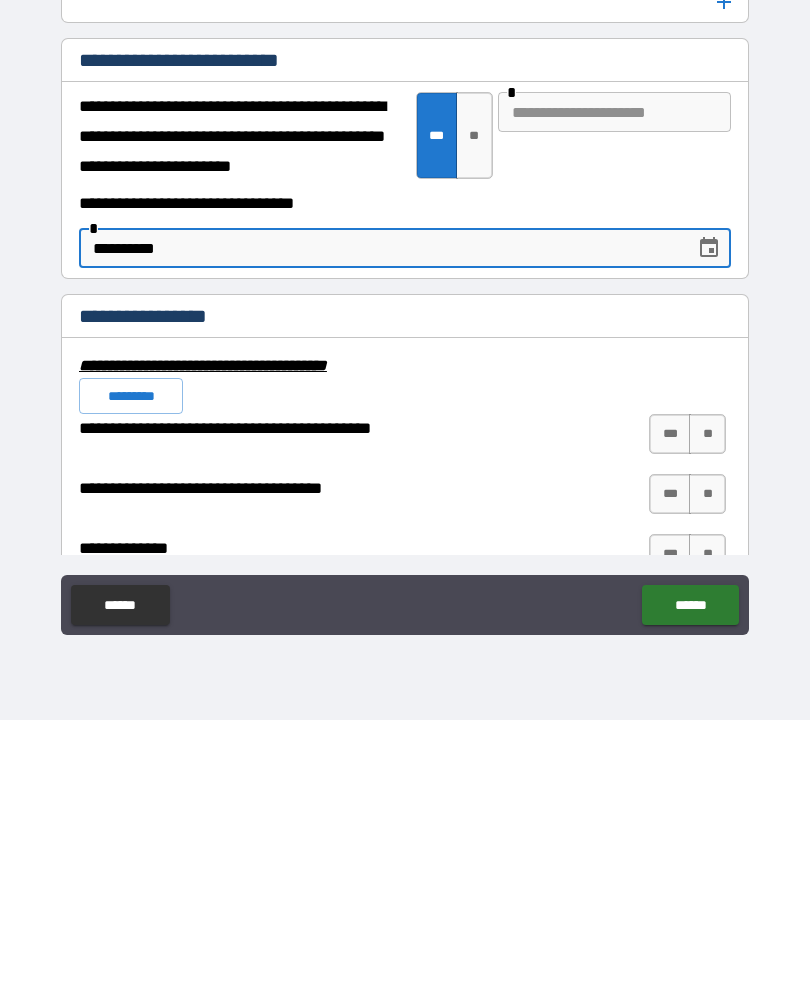 type on "**********" 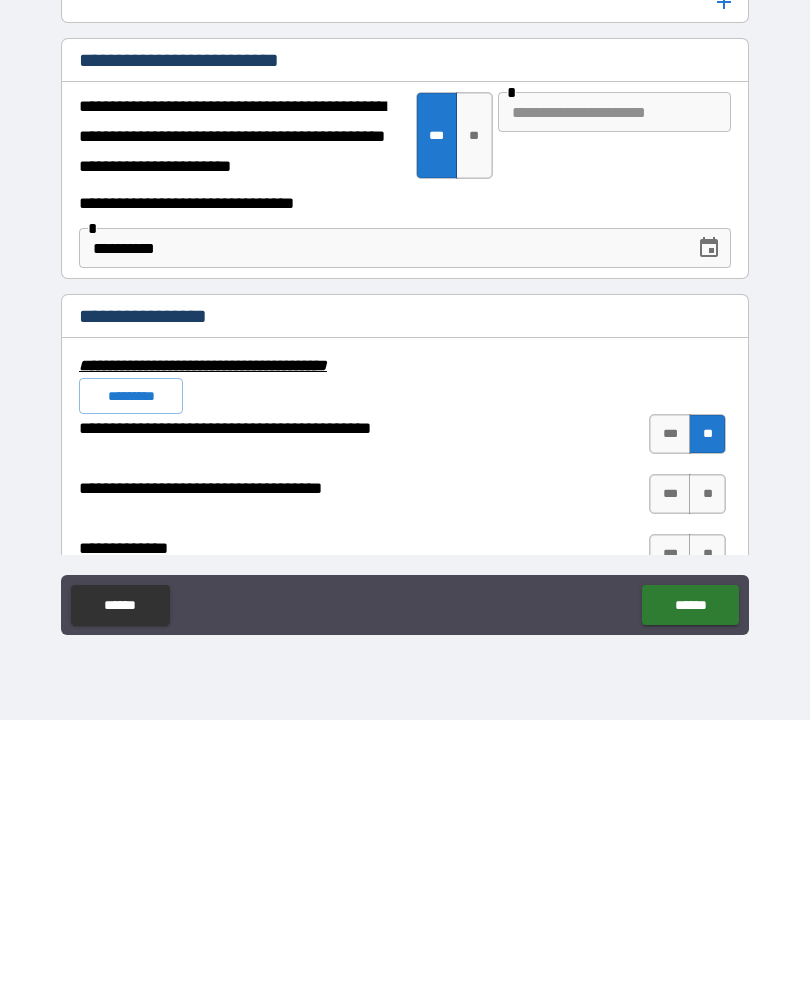 scroll, scrollTop: 0, scrollLeft: 0, axis: both 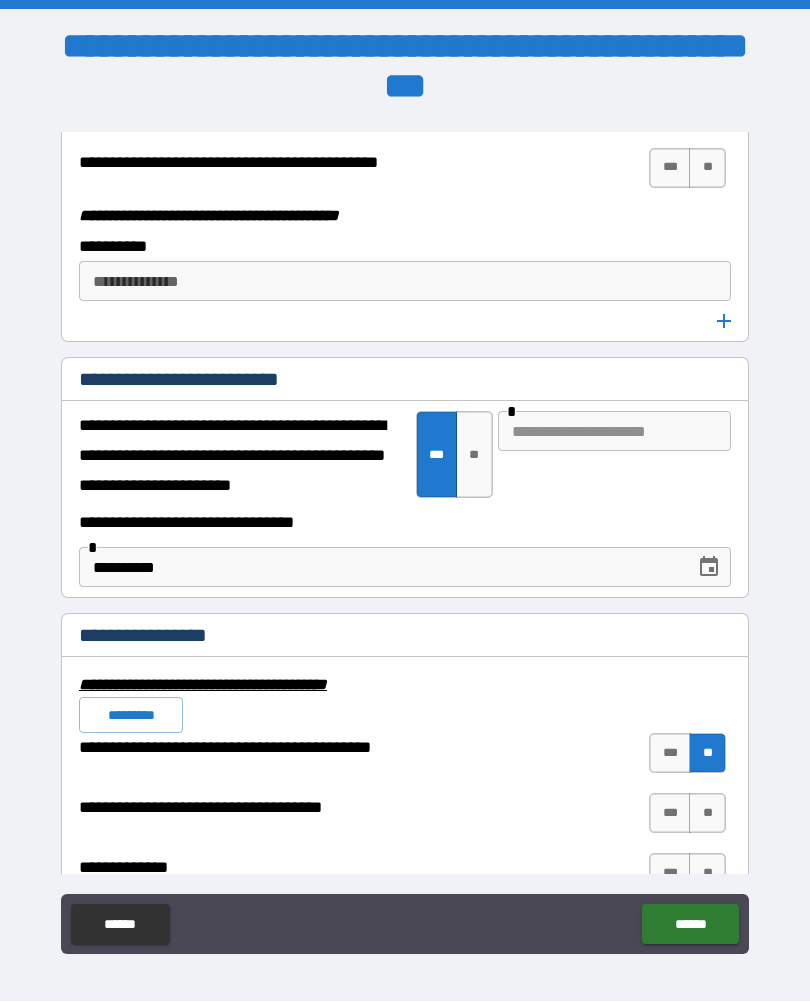 click on "**" at bounding box center (707, 814) 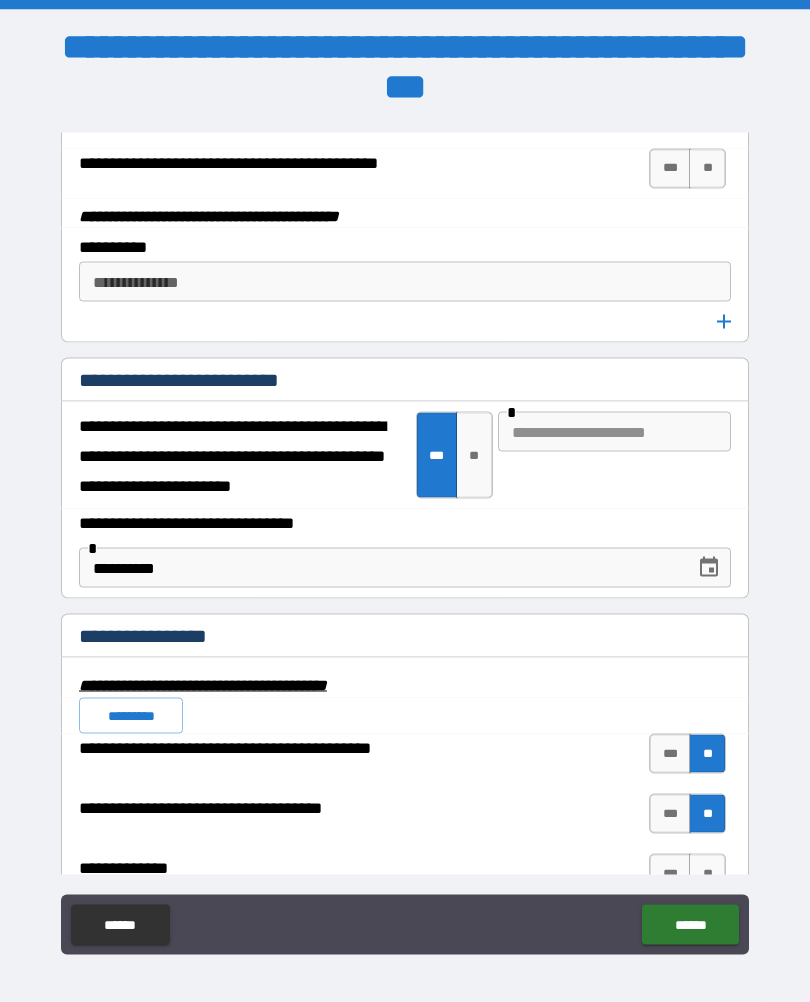 scroll, scrollTop: 0, scrollLeft: 0, axis: both 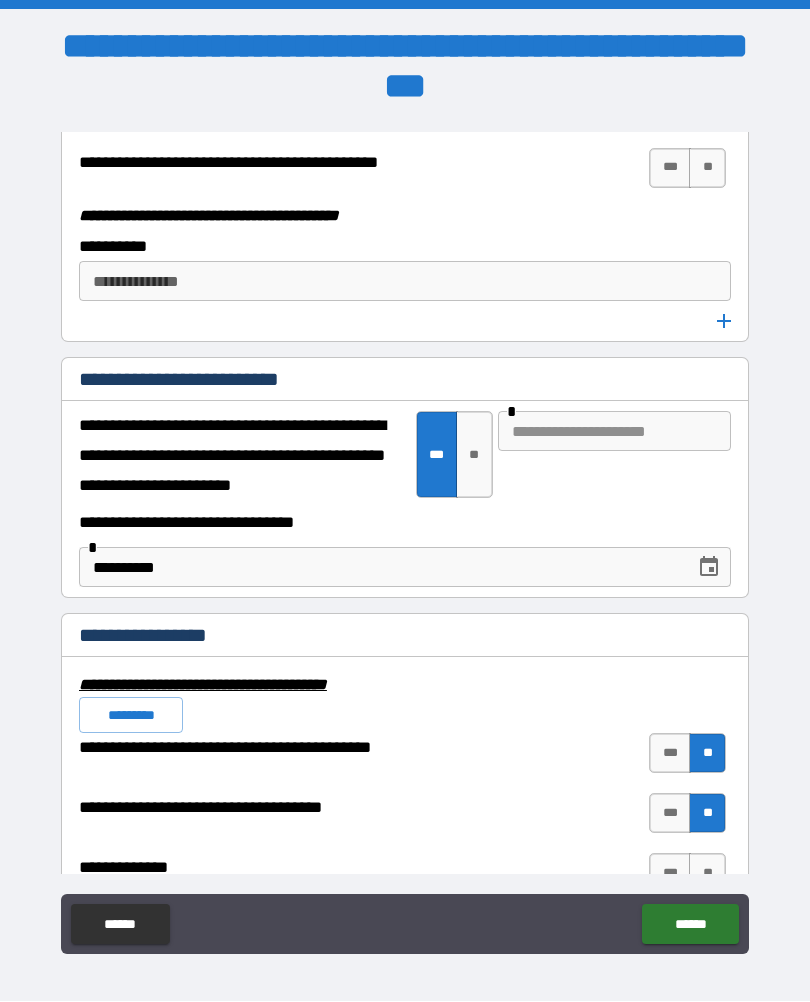 click on "******" at bounding box center (690, 925) 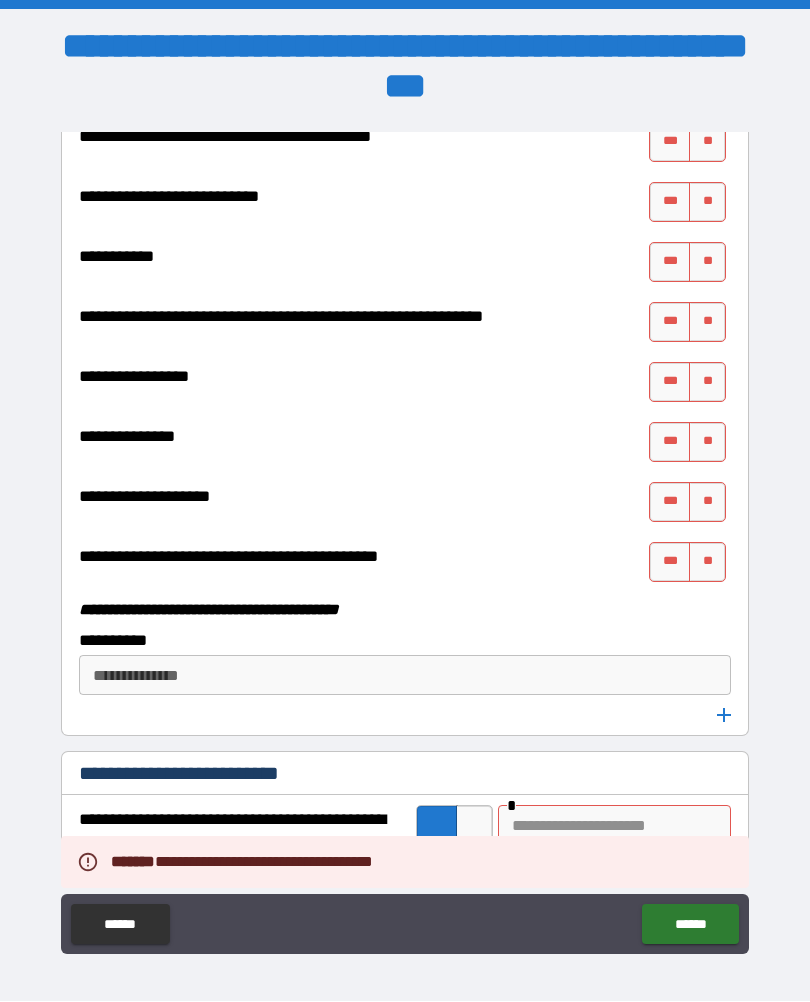scroll, scrollTop: 5981, scrollLeft: 0, axis: vertical 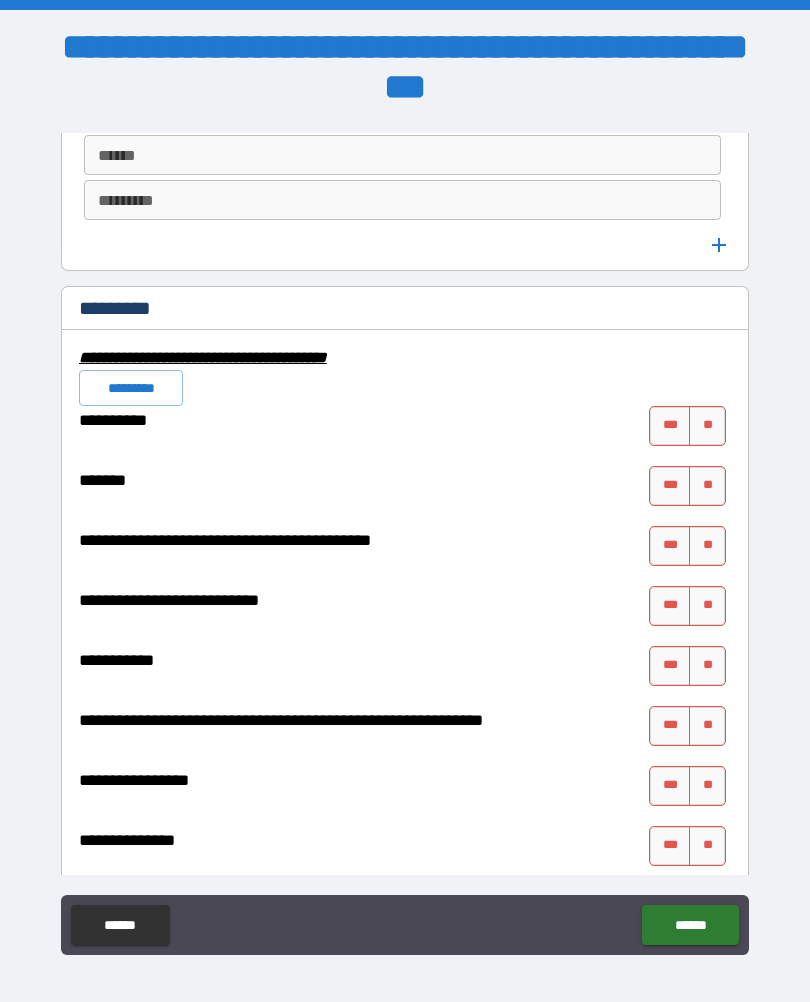 click on "*********" at bounding box center (131, 388) 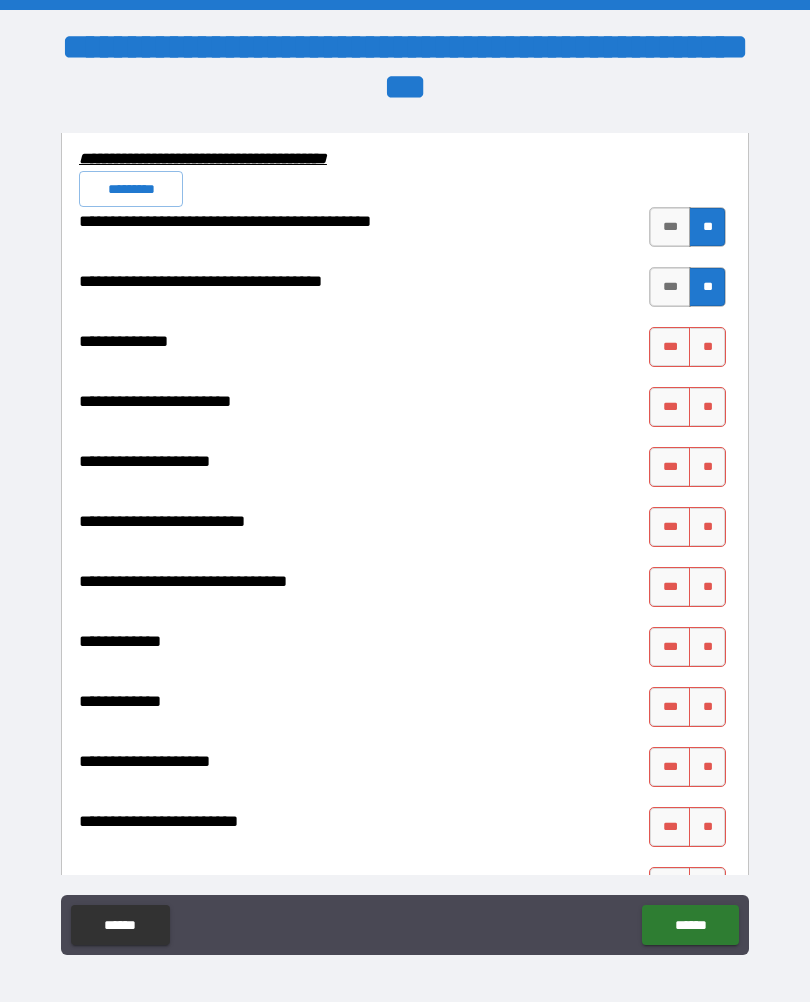 scroll, scrollTop: 6973, scrollLeft: 0, axis: vertical 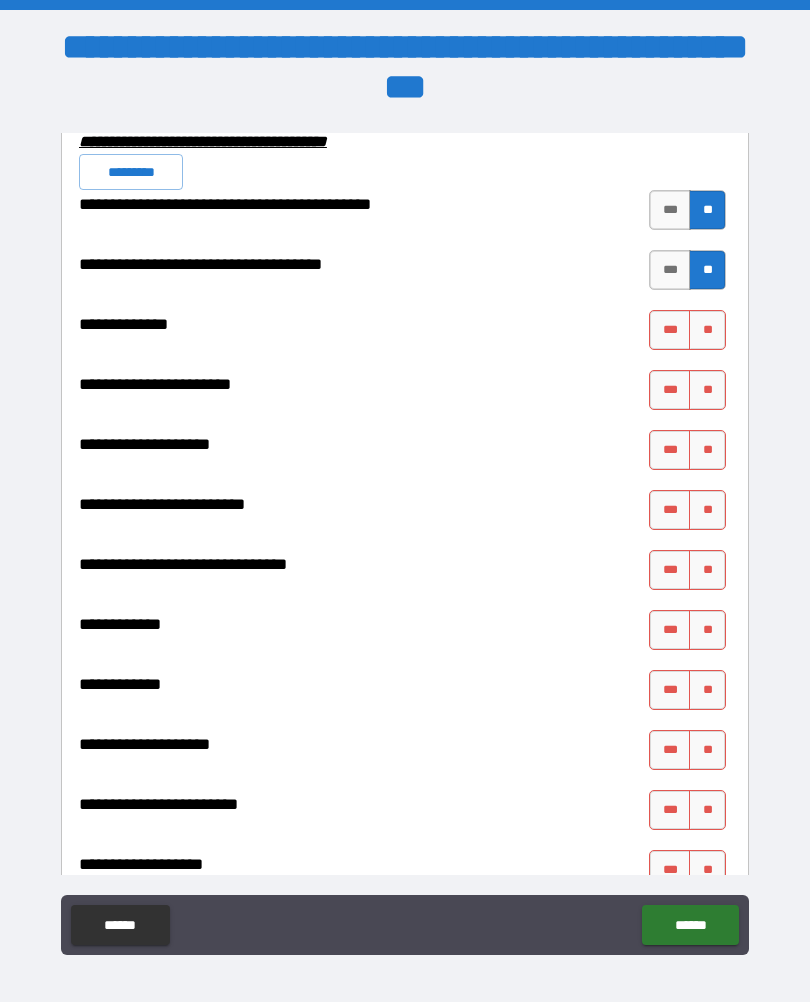 click on "**" at bounding box center (707, 330) 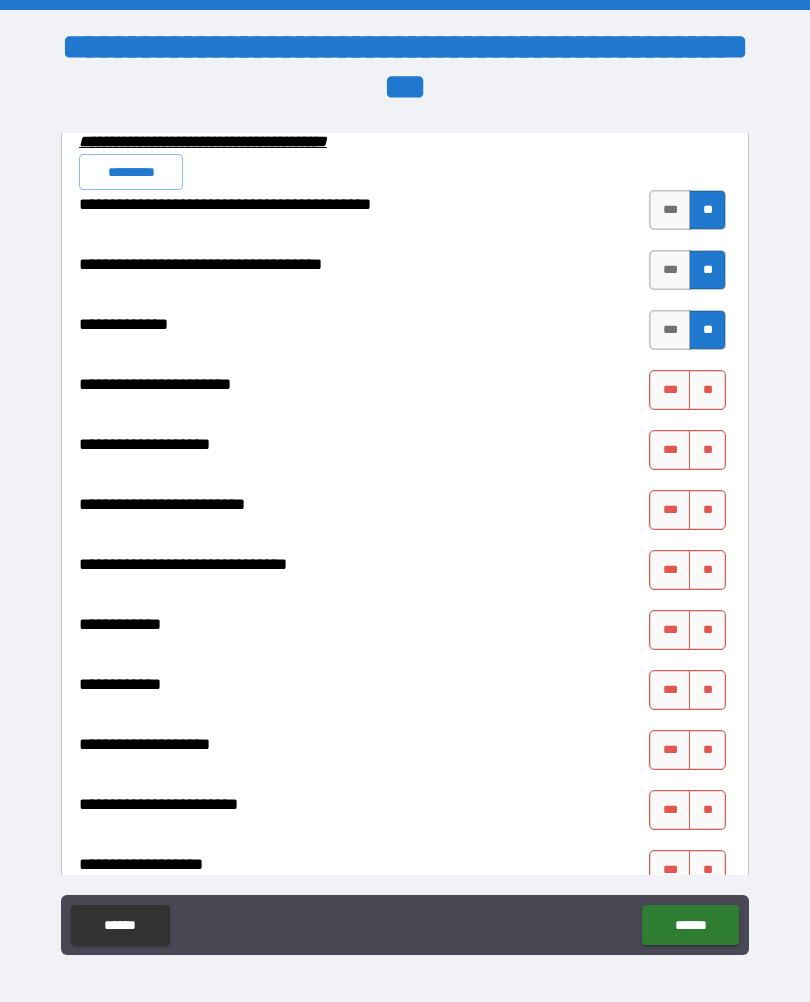 click on "**" at bounding box center (707, 390) 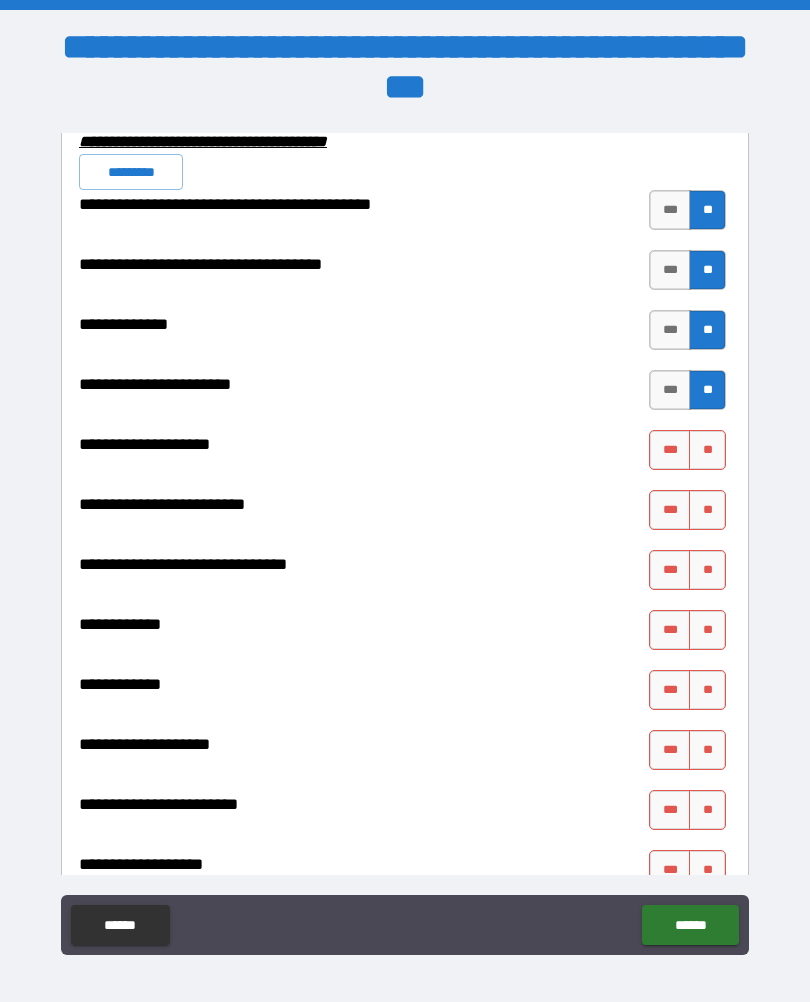 click on "**" at bounding box center (707, 450) 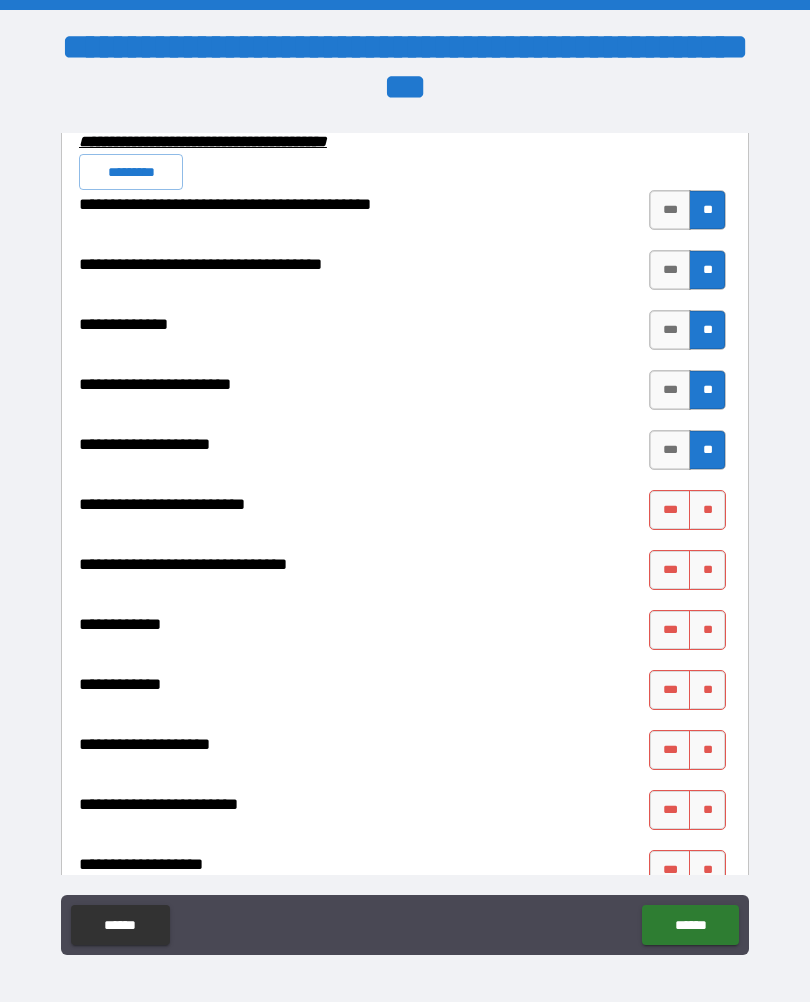click on "**" at bounding box center (707, 510) 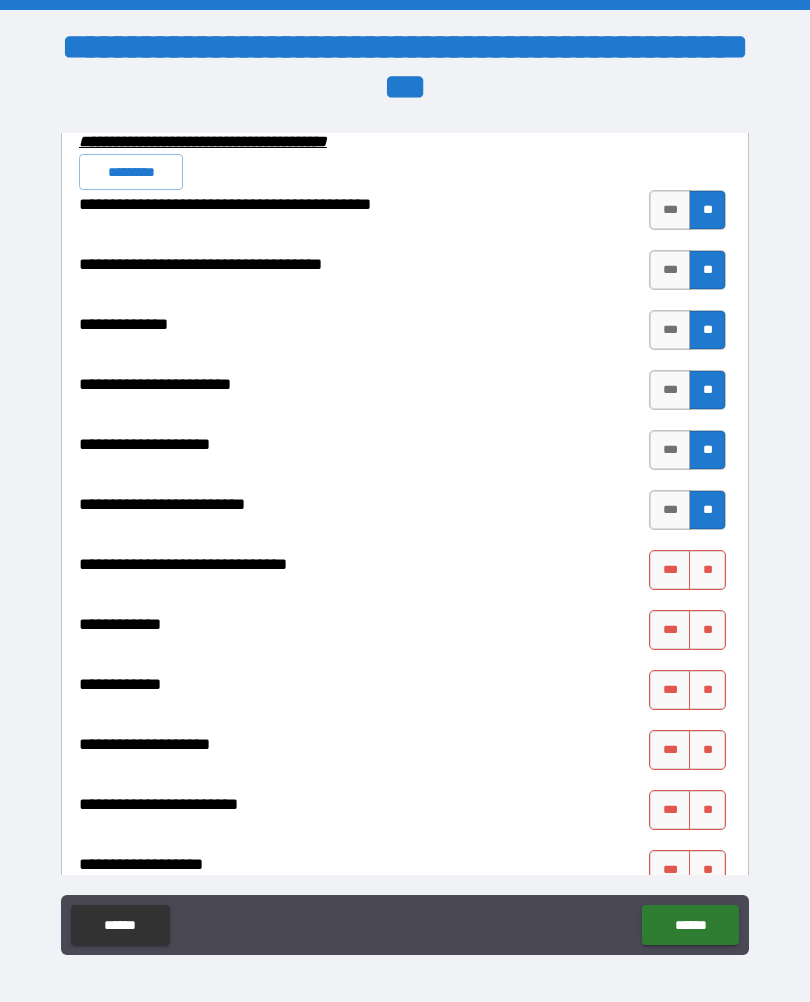 click on "**" at bounding box center [707, 570] 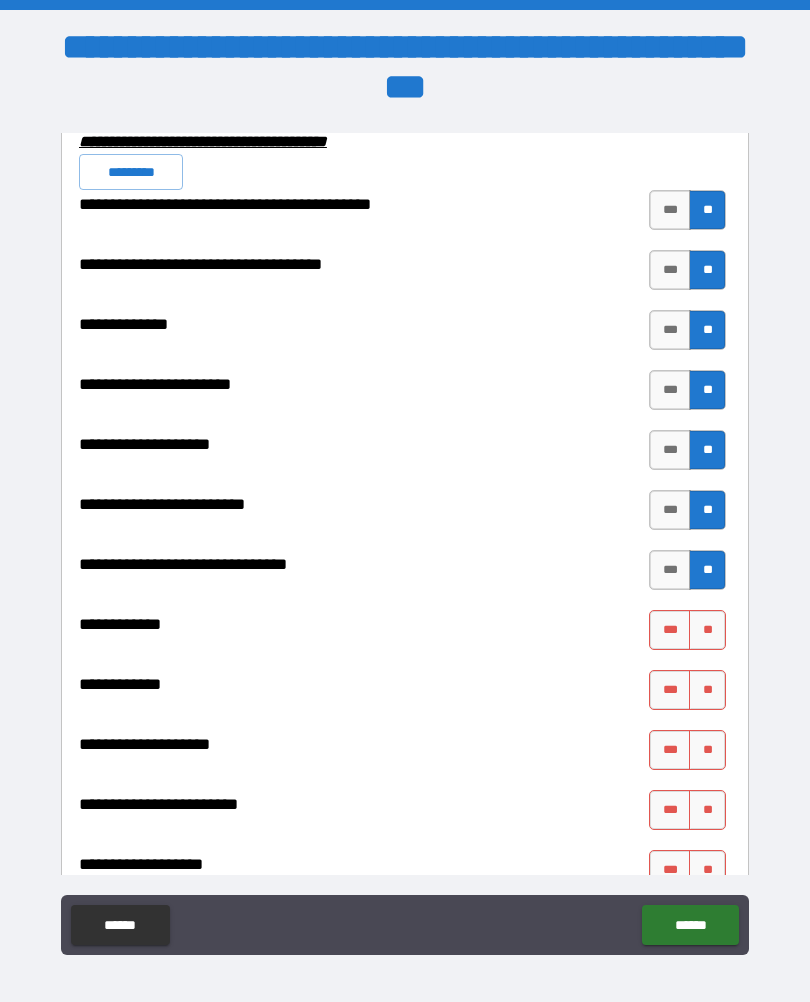 click on "**" at bounding box center (707, 630) 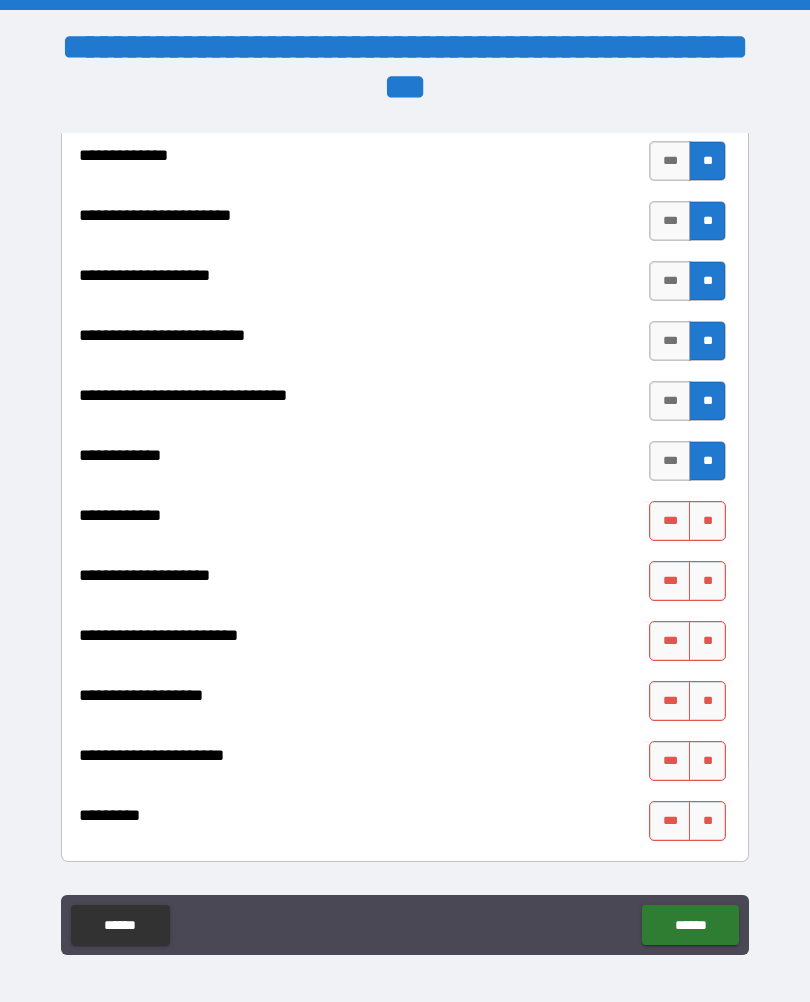 scroll, scrollTop: 7149, scrollLeft: 0, axis: vertical 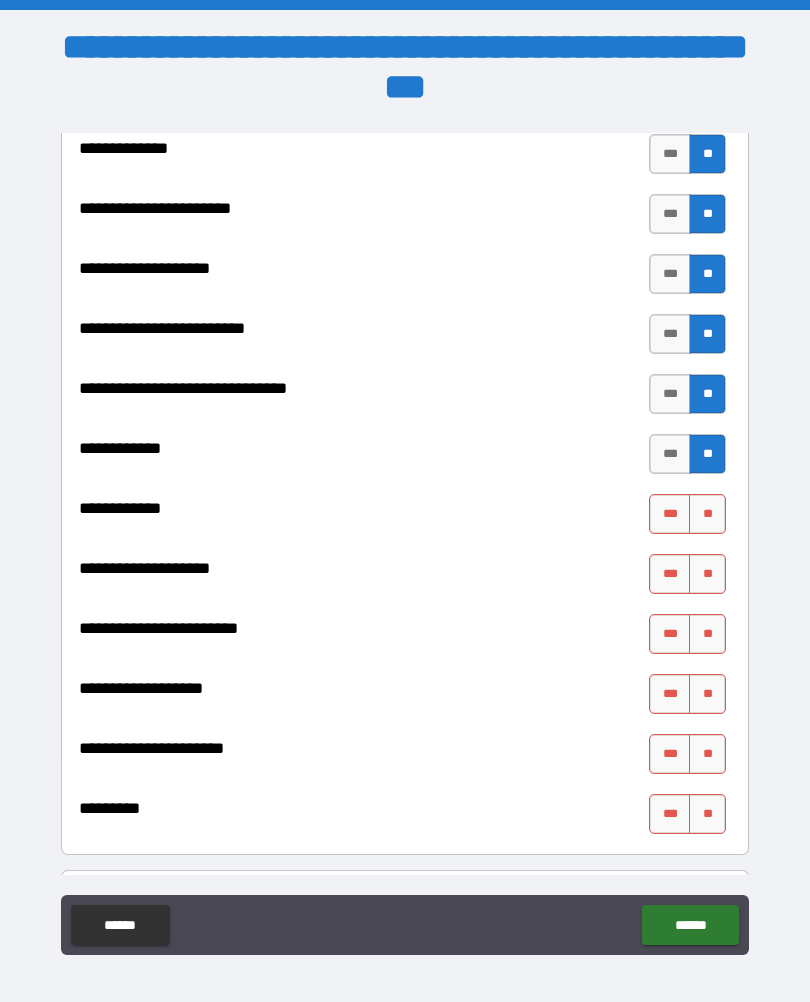 click on "**" at bounding box center [707, 514] 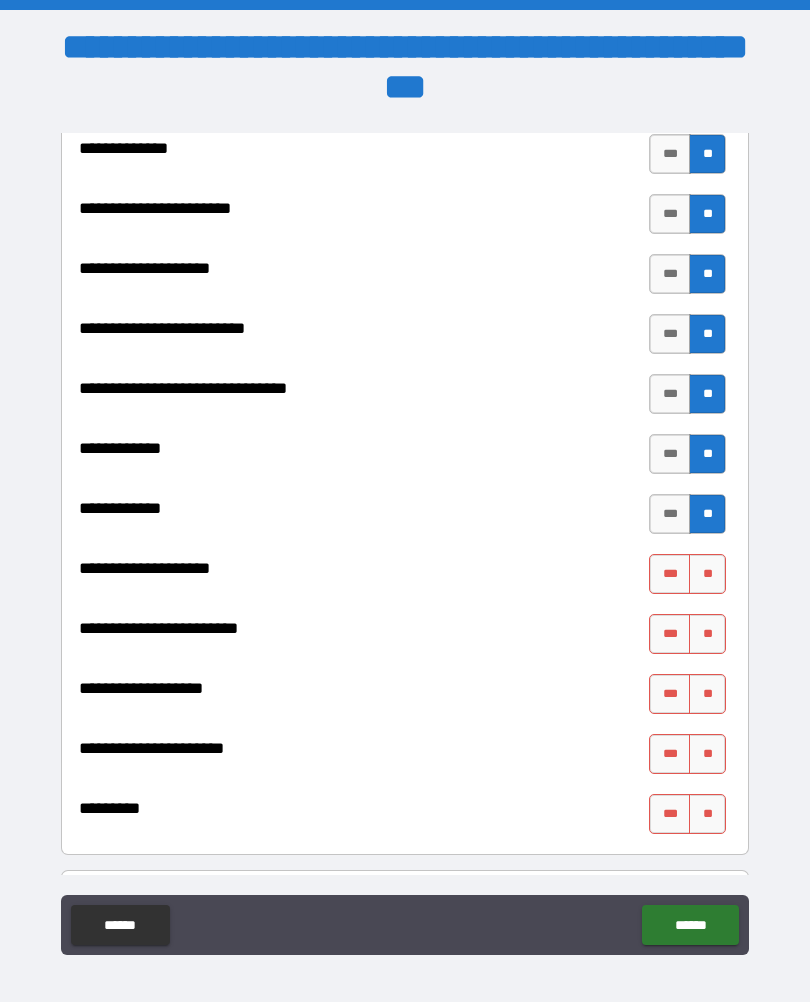 click on "***" at bounding box center [670, 574] 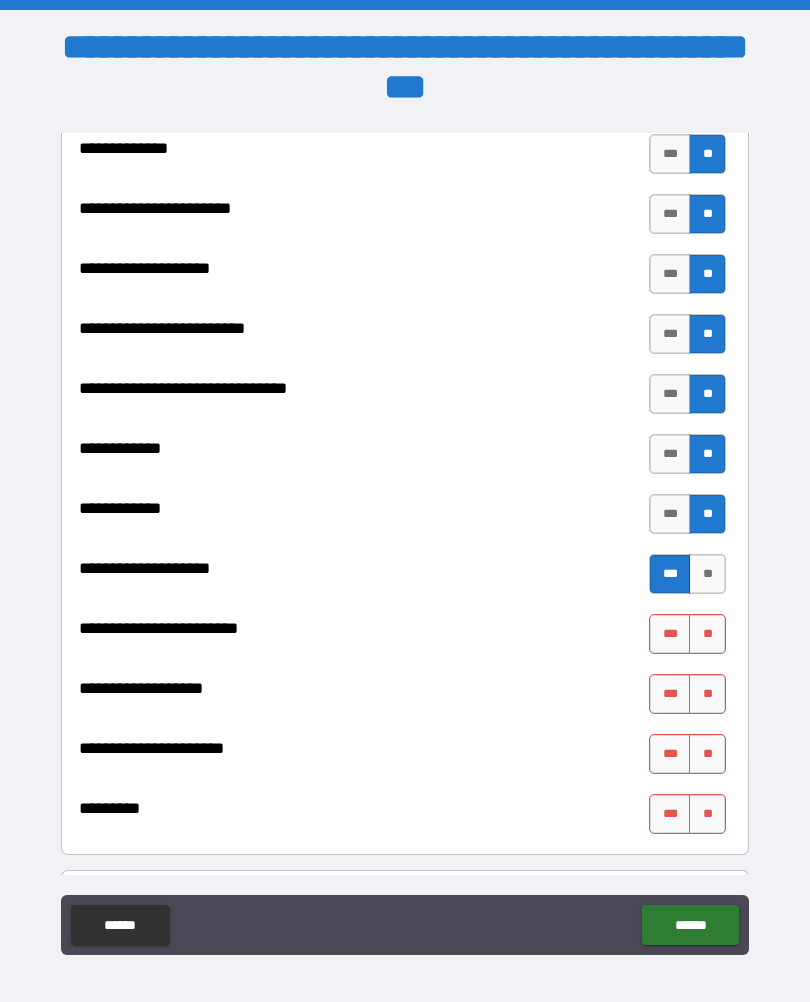 click on "**" at bounding box center (707, 694) 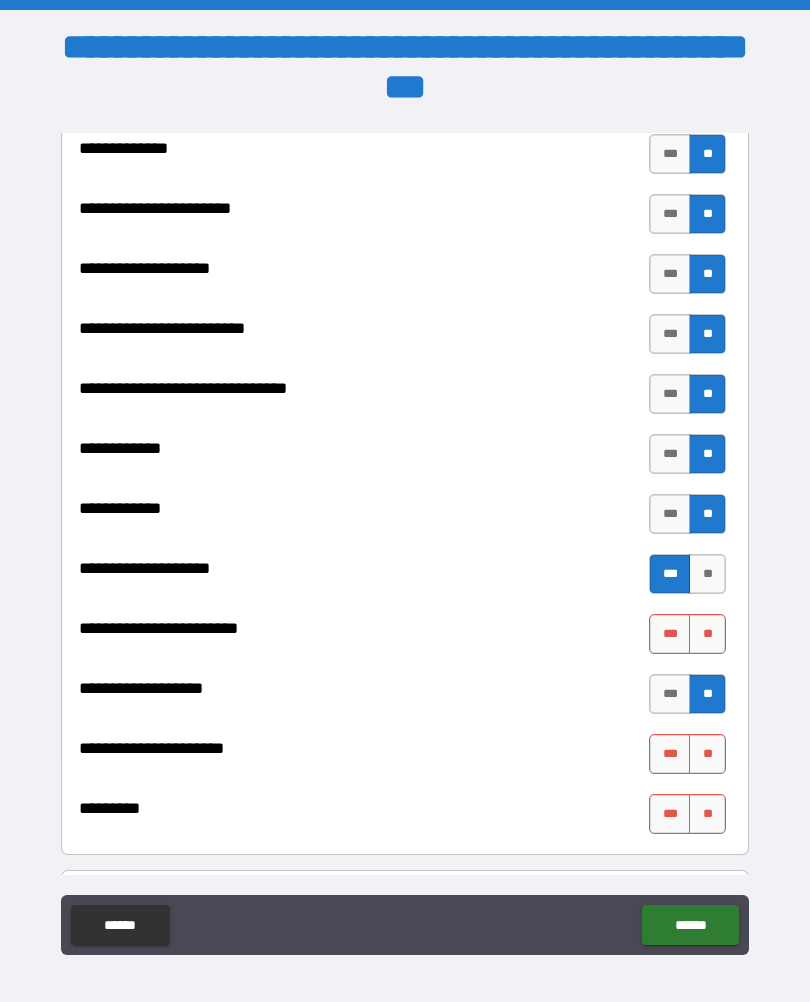 click on "**" at bounding box center (707, 634) 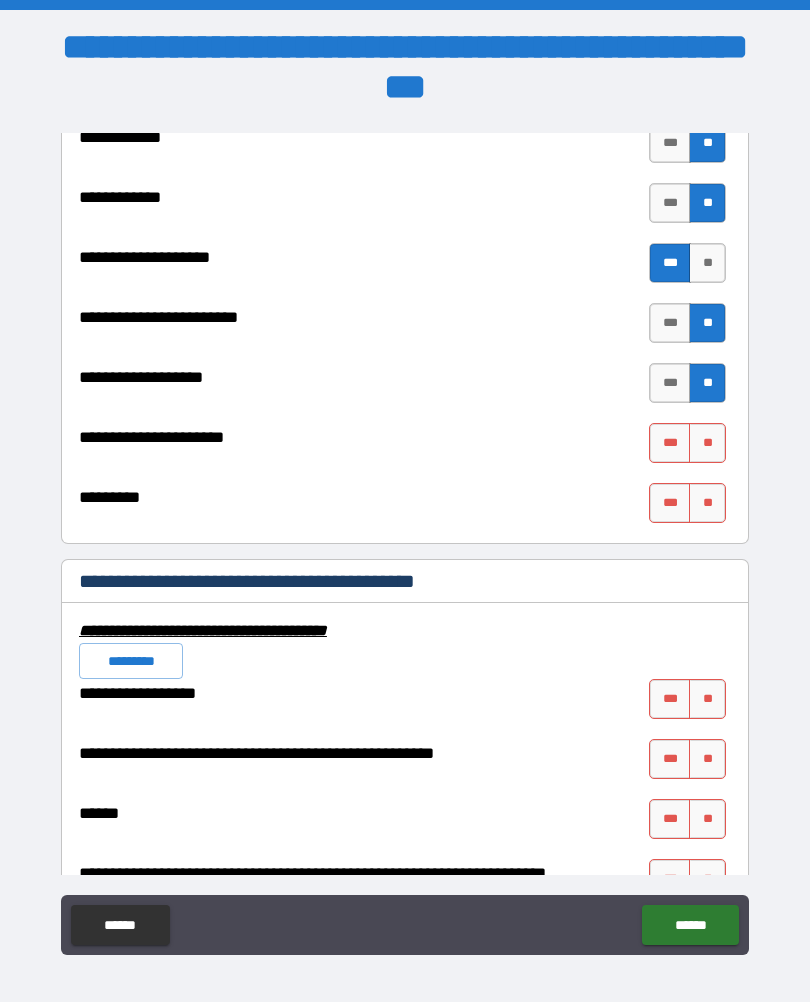 scroll, scrollTop: 7461, scrollLeft: 0, axis: vertical 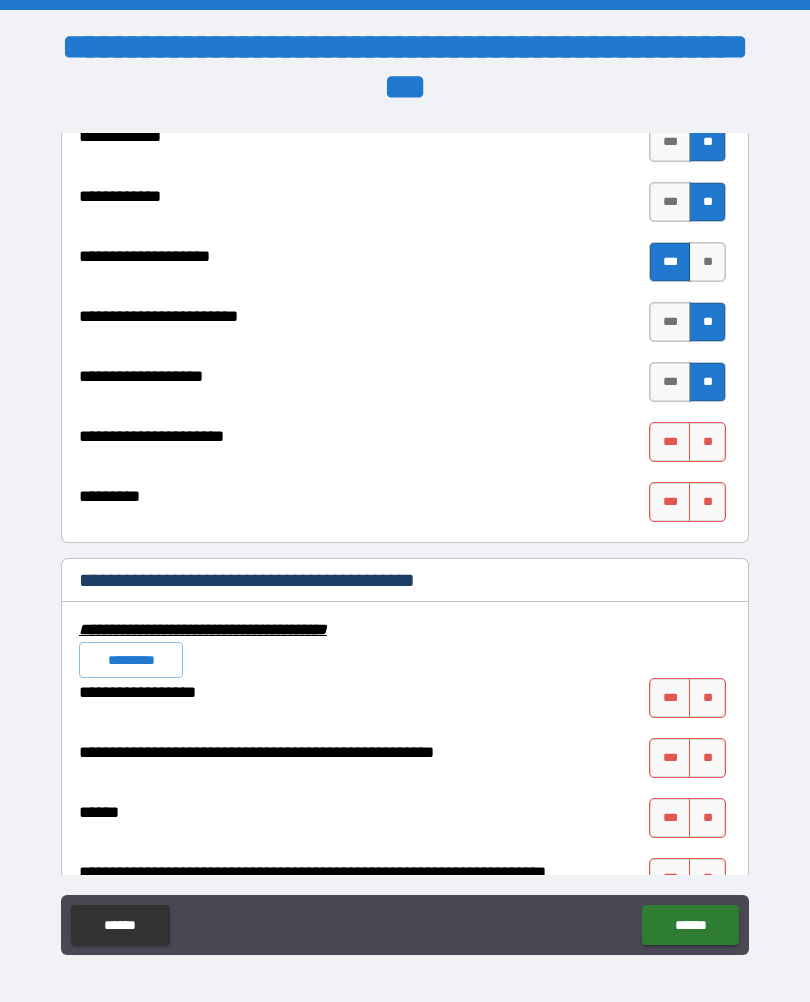 click on "**" at bounding box center [707, 442] 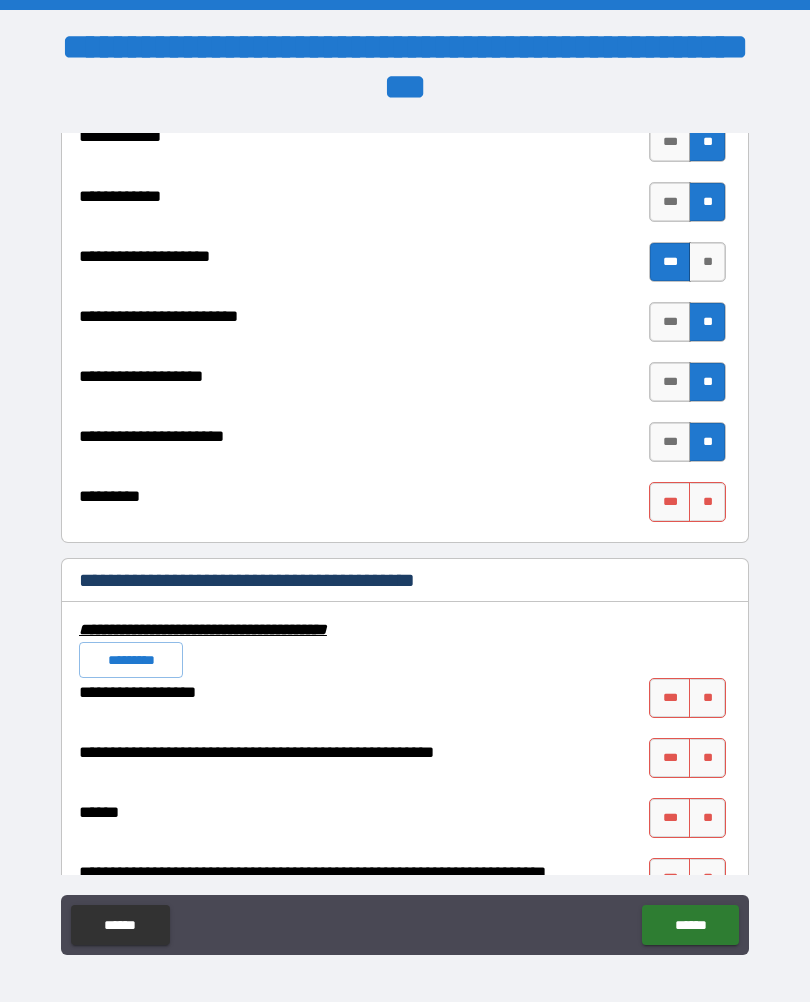 click on "**" at bounding box center [707, 502] 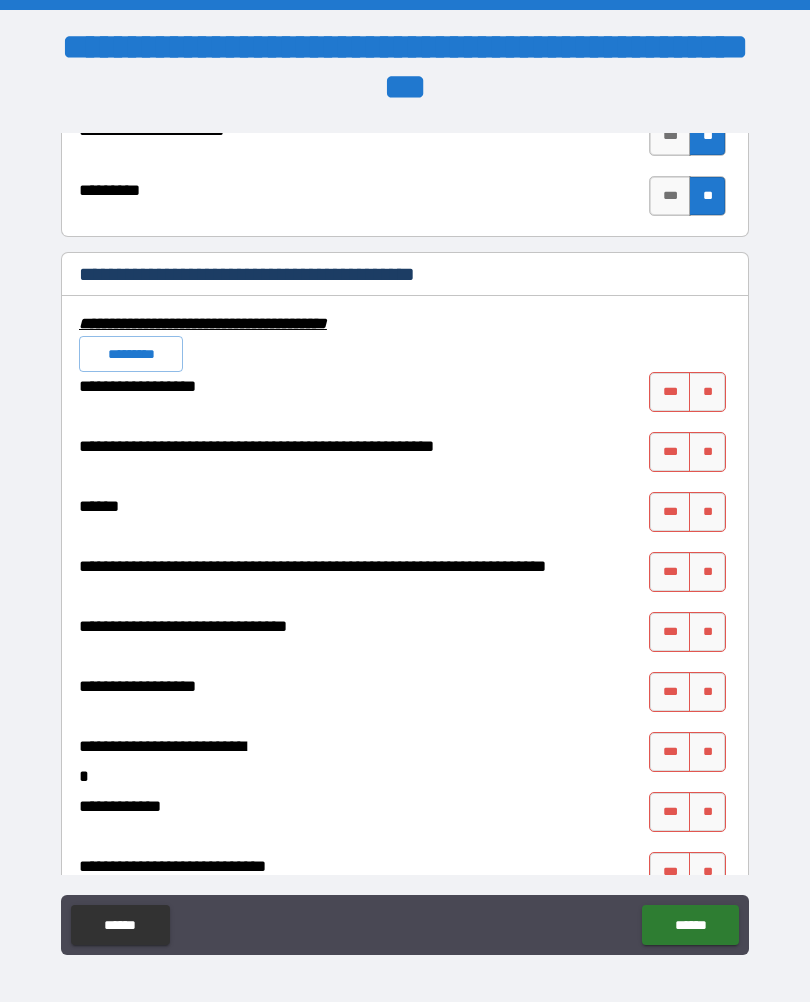 scroll, scrollTop: 7764, scrollLeft: 0, axis: vertical 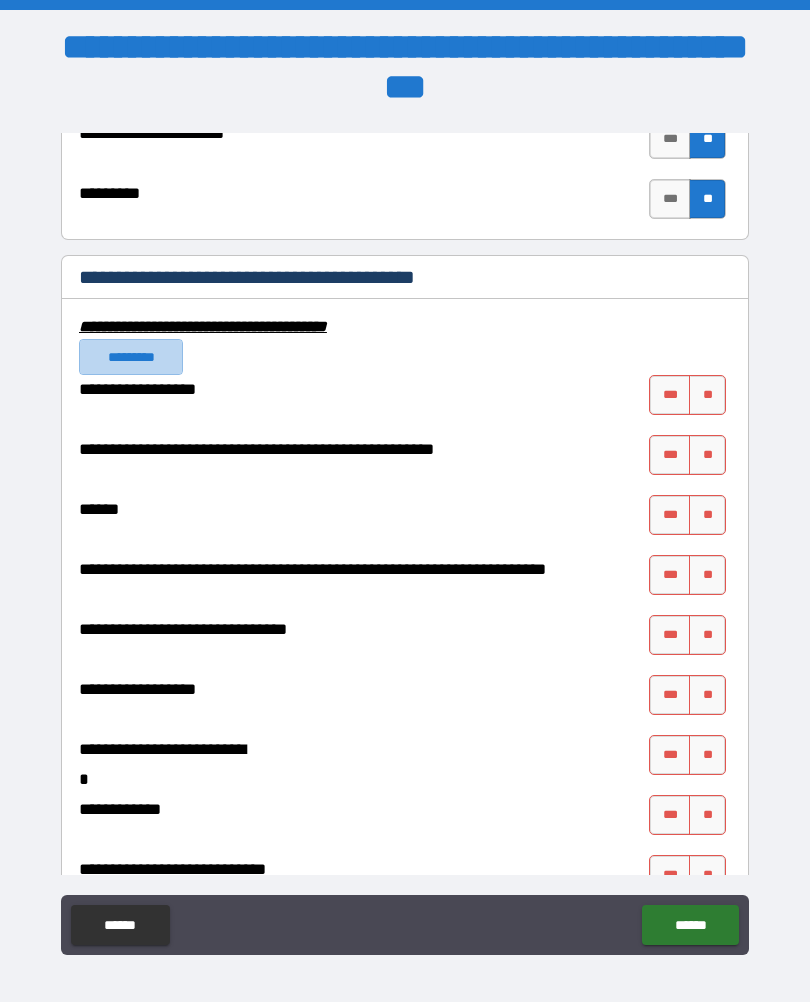 click on "*********" at bounding box center (131, 357) 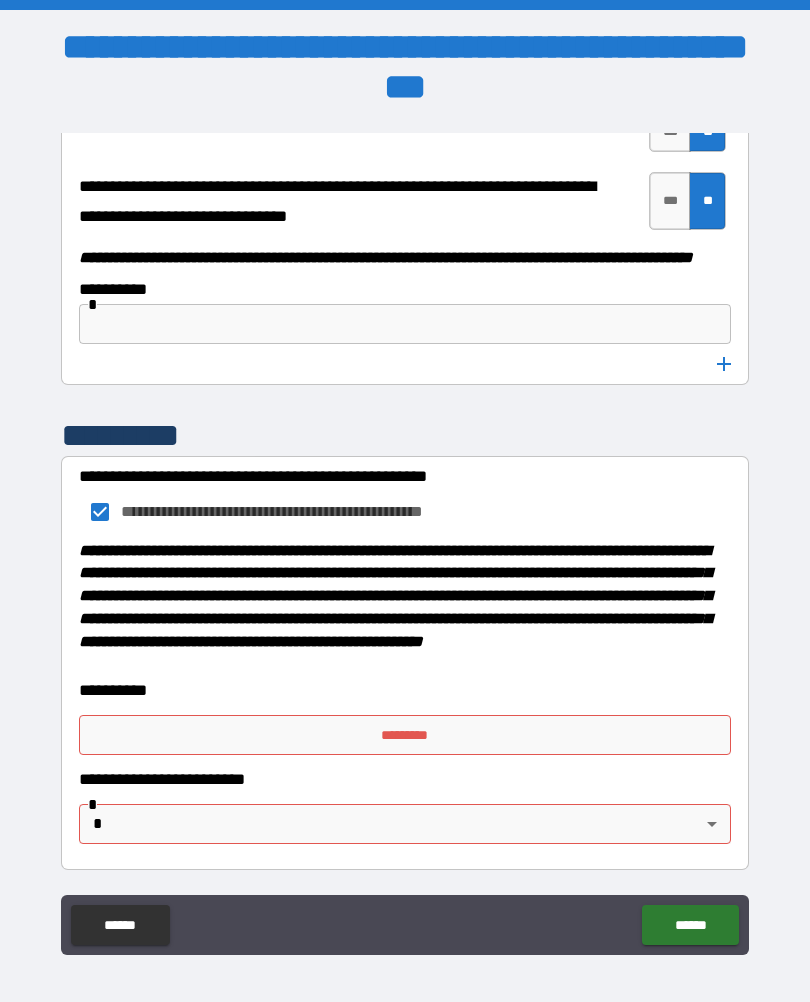 scroll, scrollTop: 10420, scrollLeft: 0, axis: vertical 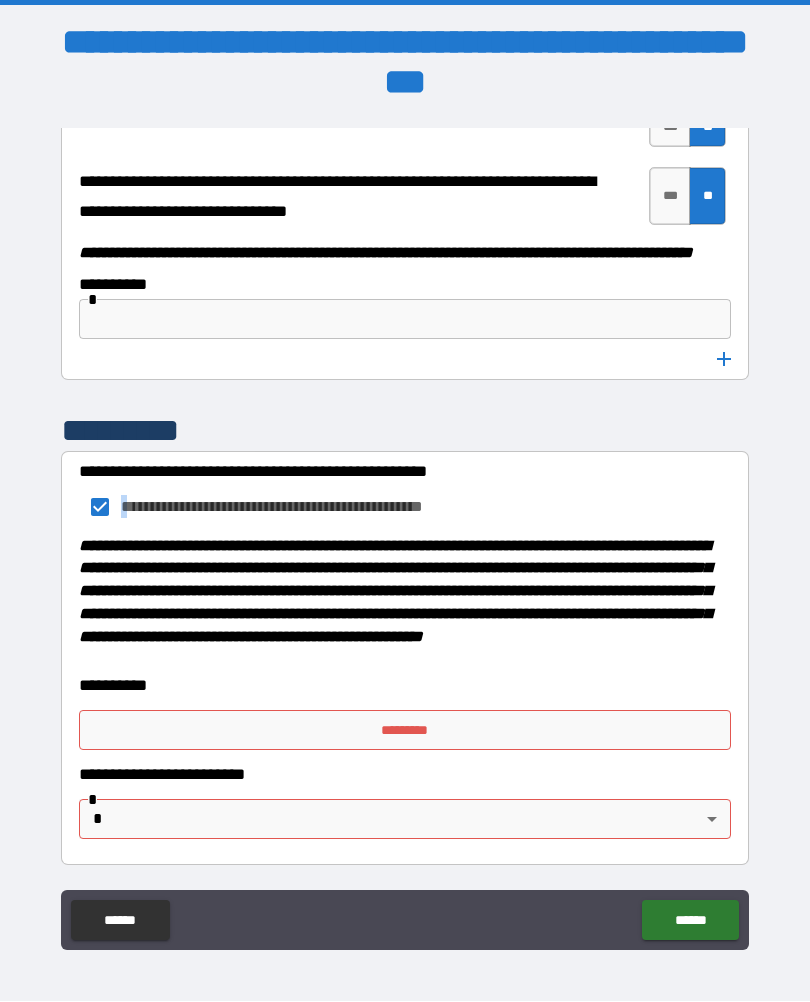 click on "**********" at bounding box center [305, 507] 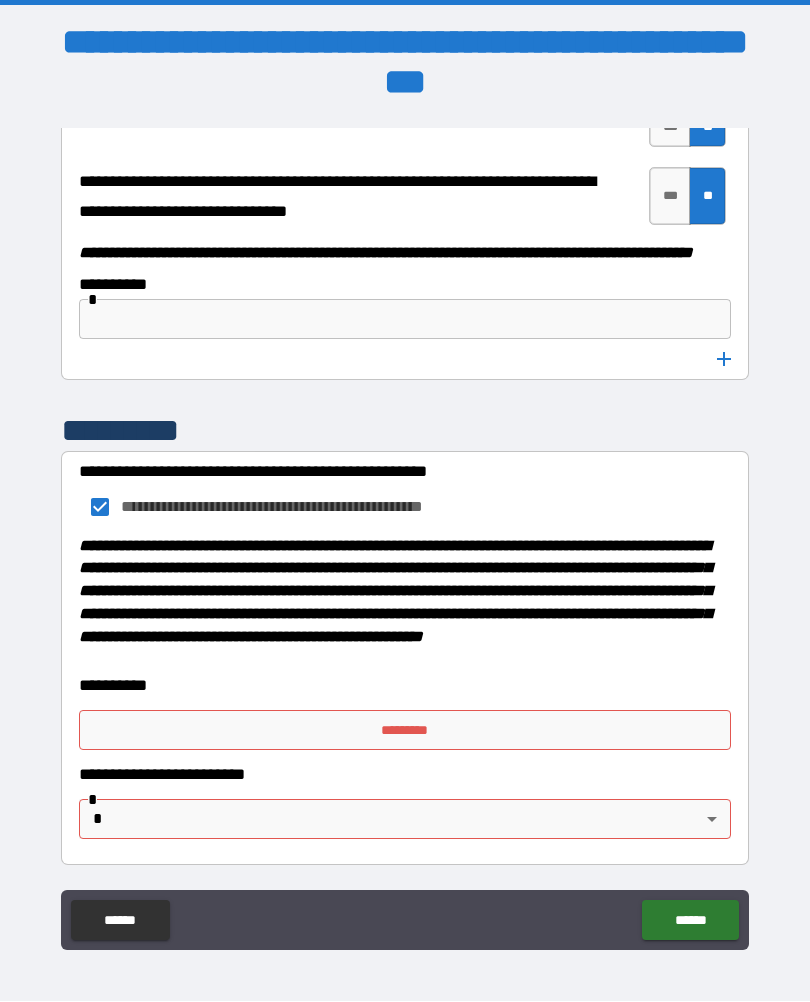 click on "******" at bounding box center [690, 921] 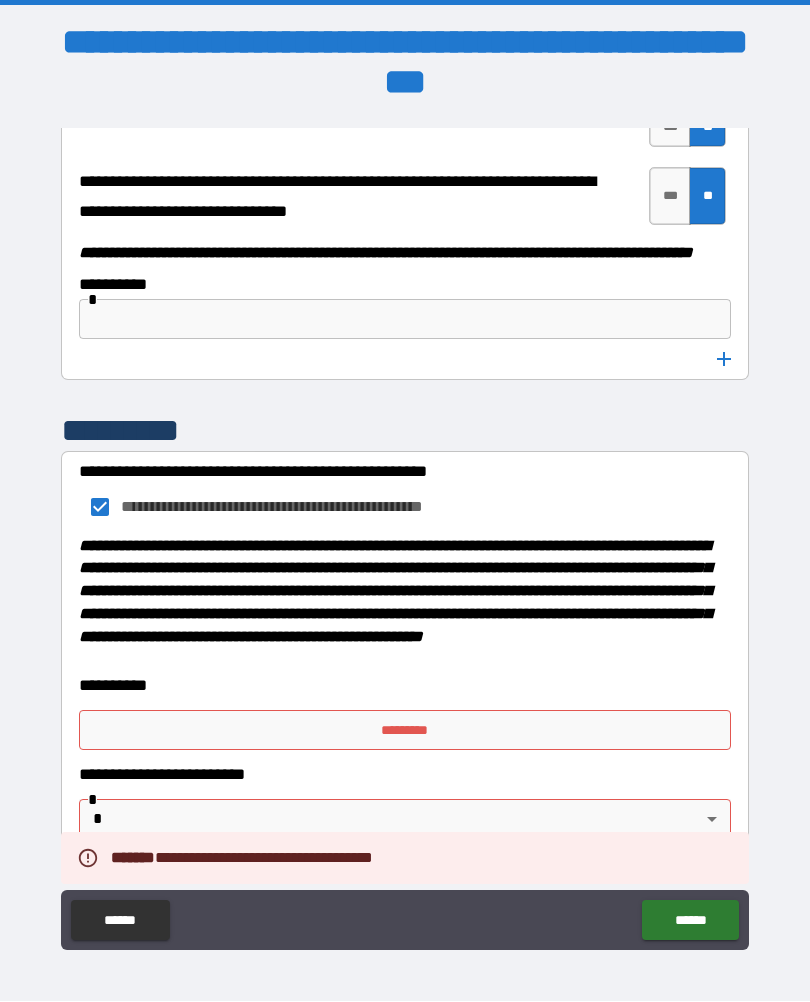 scroll, scrollTop: 5, scrollLeft: 0, axis: vertical 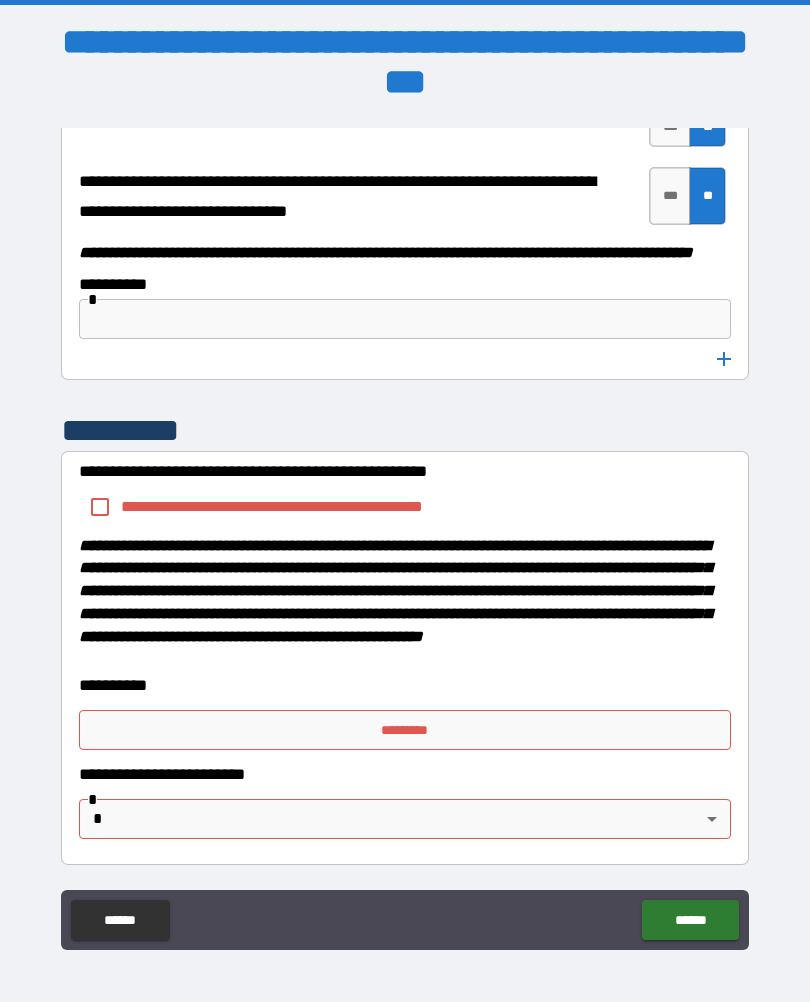 click on "*********" at bounding box center [405, 730] 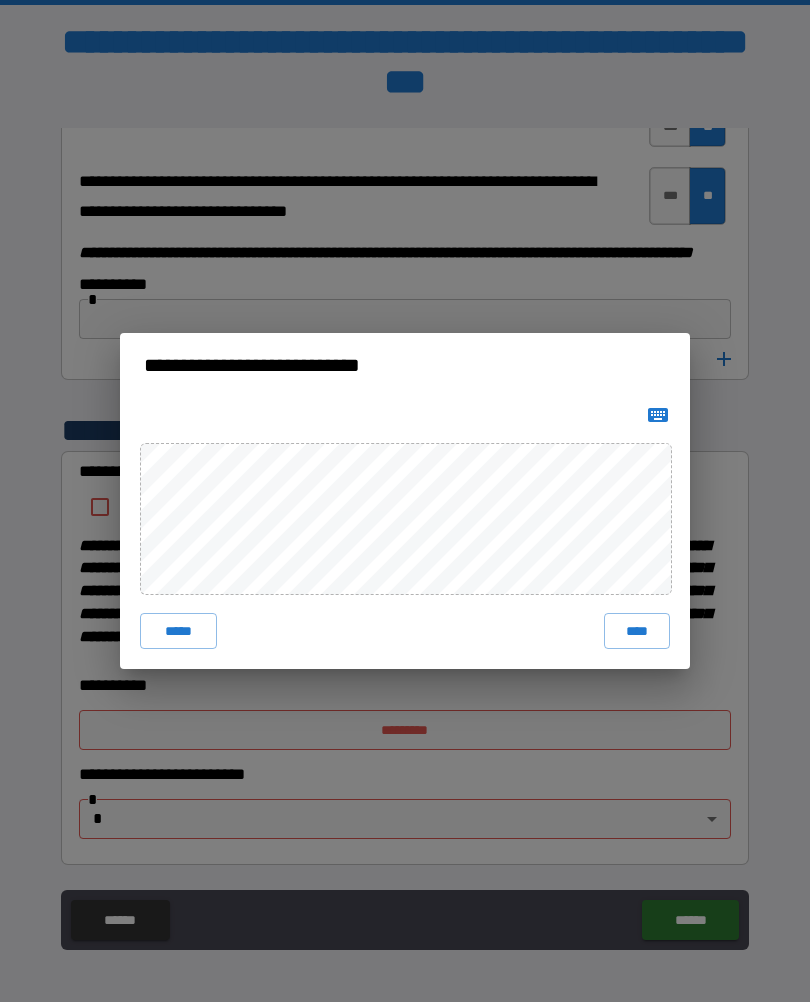 click on "****" at bounding box center [637, 631] 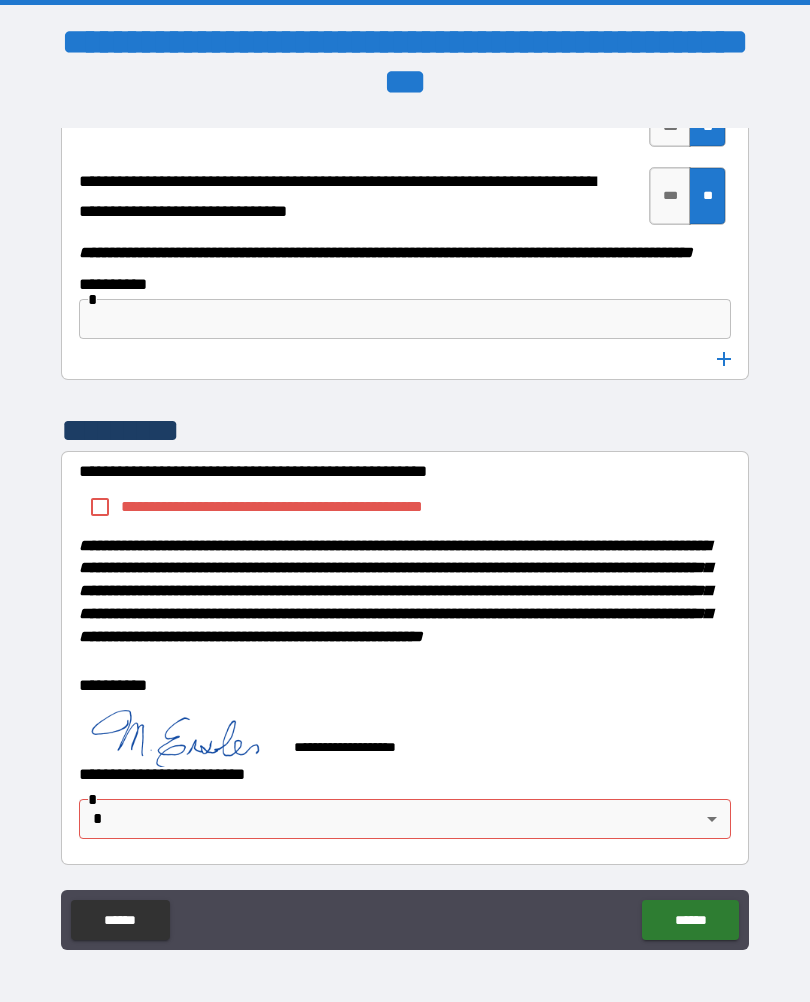 scroll, scrollTop: 10410, scrollLeft: 0, axis: vertical 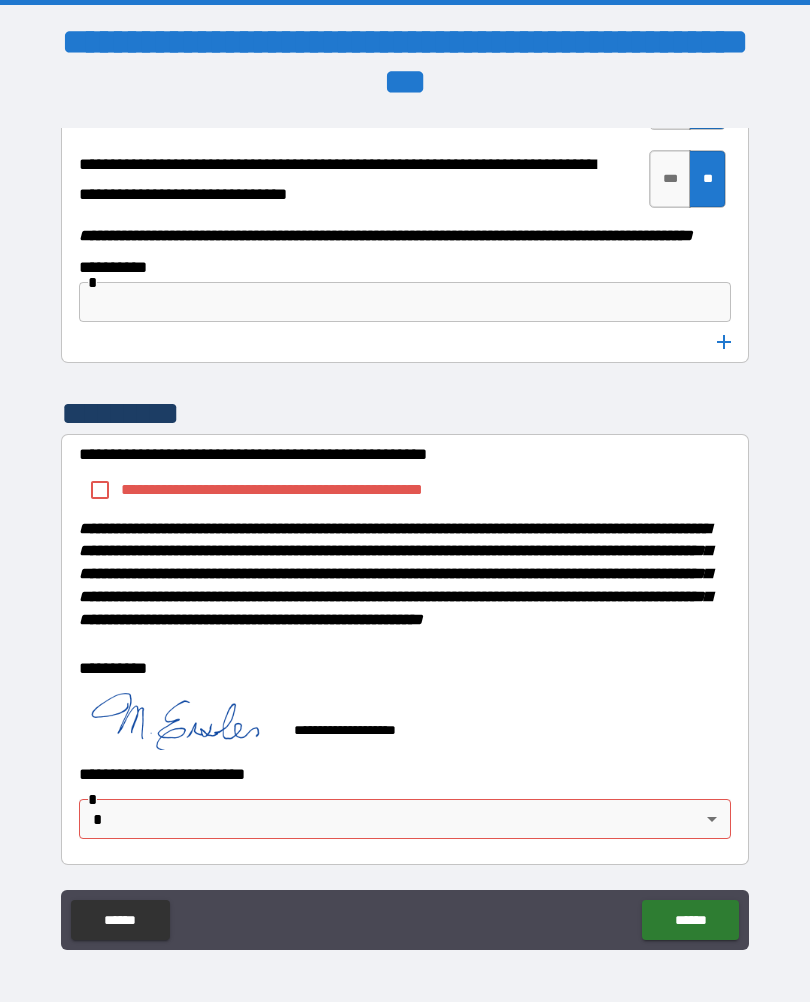 click on "**********" at bounding box center (405, 515) 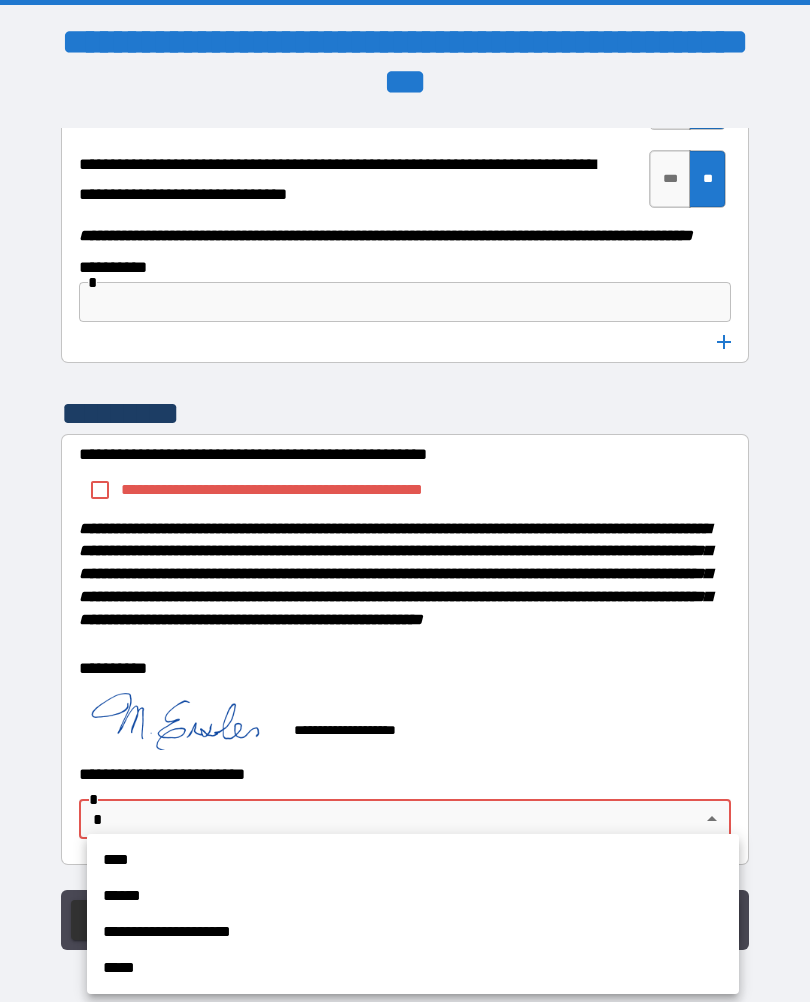 click on "****" at bounding box center [413, 860] 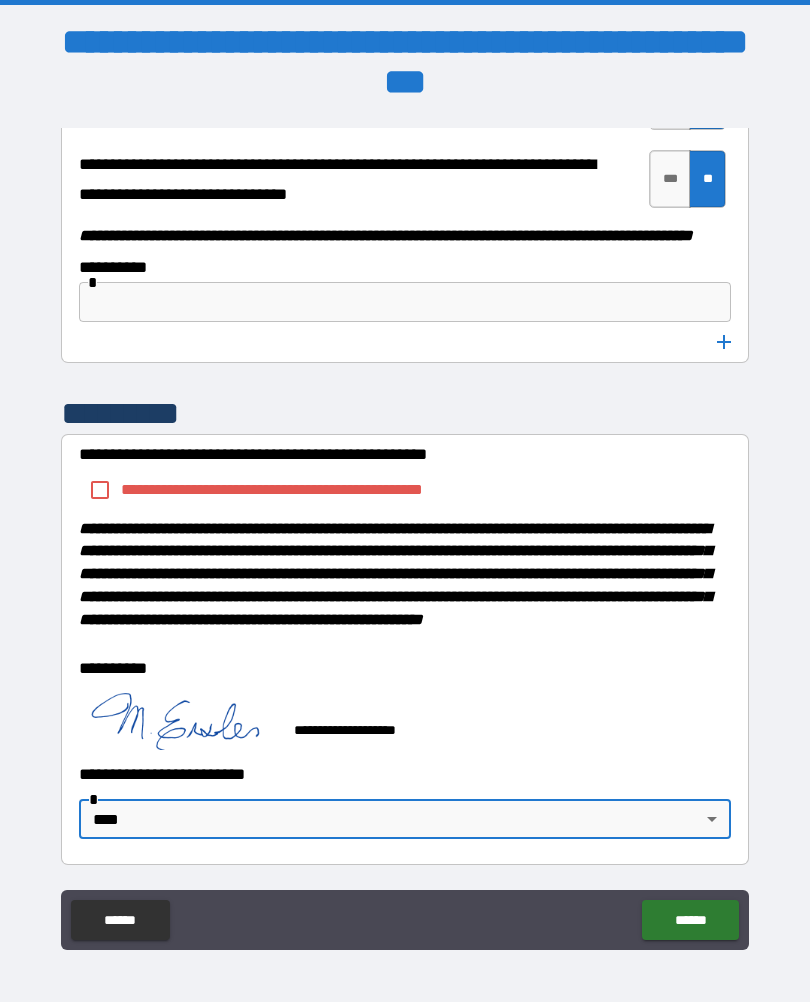click on "******" at bounding box center [690, 920] 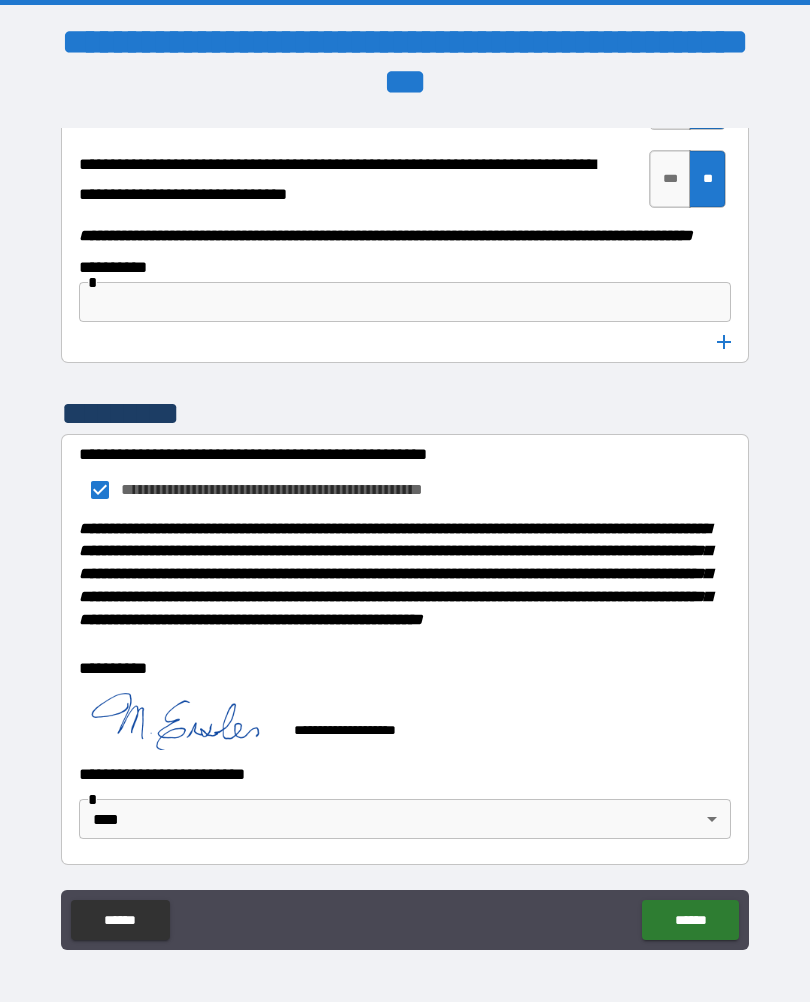 click on "******" at bounding box center (690, 920) 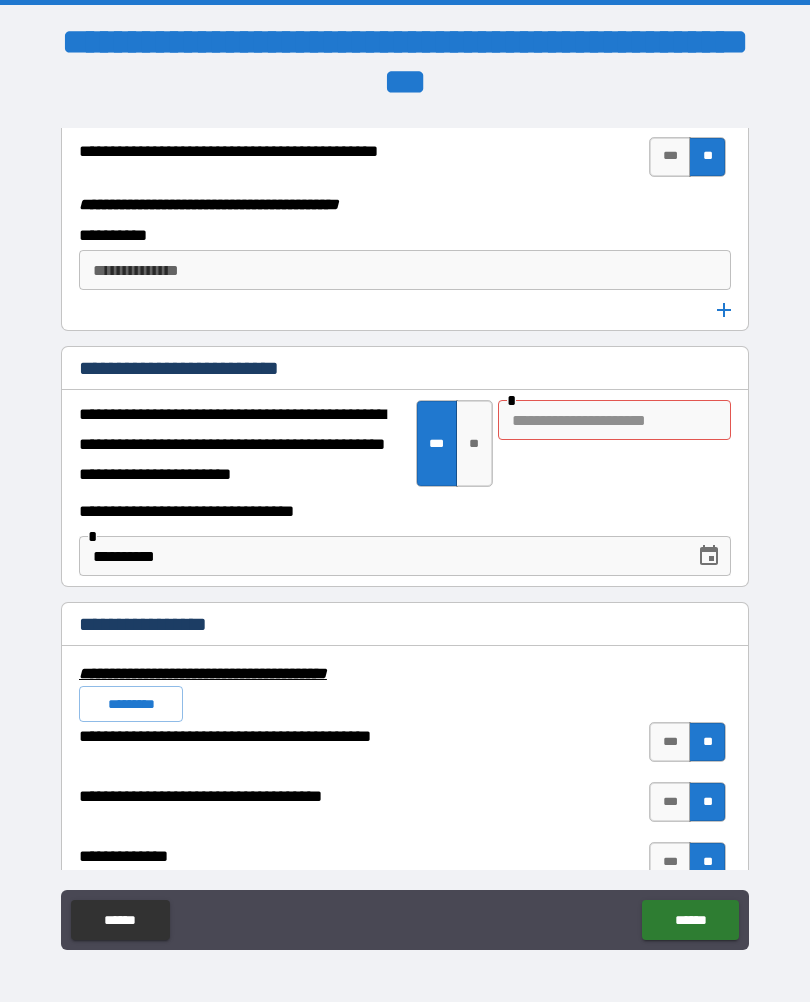 scroll, scrollTop: 6434, scrollLeft: 0, axis: vertical 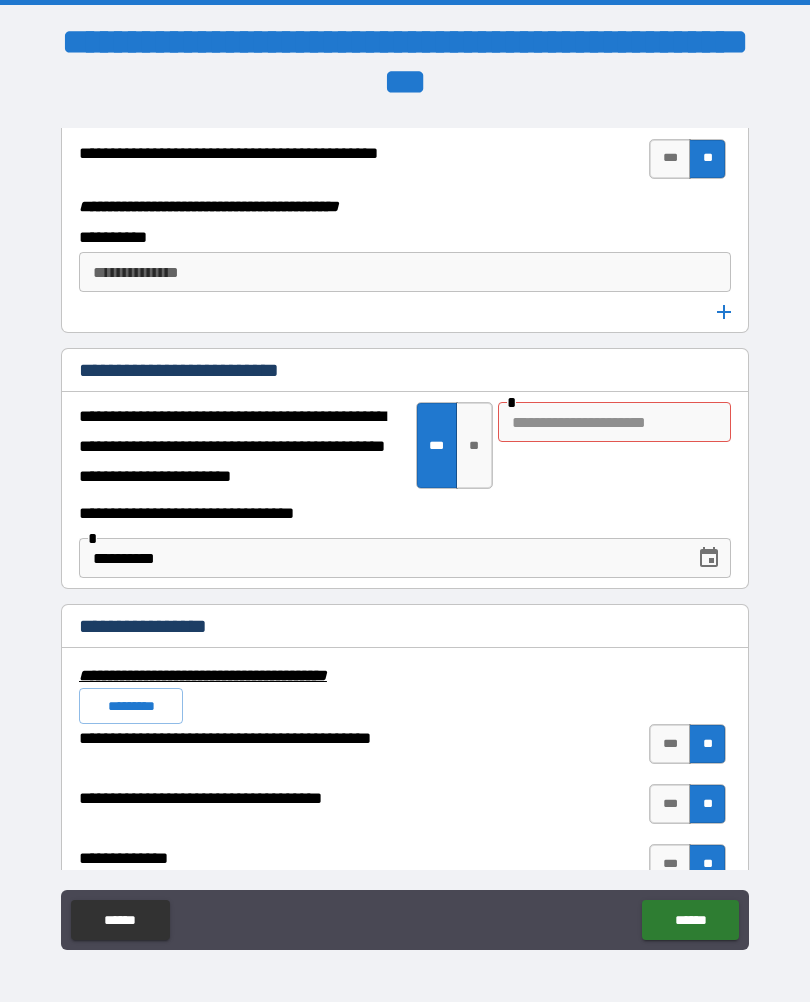 click at bounding box center (614, 422) 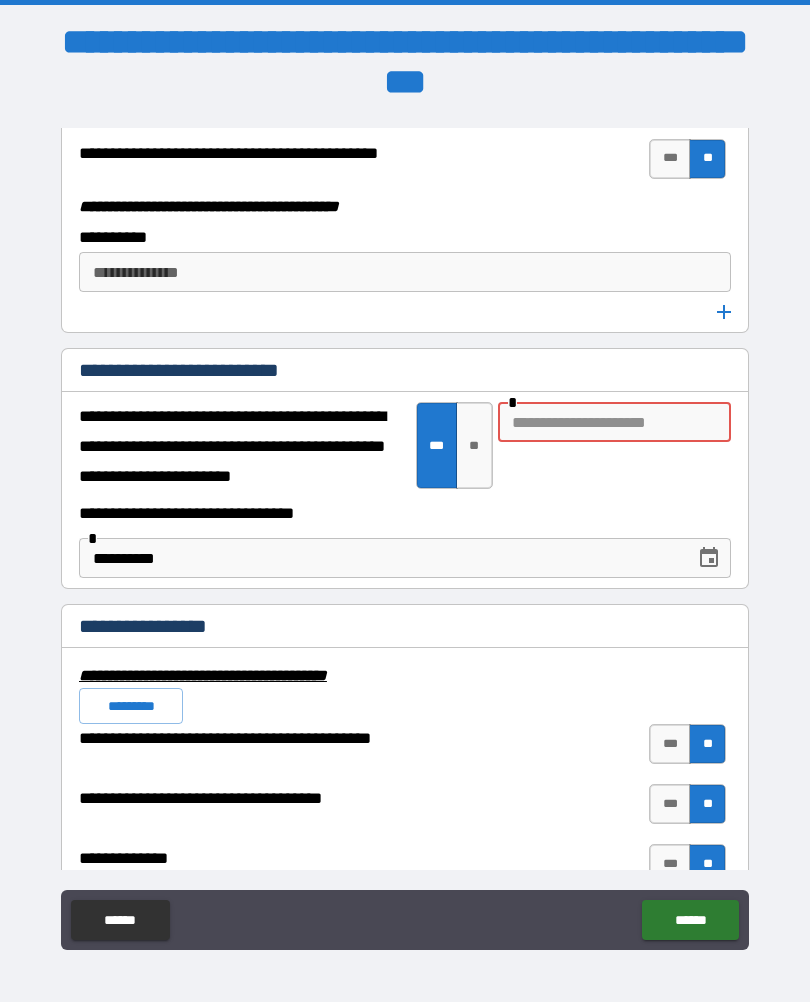 scroll, scrollTop: 4, scrollLeft: 0, axis: vertical 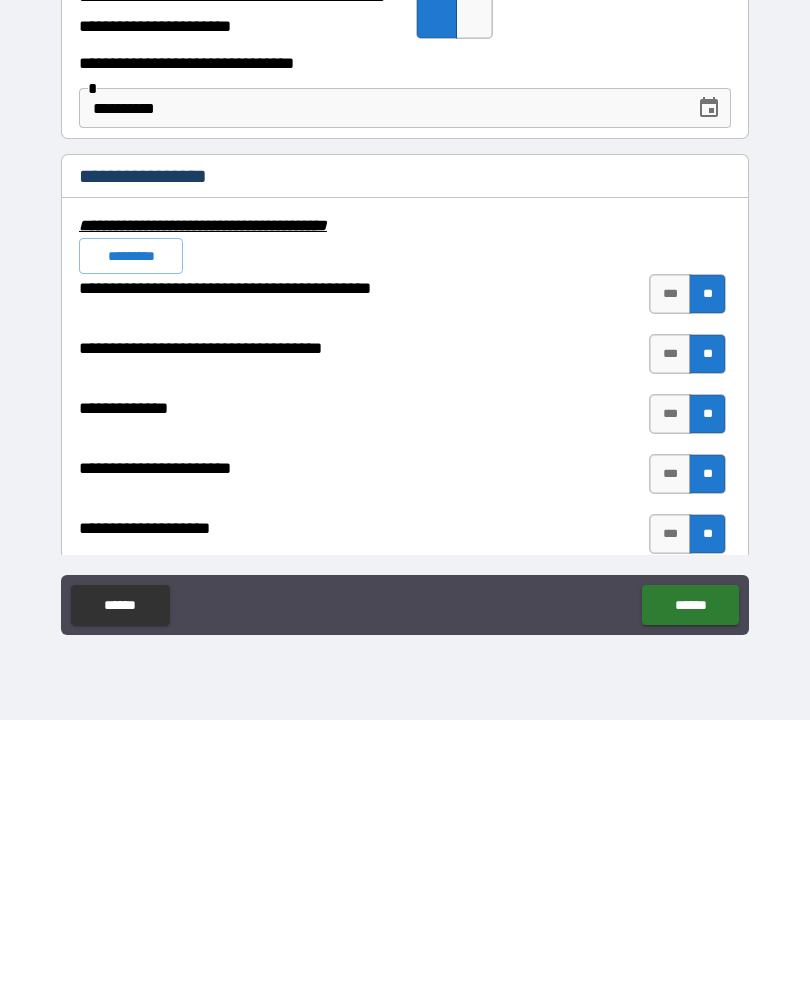 type on "**********" 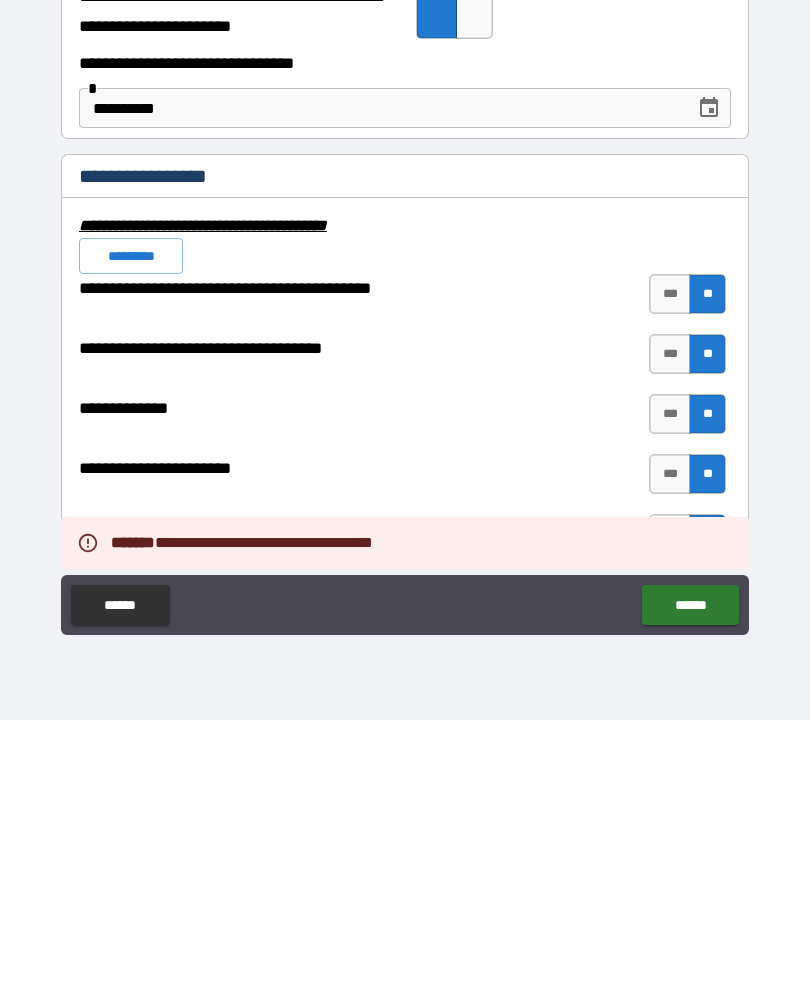 scroll, scrollTop: 0, scrollLeft: 0, axis: both 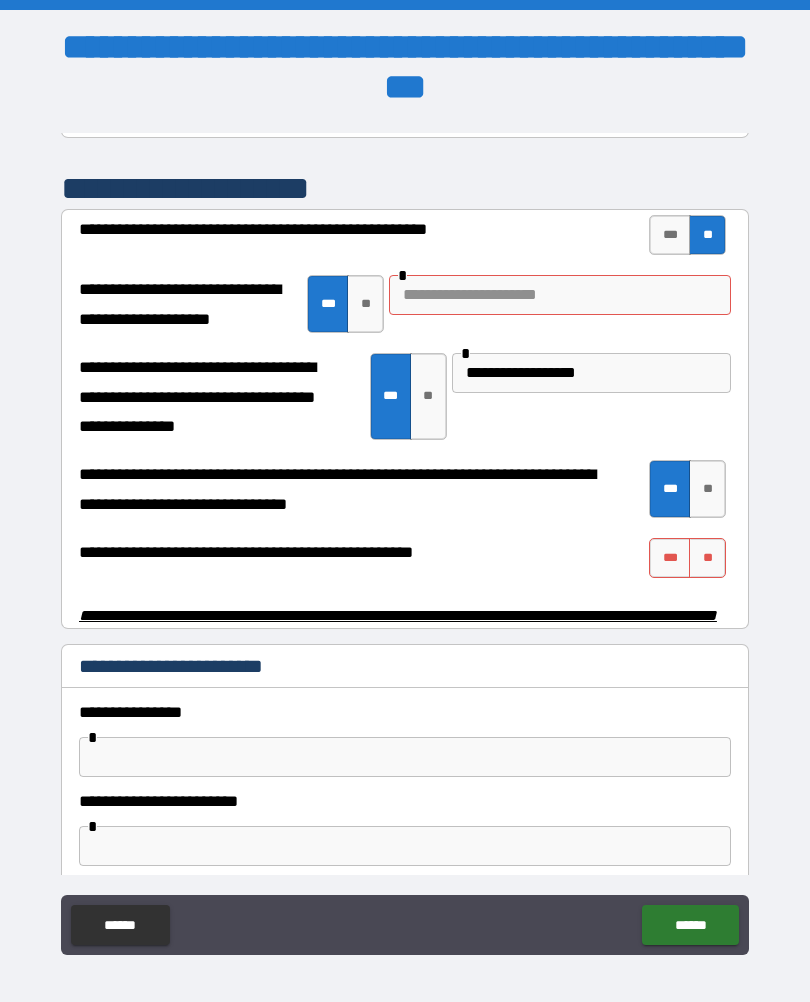 click on "***" at bounding box center [670, 558] 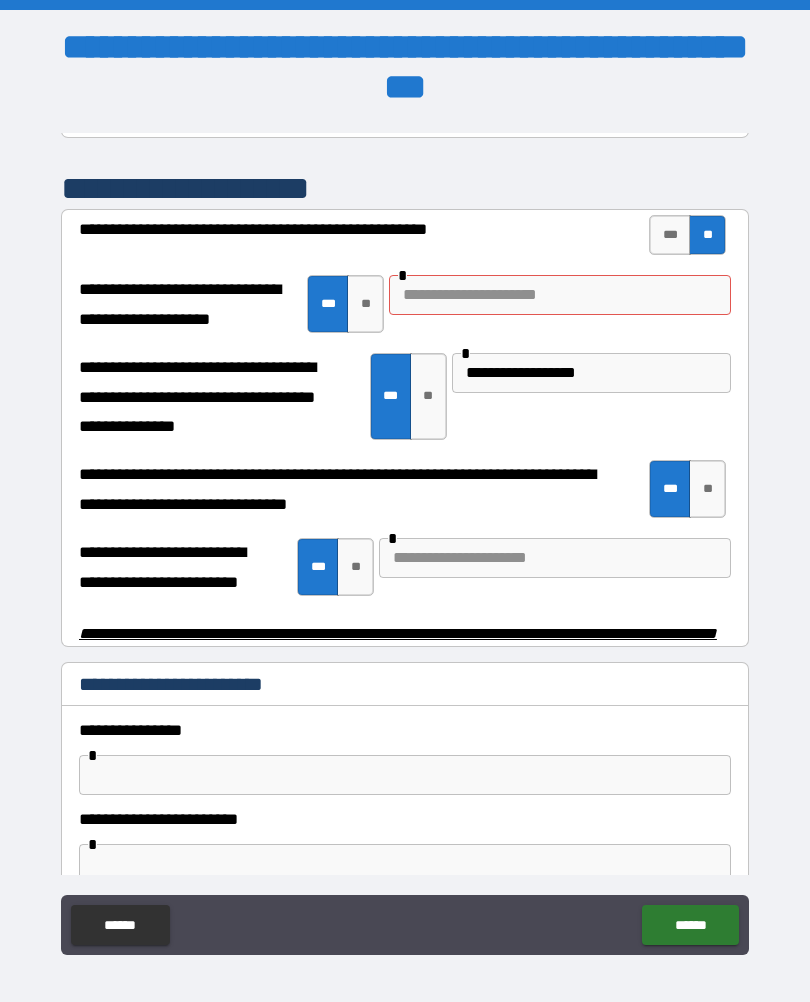 click at bounding box center (405, 775) 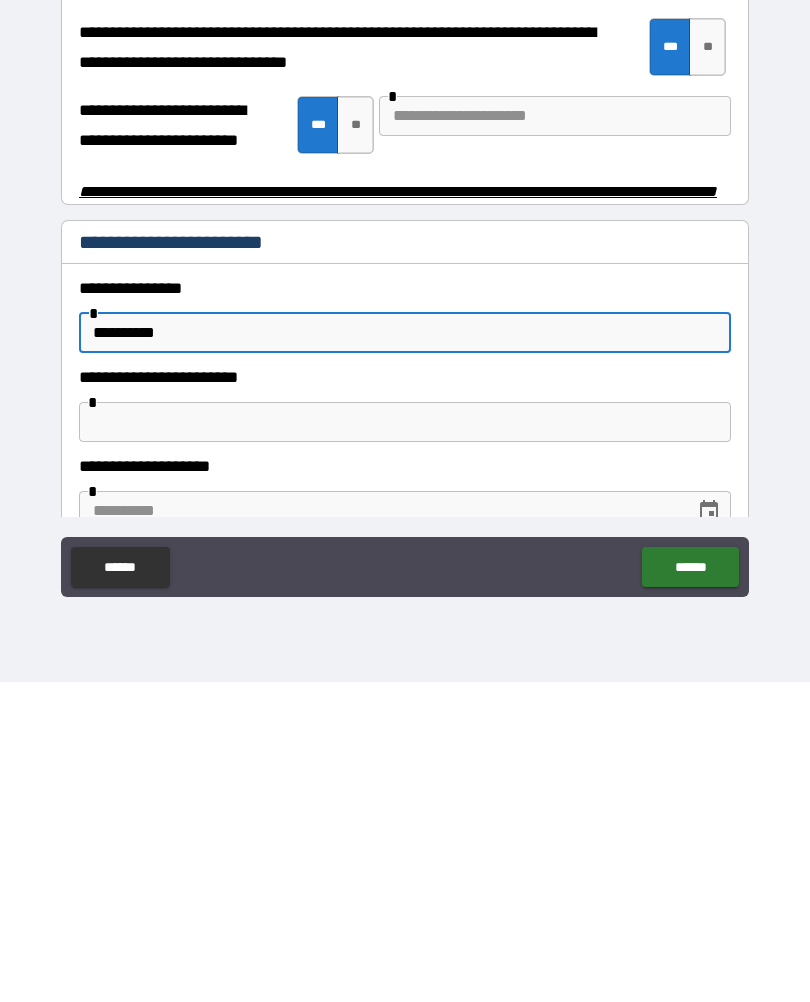 scroll, scrollTop: 3914, scrollLeft: 0, axis: vertical 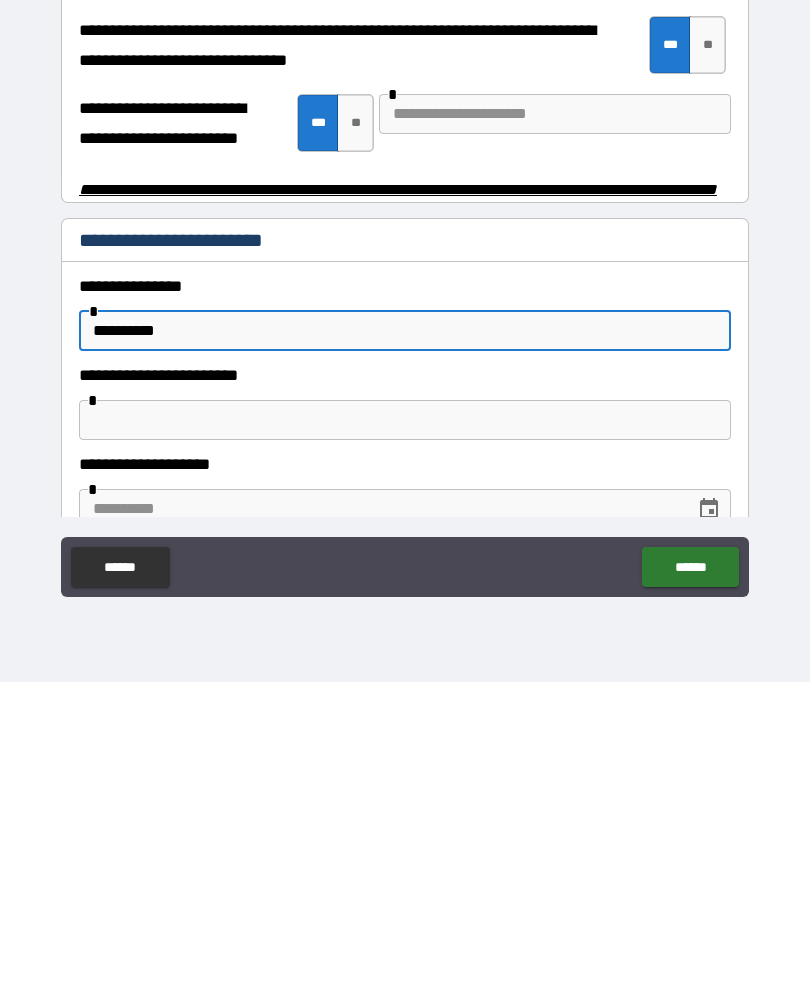 type on "**********" 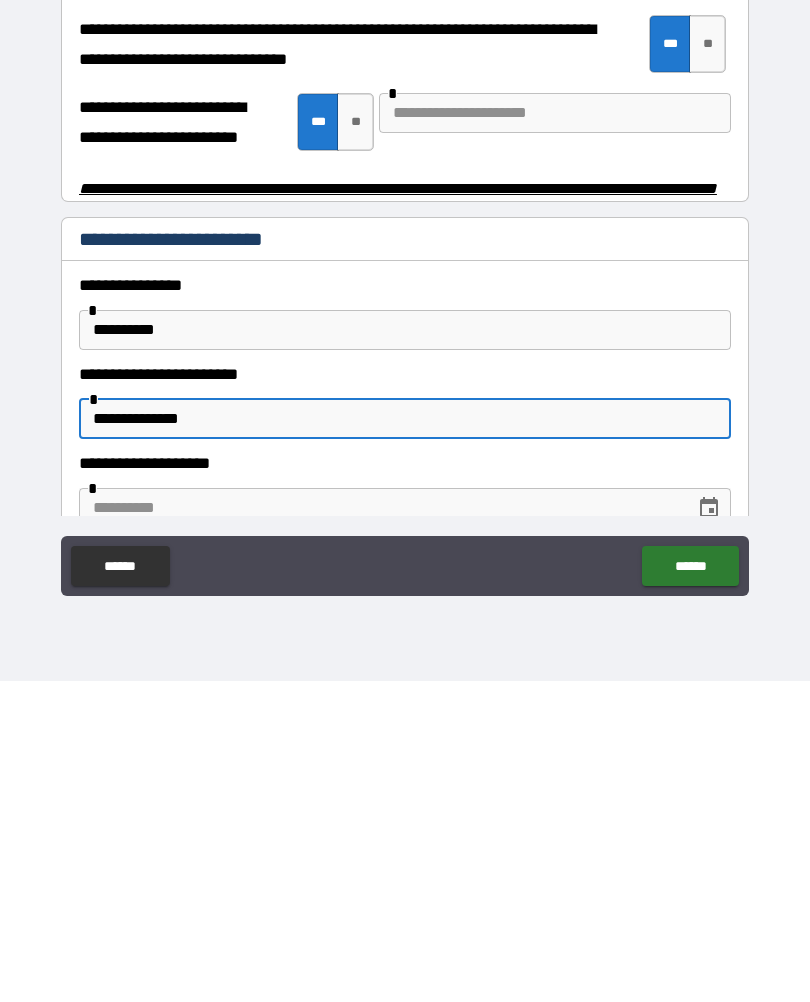 type on "**********" 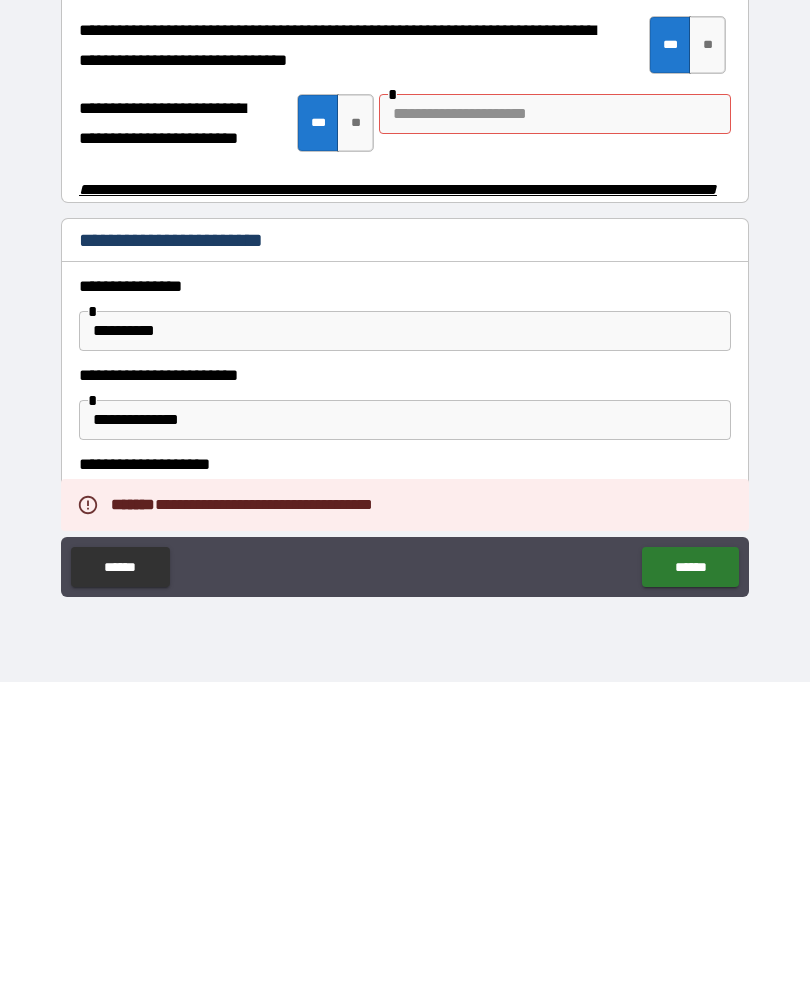 scroll, scrollTop: 38, scrollLeft: 0, axis: vertical 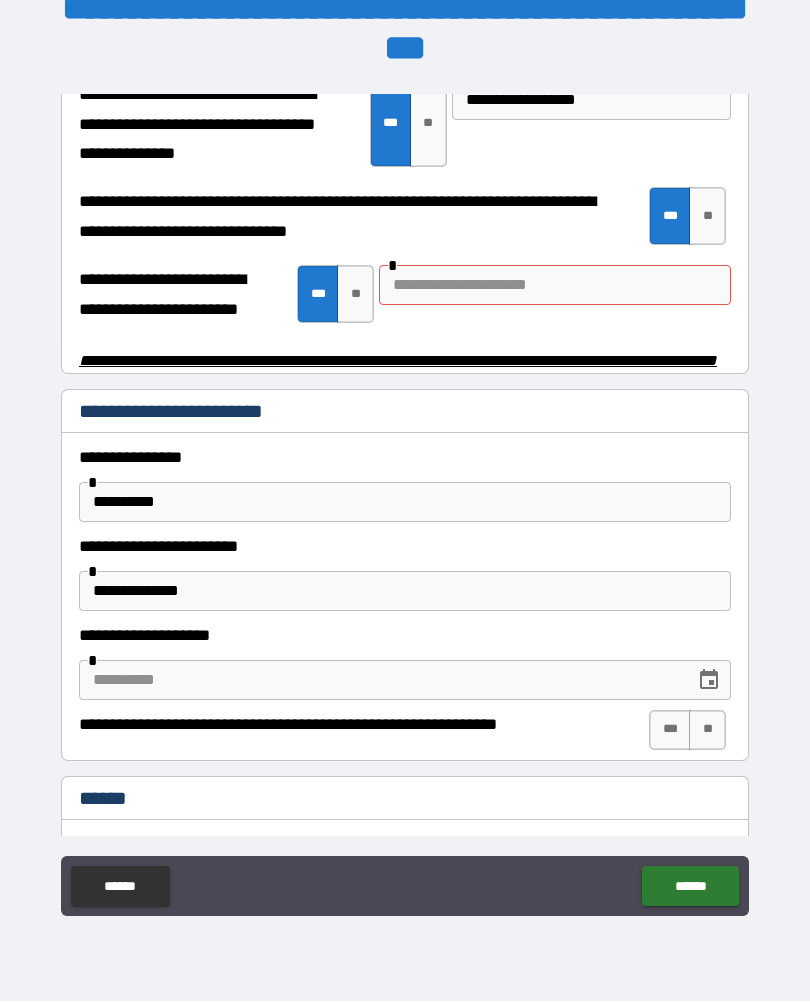 click at bounding box center [380, 681] 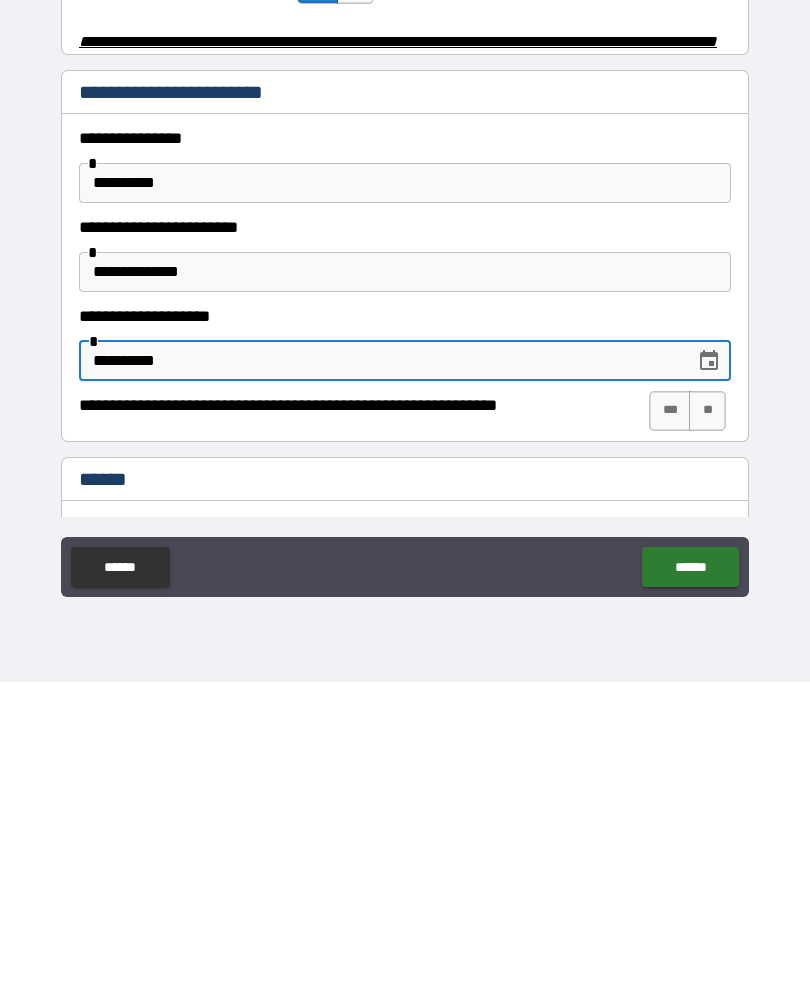 type on "**********" 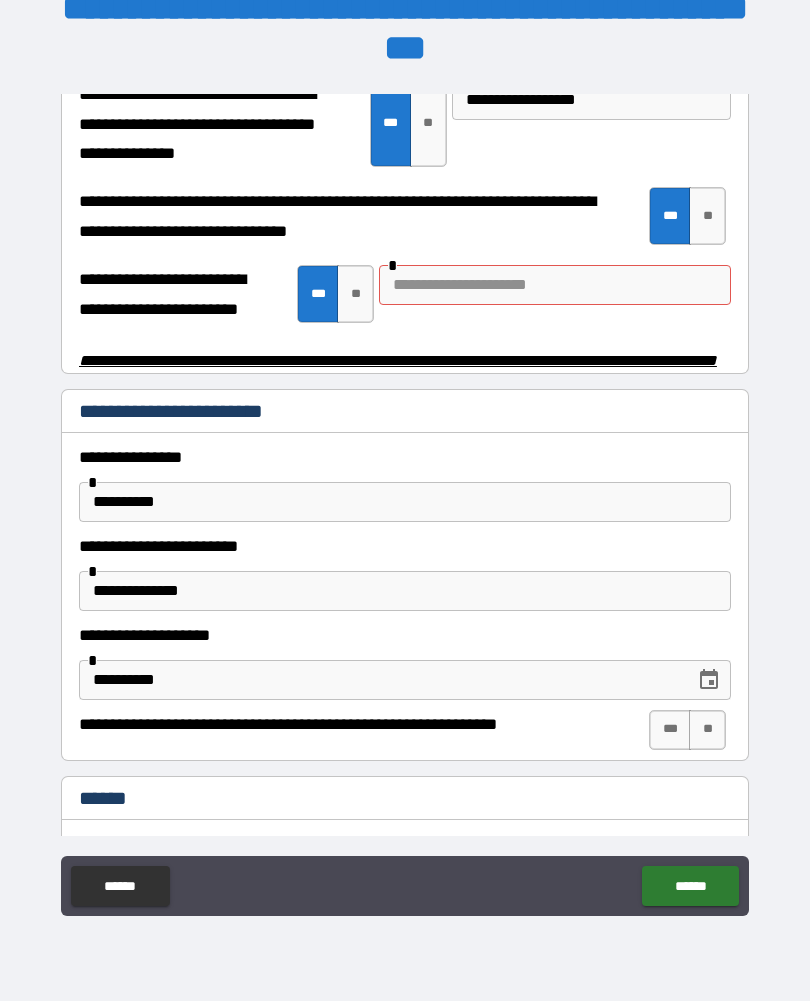 click at bounding box center (555, 286) 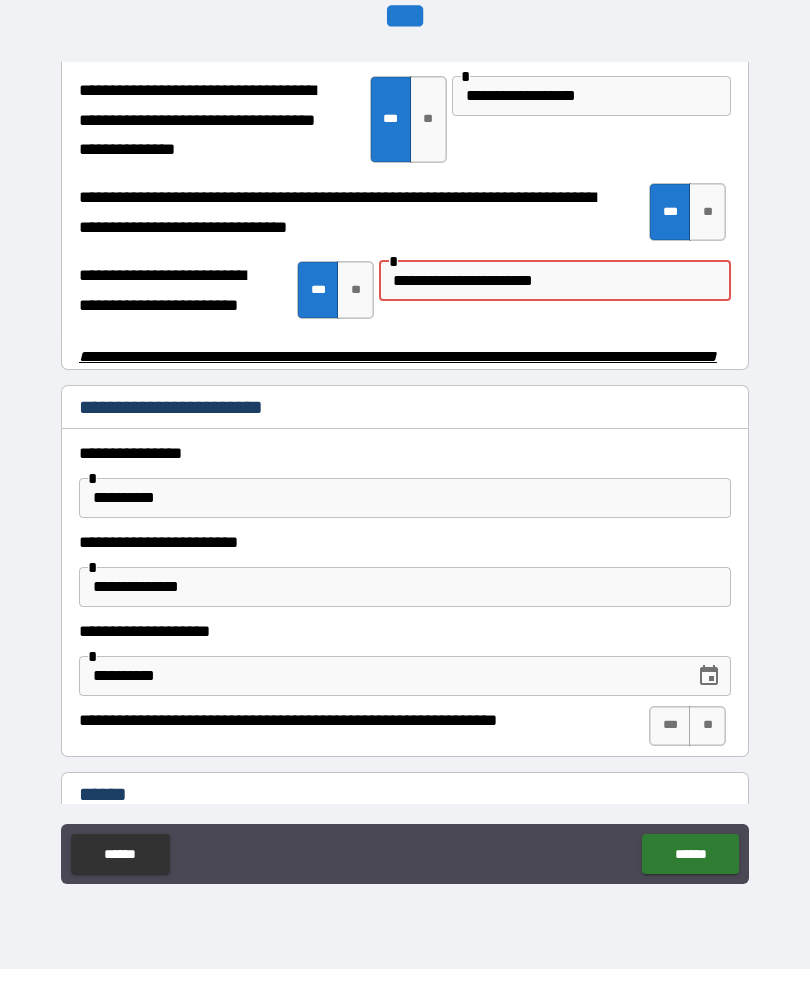 scroll, scrollTop: 4053, scrollLeft: 0, axis: vertical 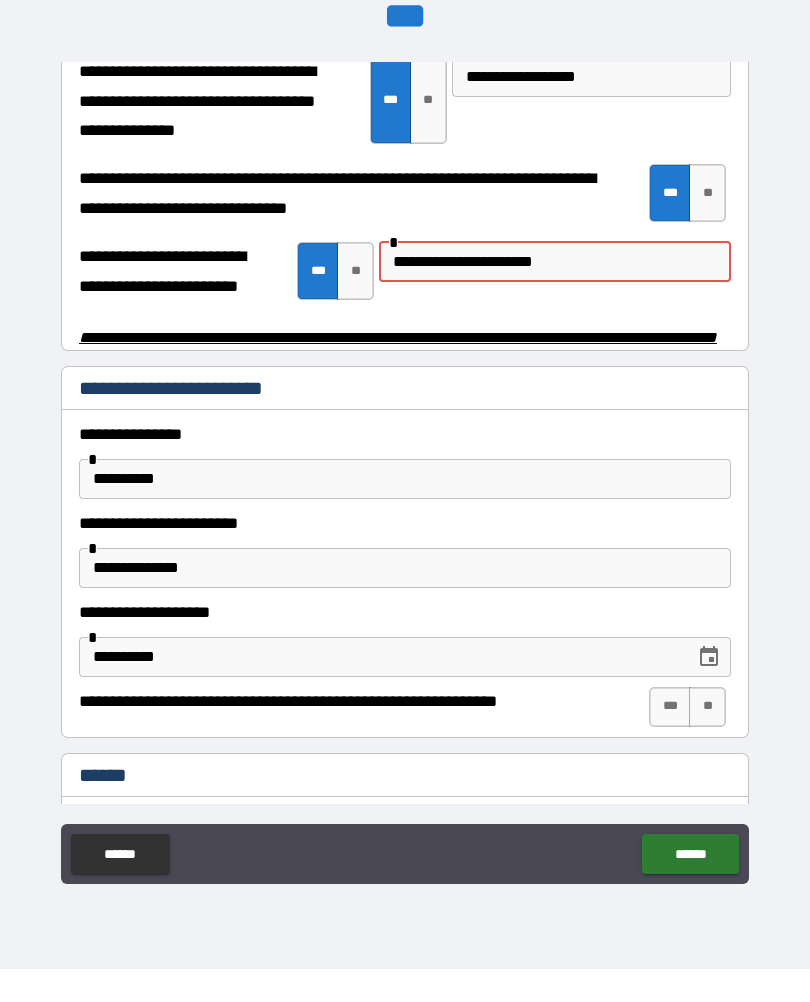 type on "**********" 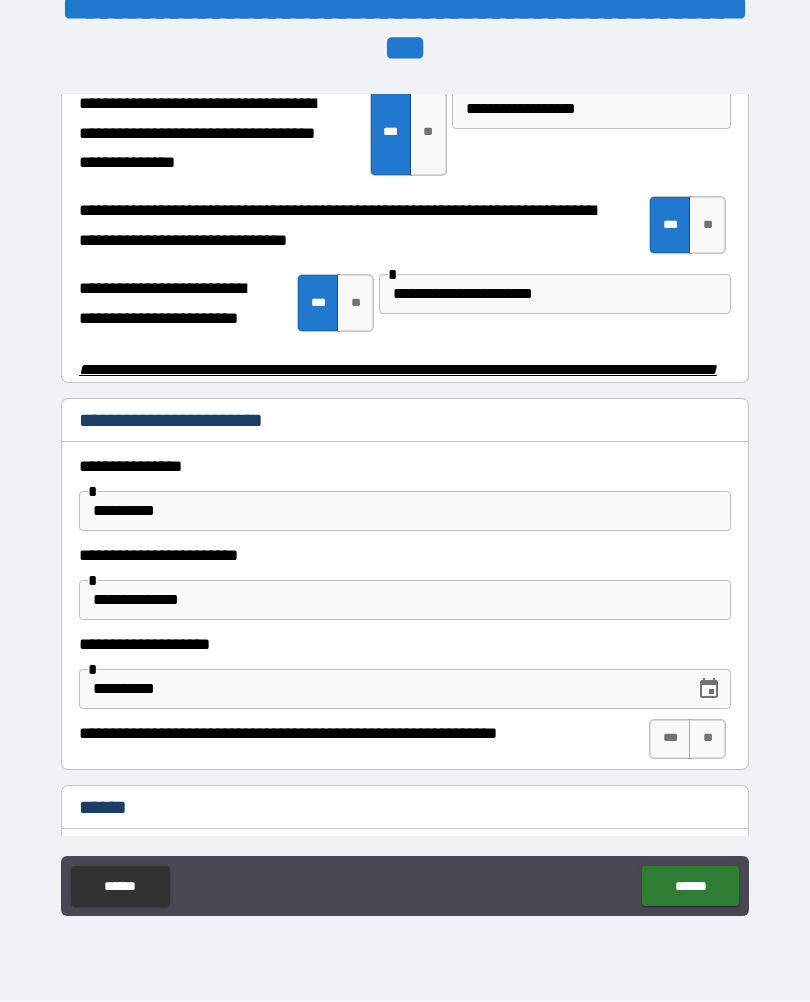 click on "**********" at bounding box center (405, 368) 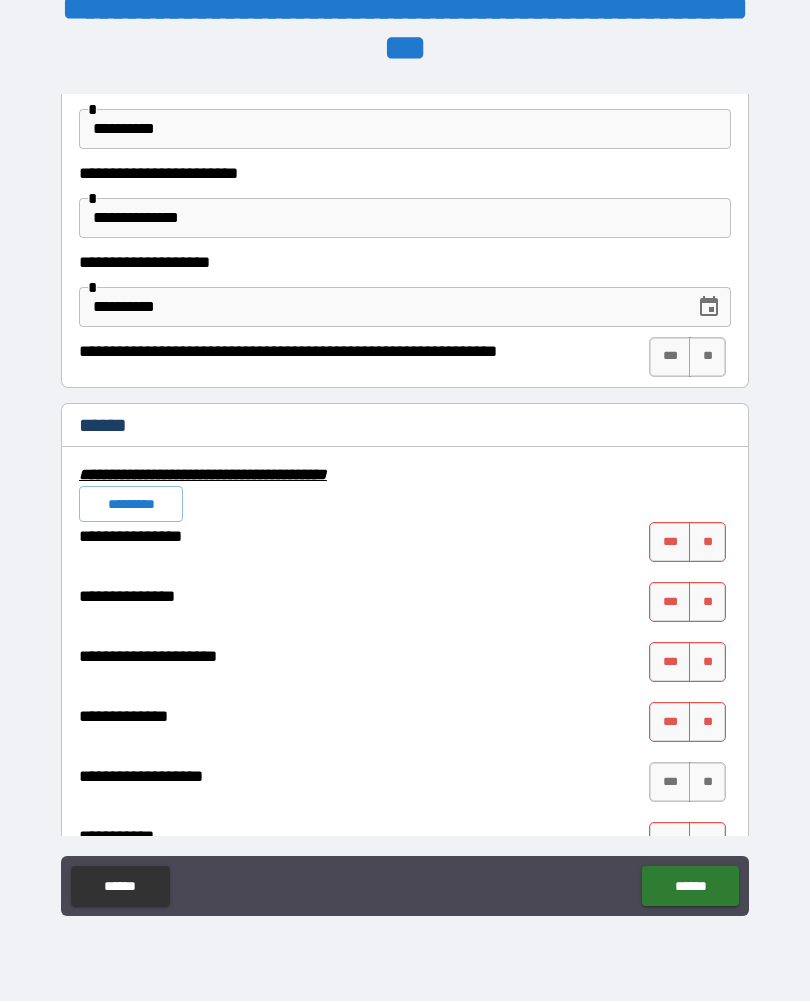 scroll, scrollTop: 4439, scrollLeft: 0, axis: vertical 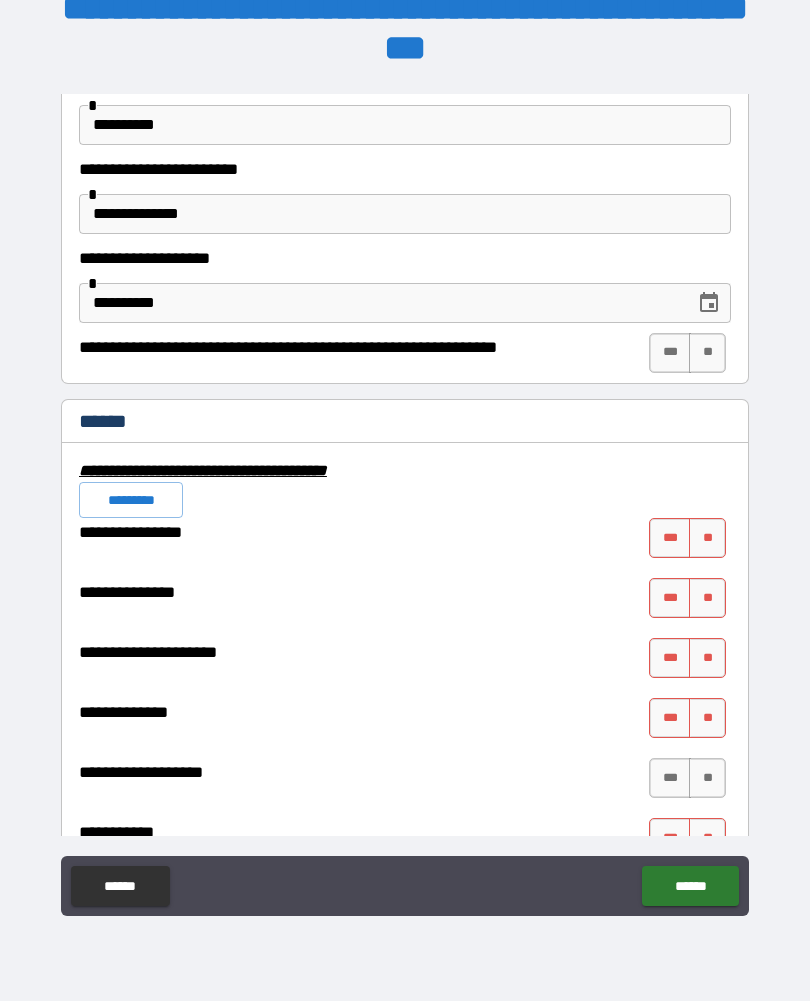 click on "**" at bounding box center (707, 539) 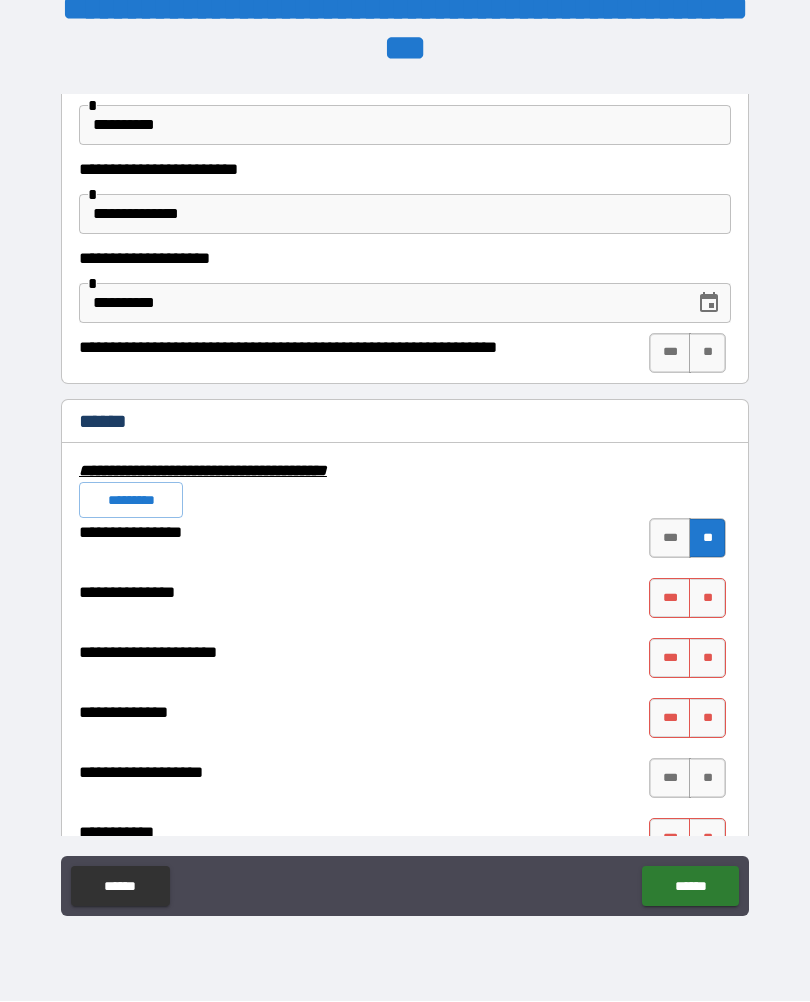 click on "**" at bounding box center (707, 599) 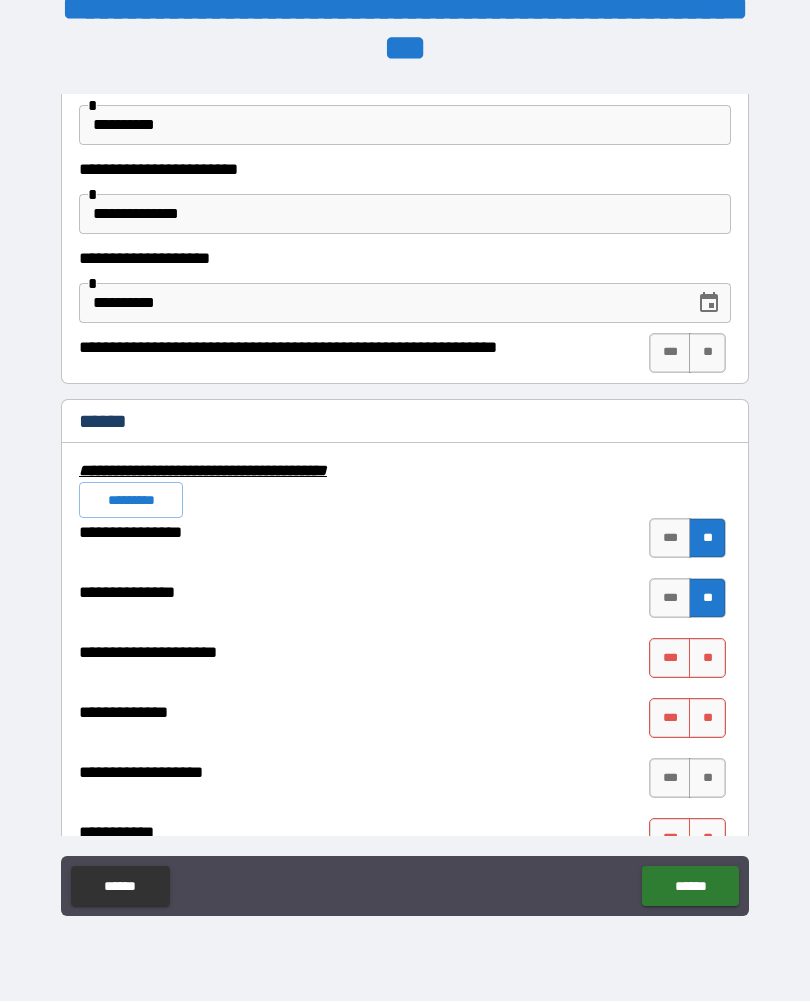 click on "**" at bounding box center (707, 659) 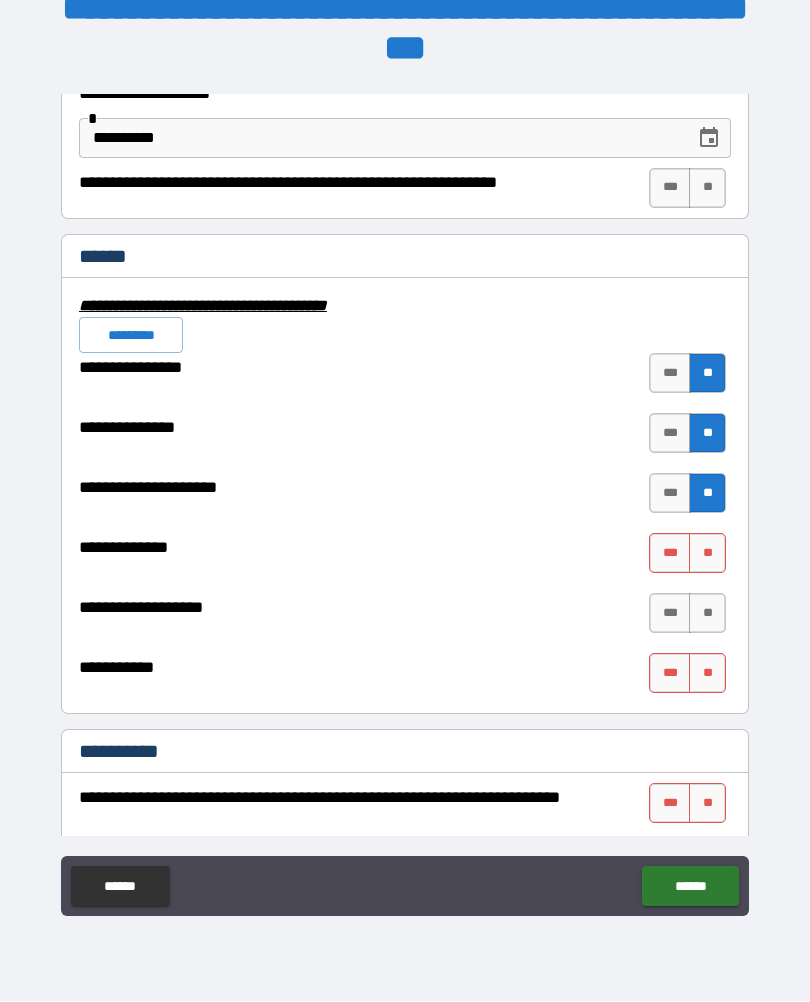 scroll, scrollTop: 4608, scrollLeft: 0, axis: vertical 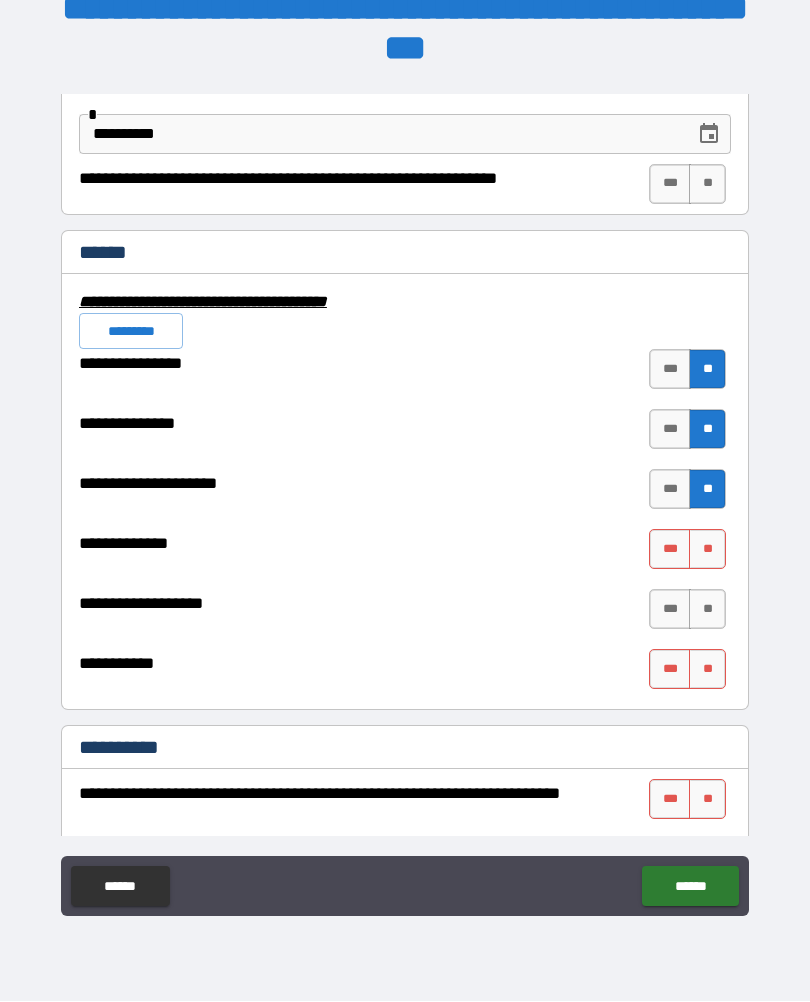 click on "**" at bounding box center [707, 550] 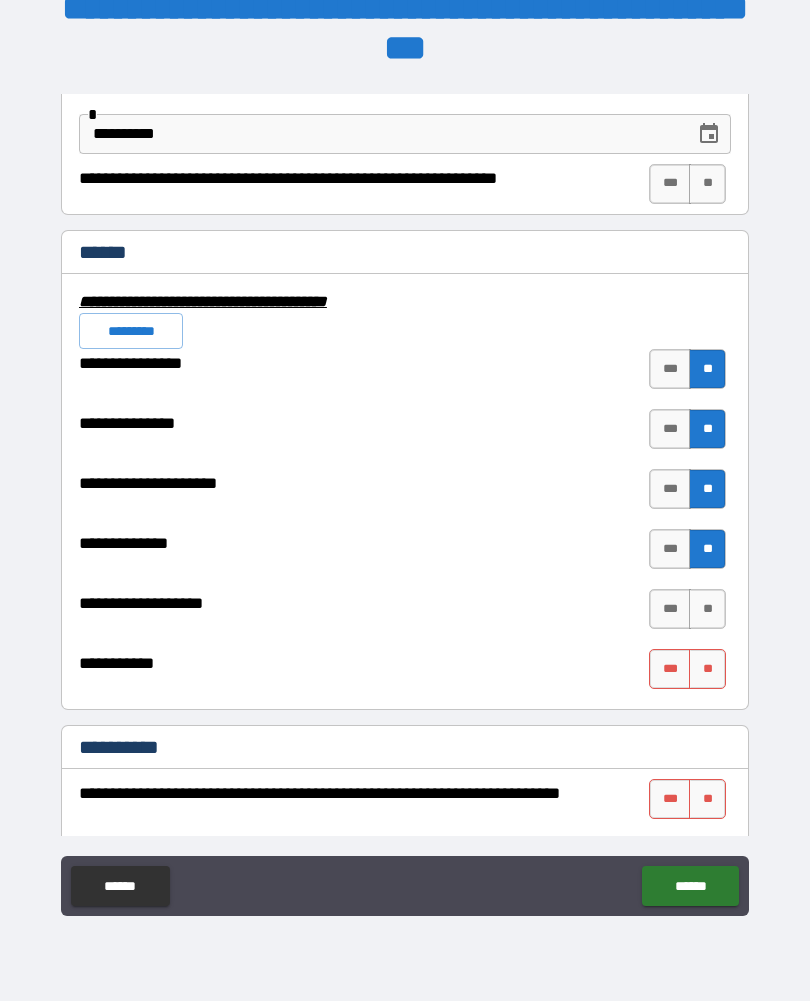 click on "**" at bounding box center [707, 610] 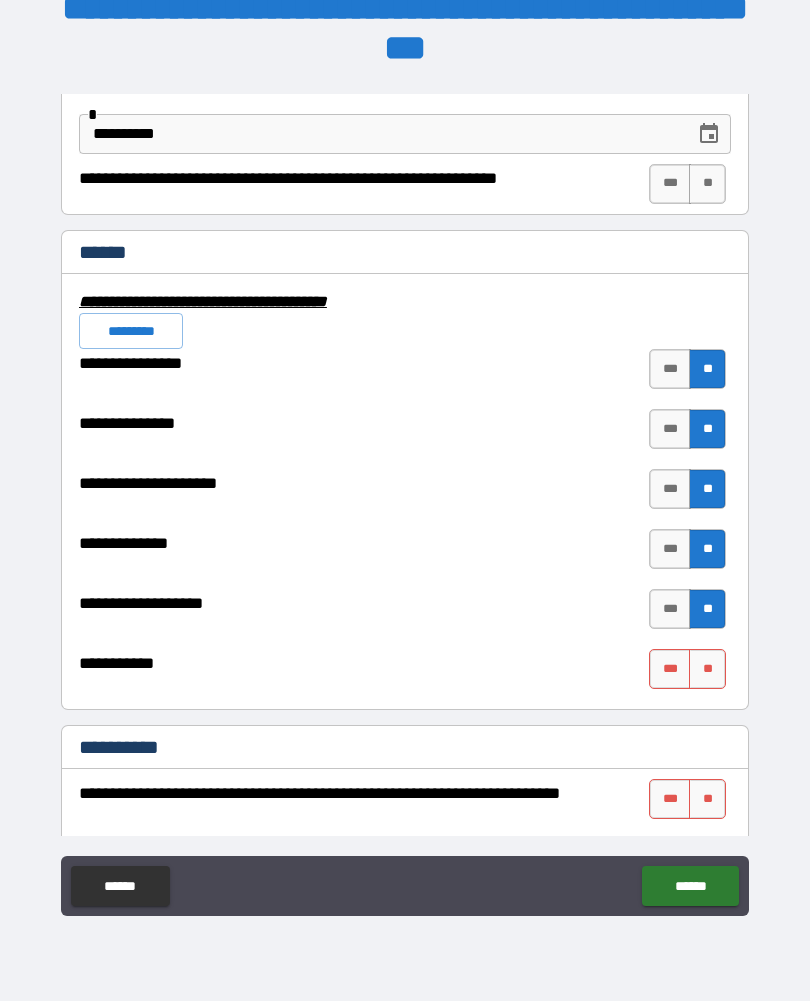 click on "**" at bounding box center (707, 670) 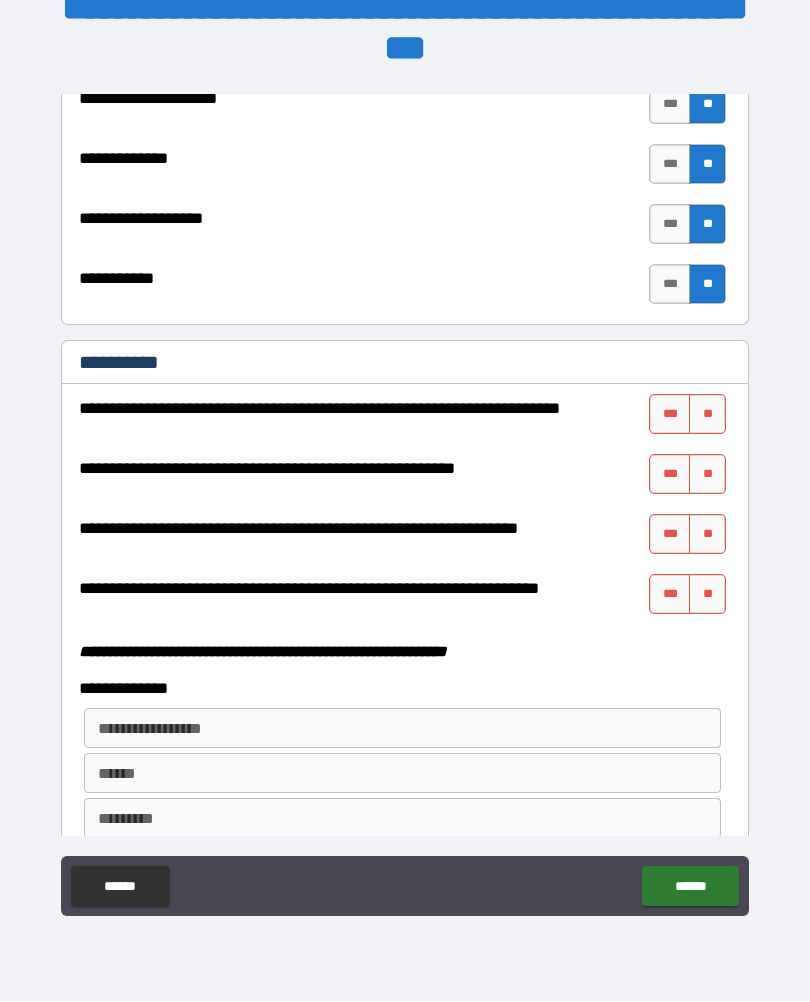 scroll, scrollTop: 4998, scrollLeft: 0, axis: vertical 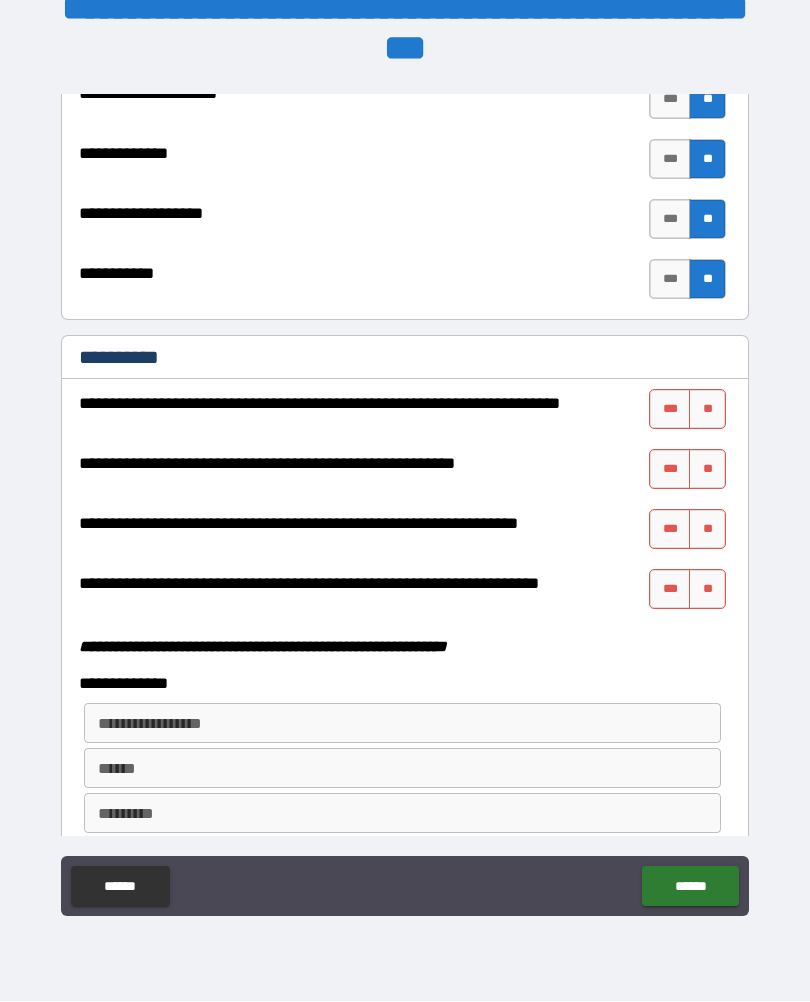 click on "**" at bounding box center (707, 410) 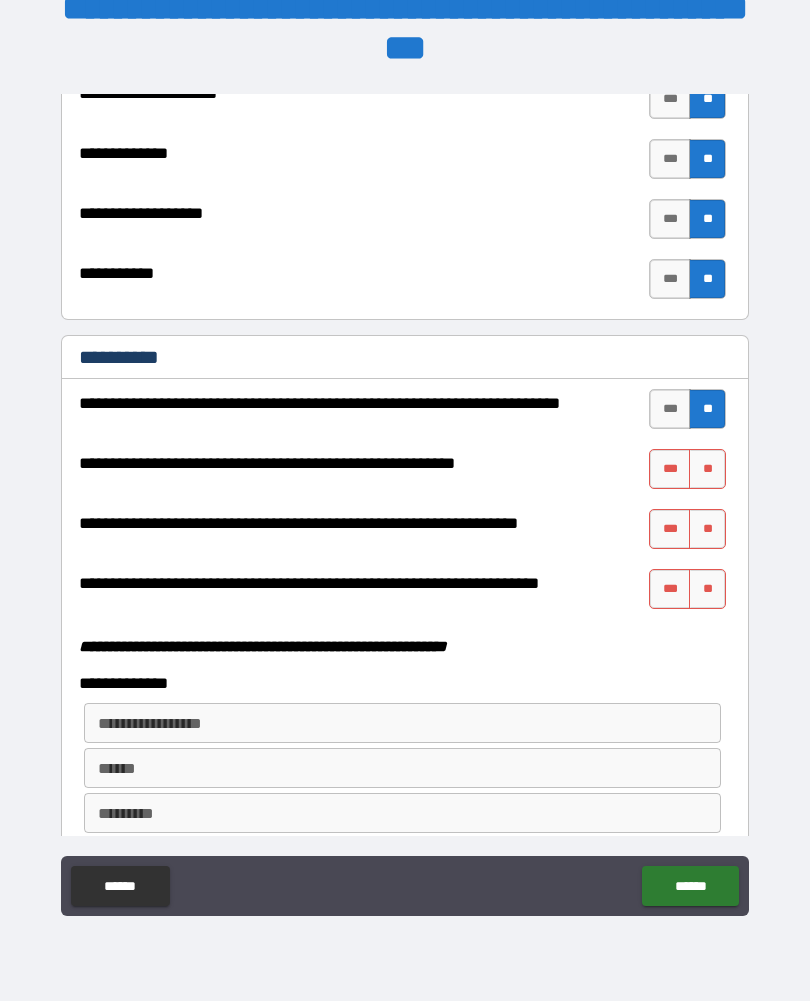 click on "**" at bounding box center (707, 470) 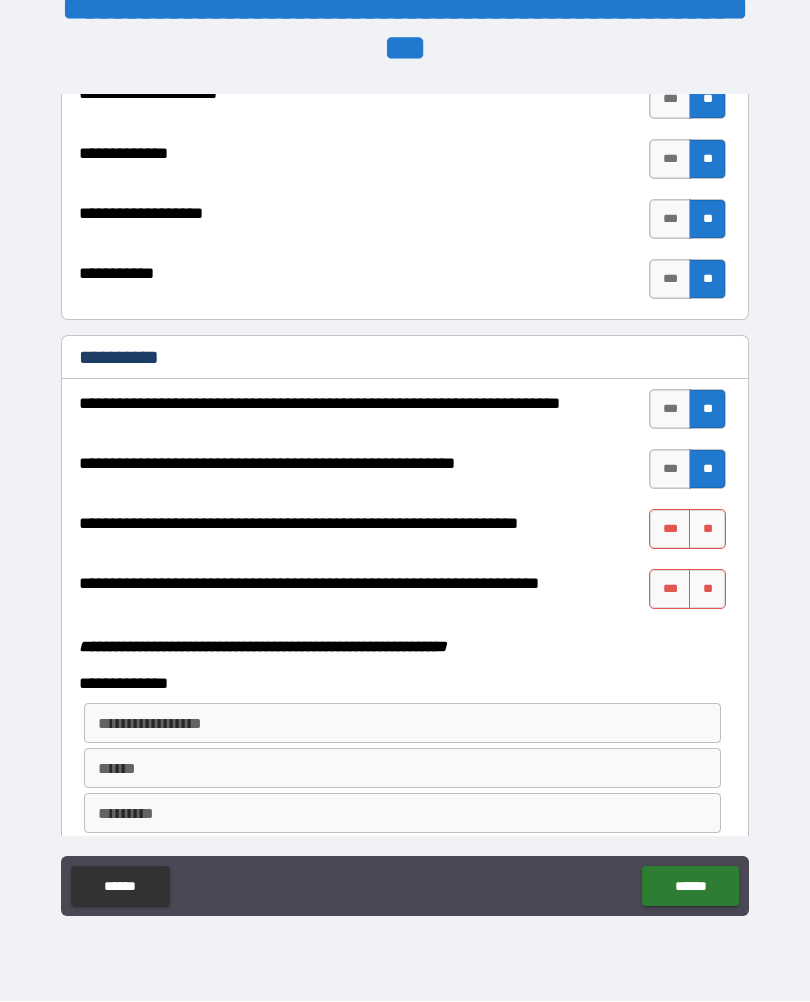 click on "**" at bounding box center (707, 530) 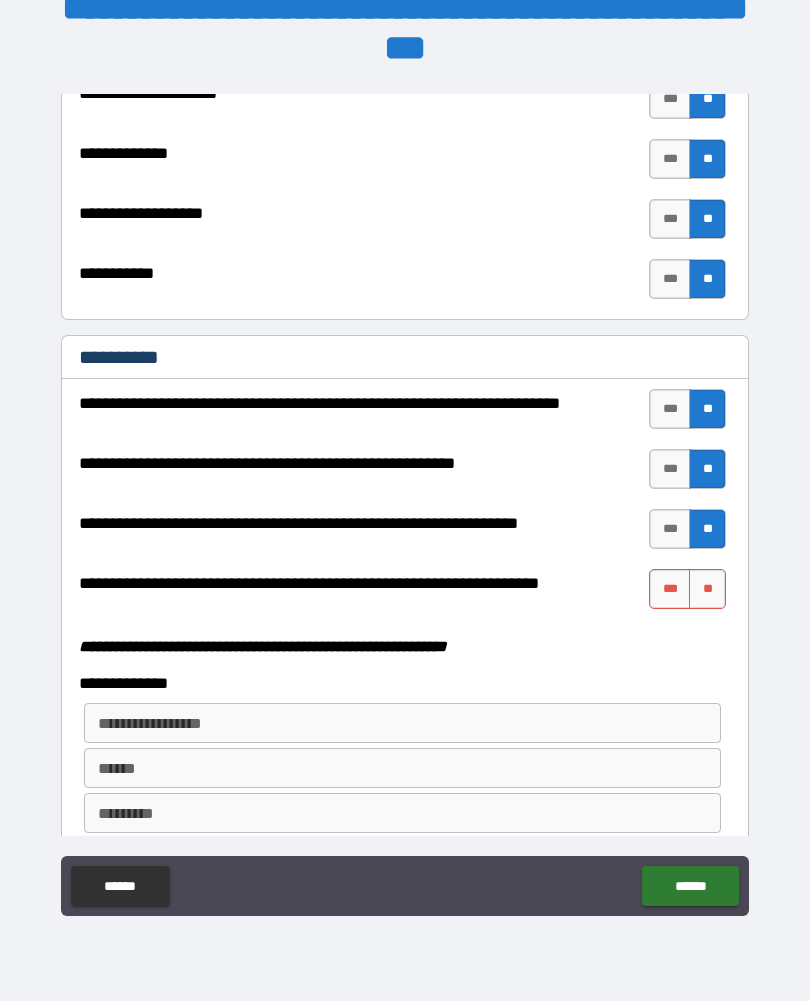 click on "**" at bounding box center [707, 590] 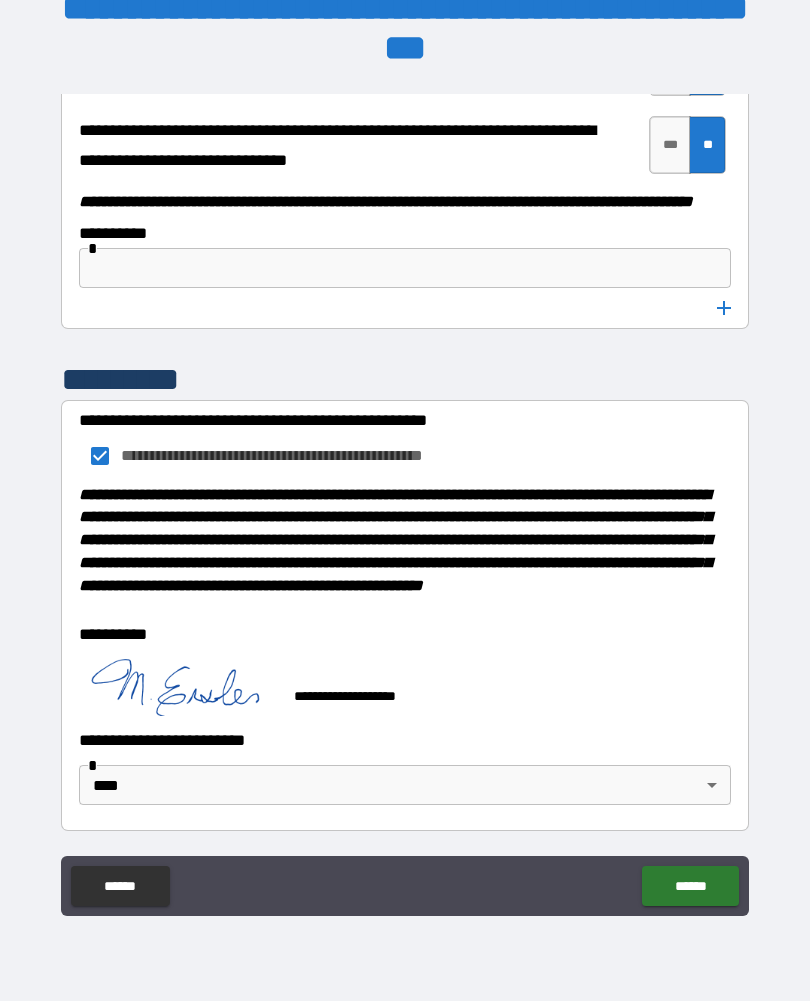 scroll, scrollTop: 10455, scrollLeft: 0, axis: vertical 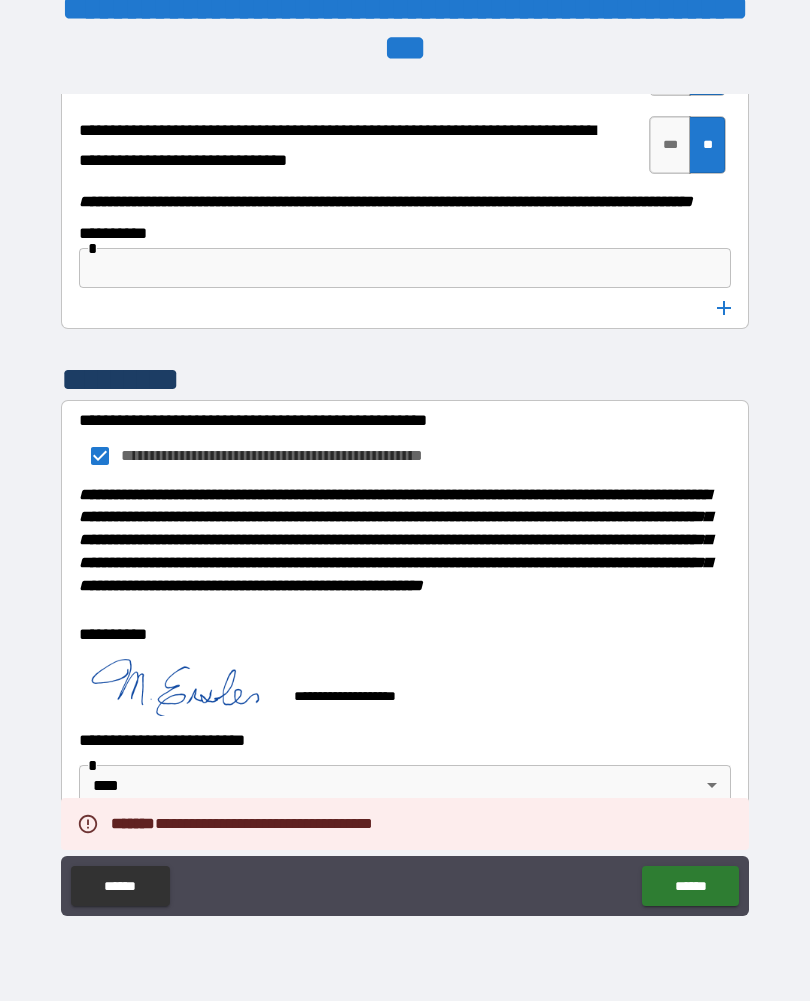 click on "******" at bounding box center [690, 887] 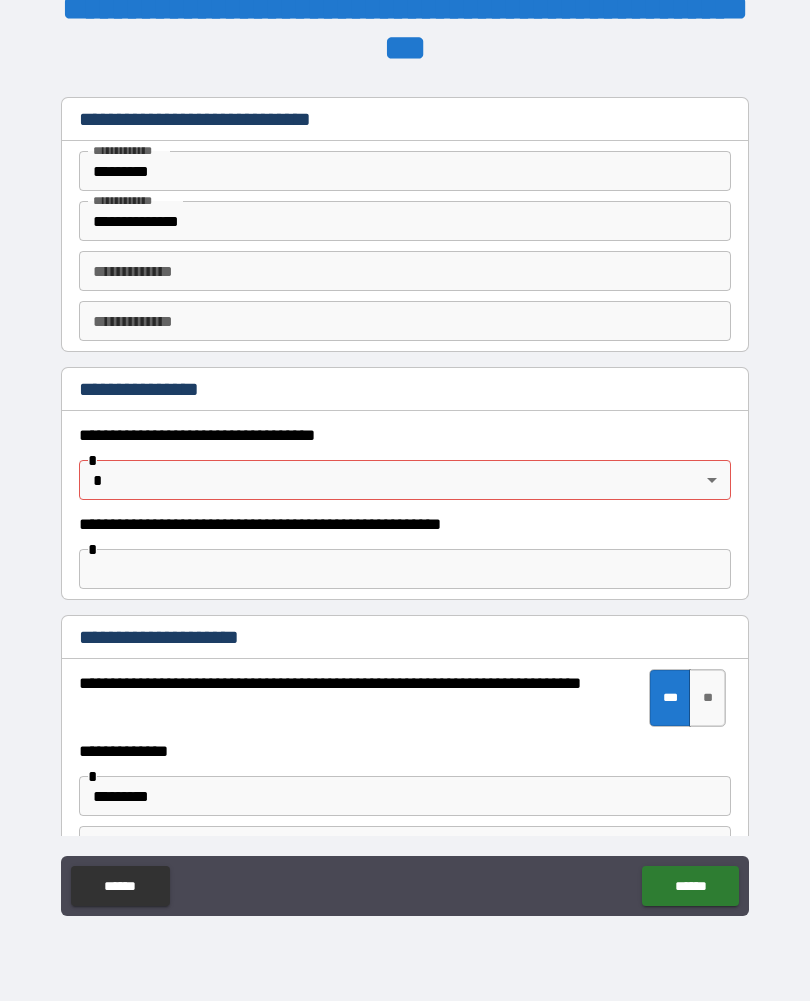 scroll, scrollTop: 980, scrollLeft: 0, axis: vertical 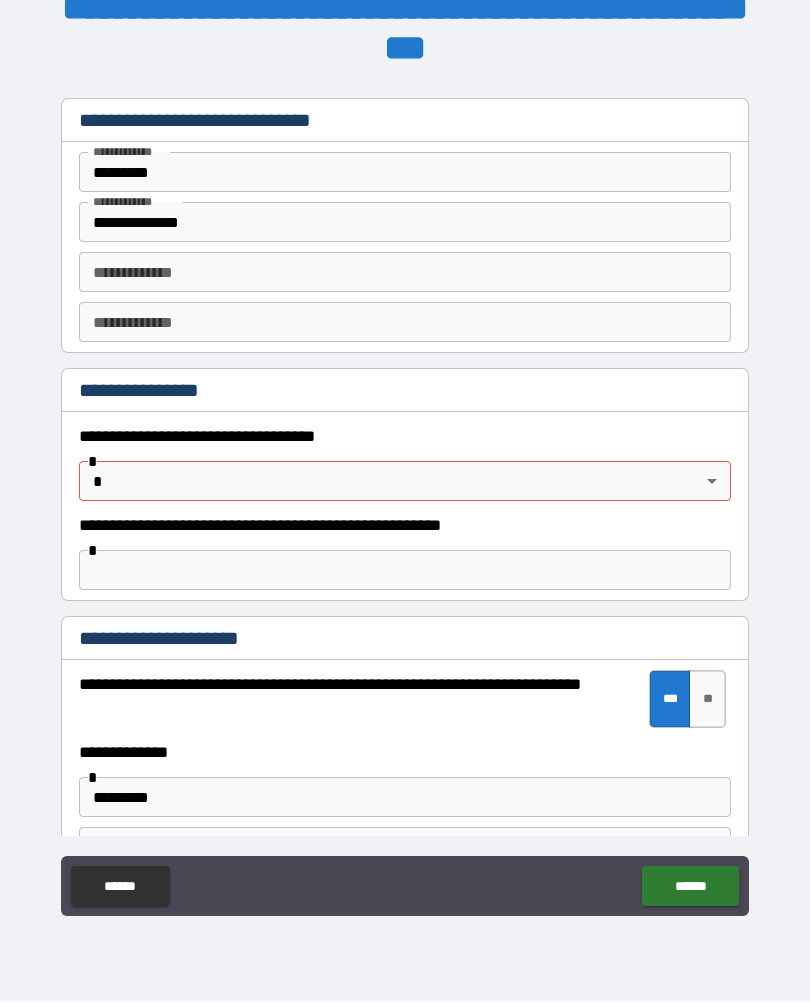 click on "**********" at bounding box center (405, 482) 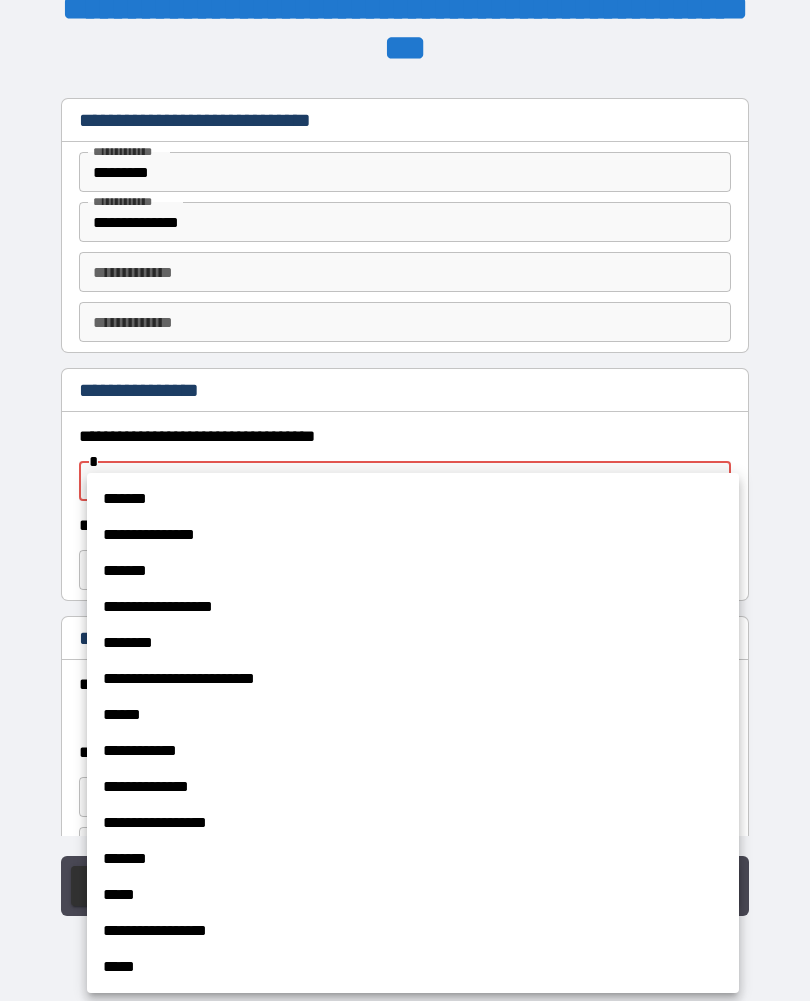 click on "*******" at bounding box center (413, 500) 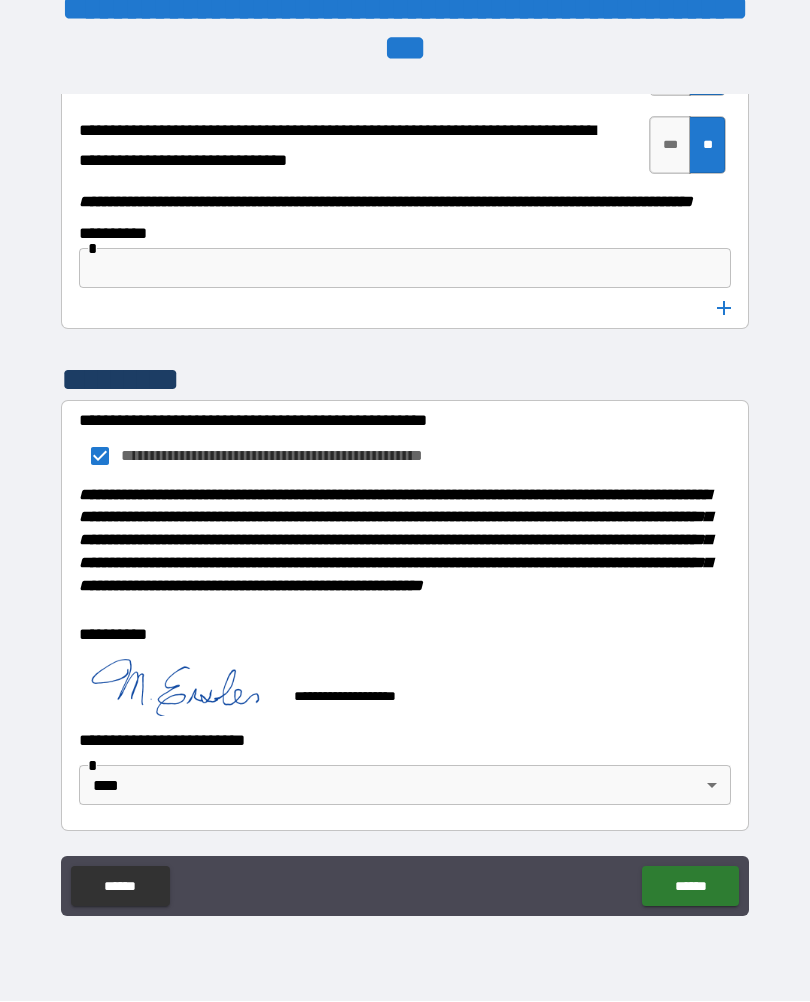 scroll, scrollTop: 10455, scrollLeft: 0, axis: vertical 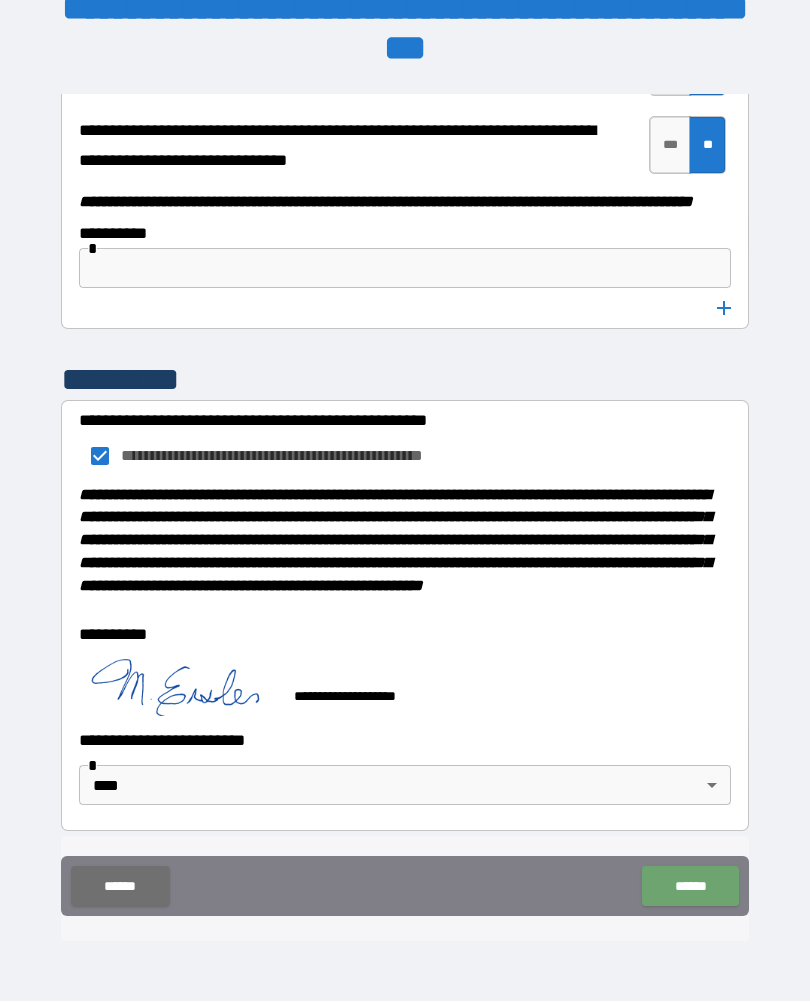 click on "******" at bounding box center (690, 887) 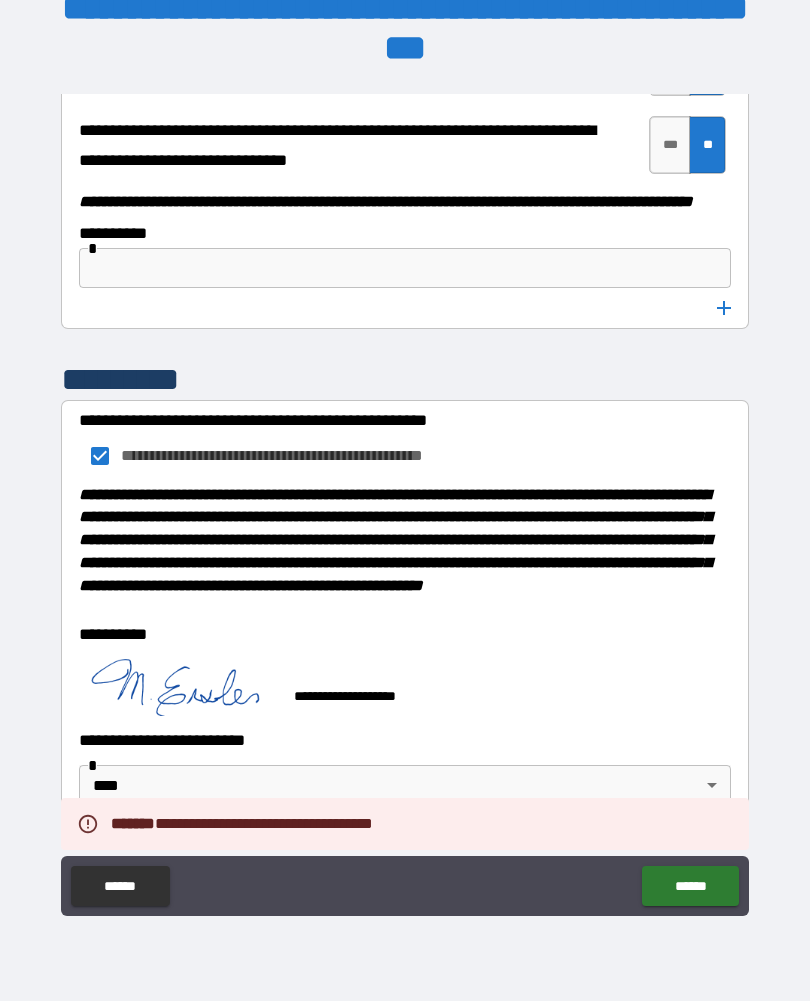 click on "******" at bounding box center (690, 887) 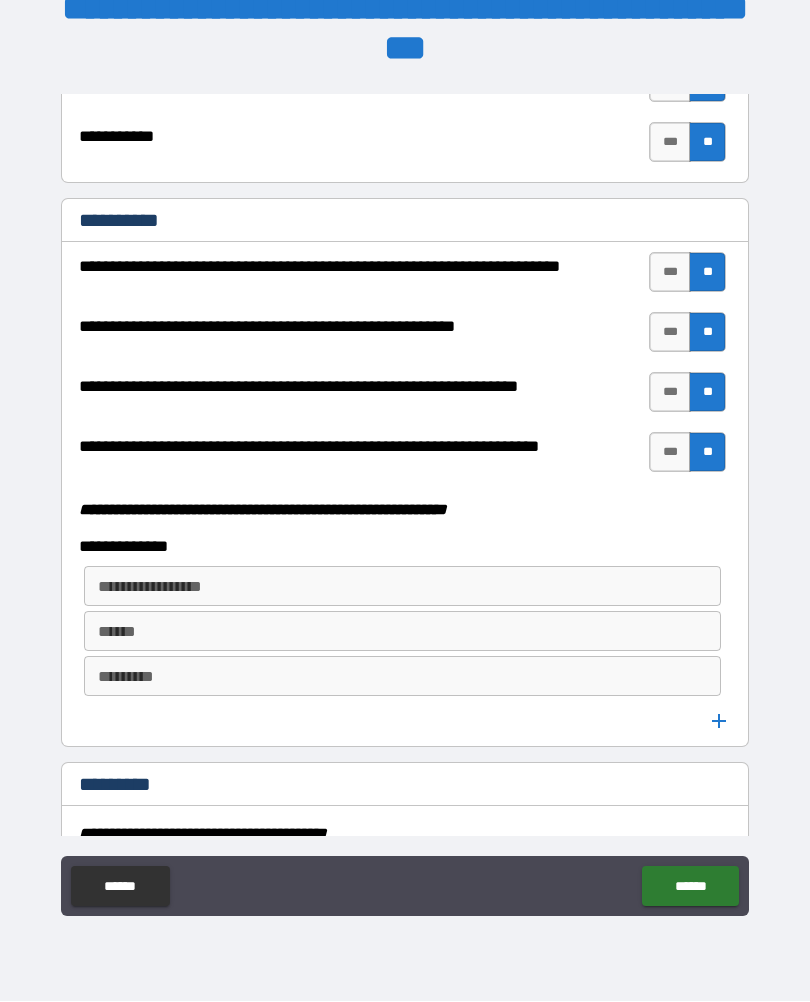 scroll, scrollTop: 5134, scrollLeft: 0, axis: vertical 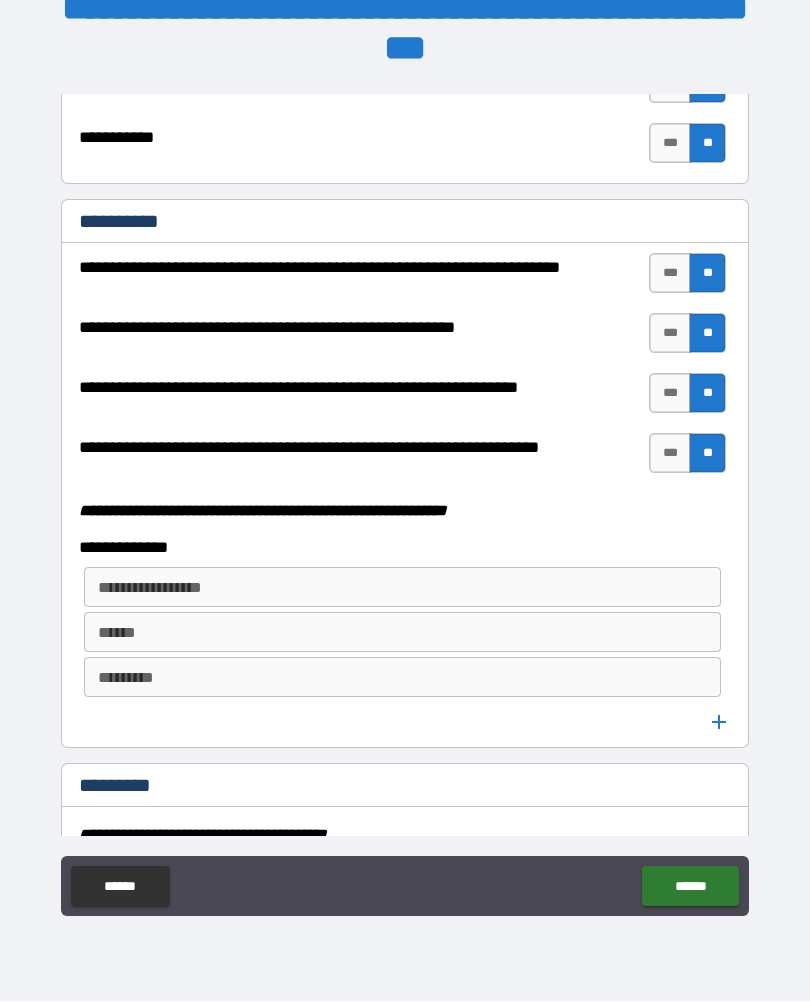 click on "***" at bounding box center [670, 454] 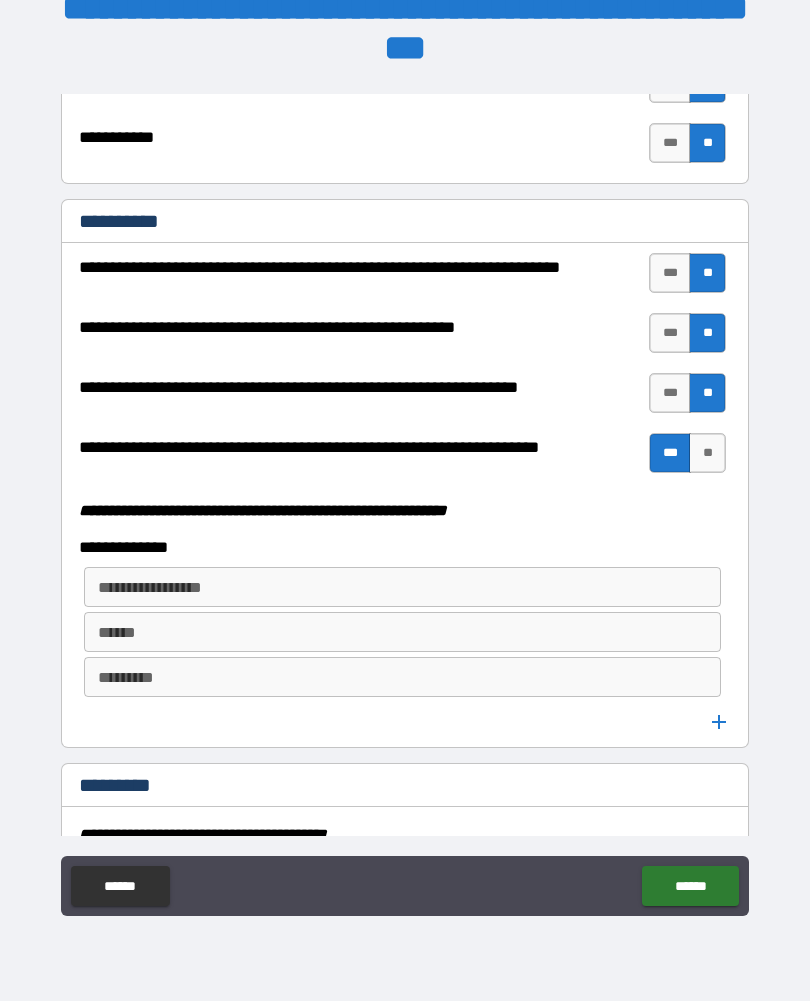 click on "**********" at bounding box center [402, 588] 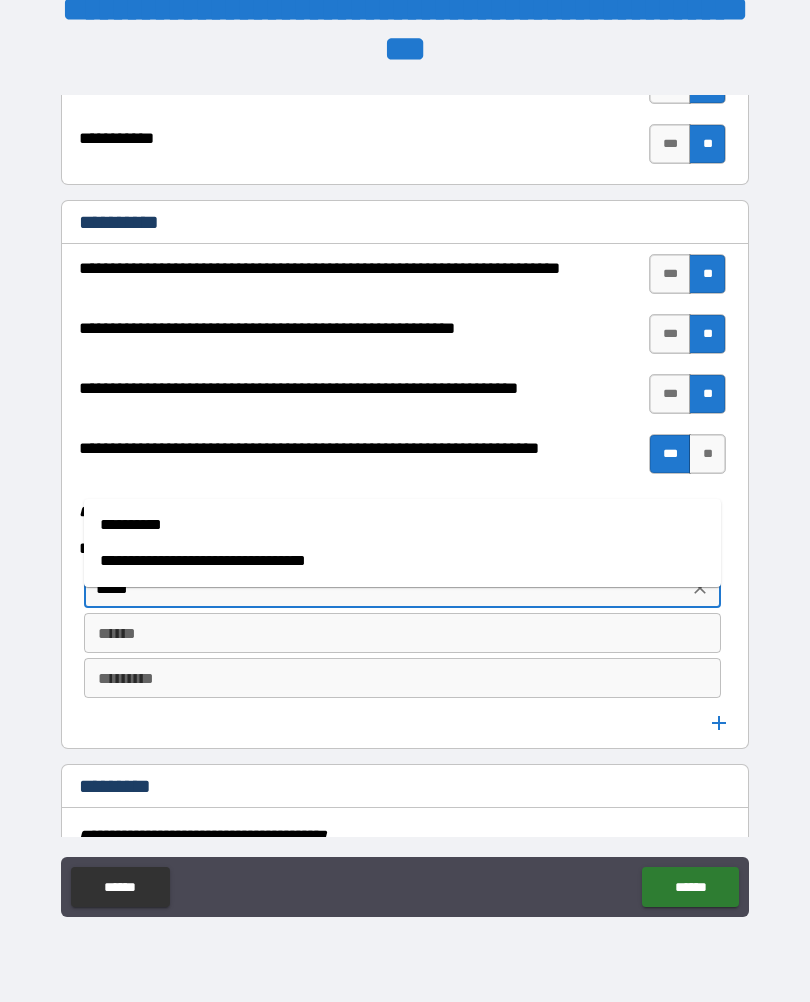 click on "**********" at bounding box center [402, 525] 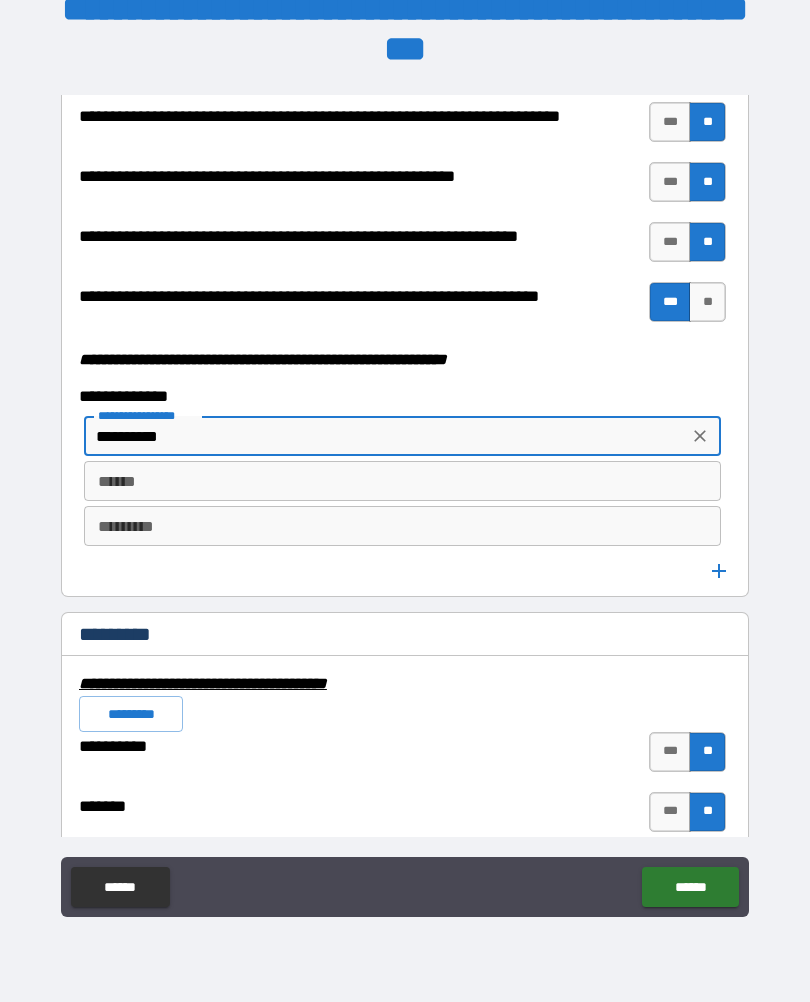 scroll, scrollTop: 5285, scrollLeft: 0, axis: vertical 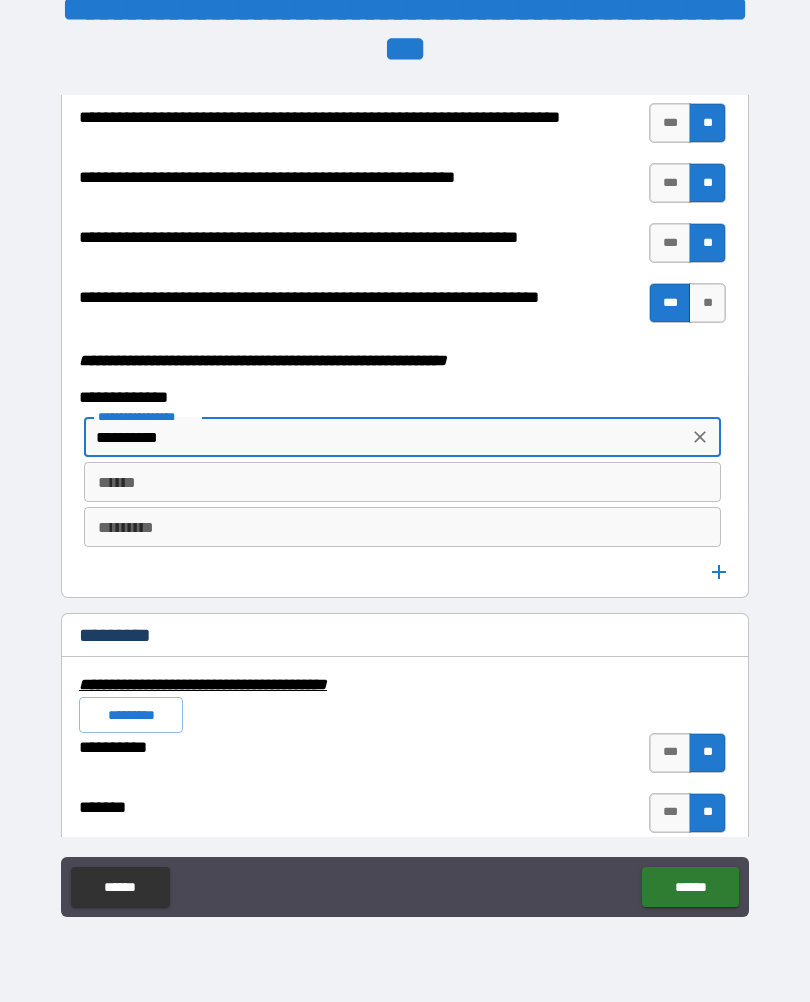 click on "****** ******" at bounding box center (402, 482) 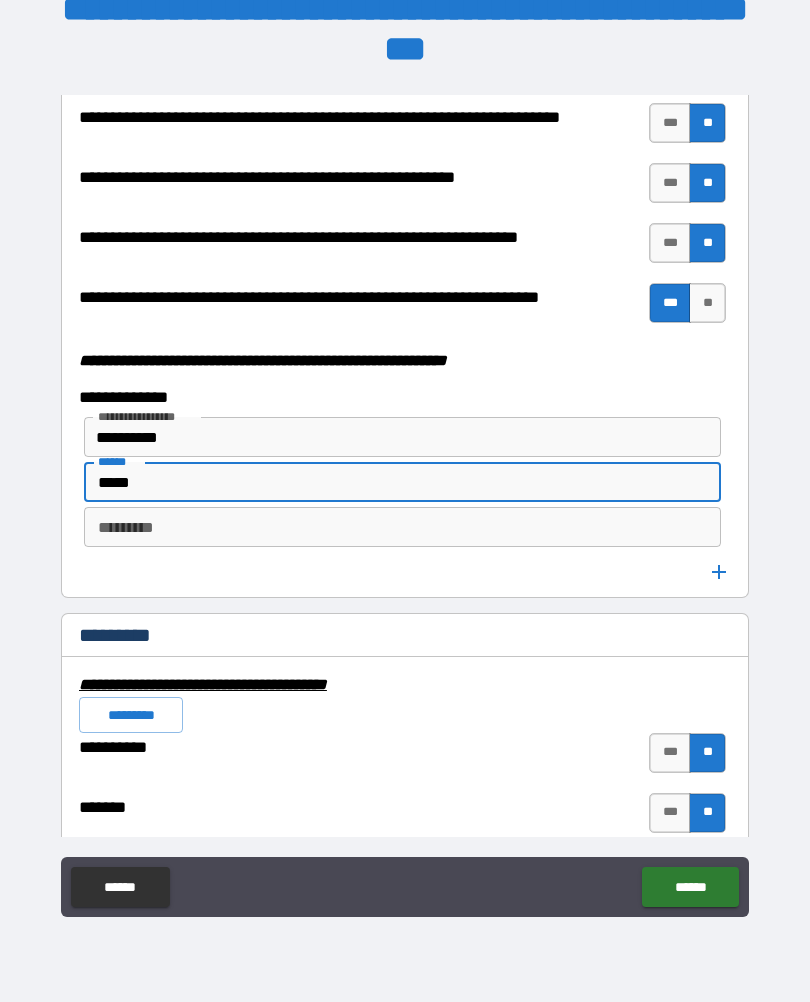 type on "*****" 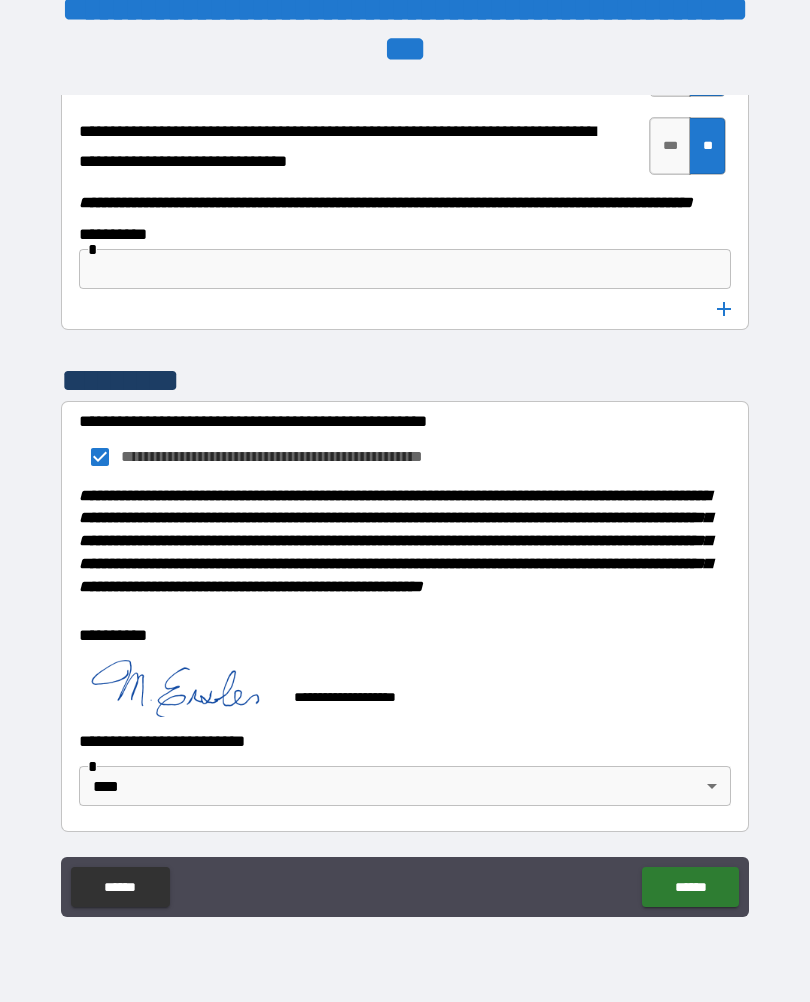 scroll, scrollTop: 10455, scrollLeft: 0, axis: vertical 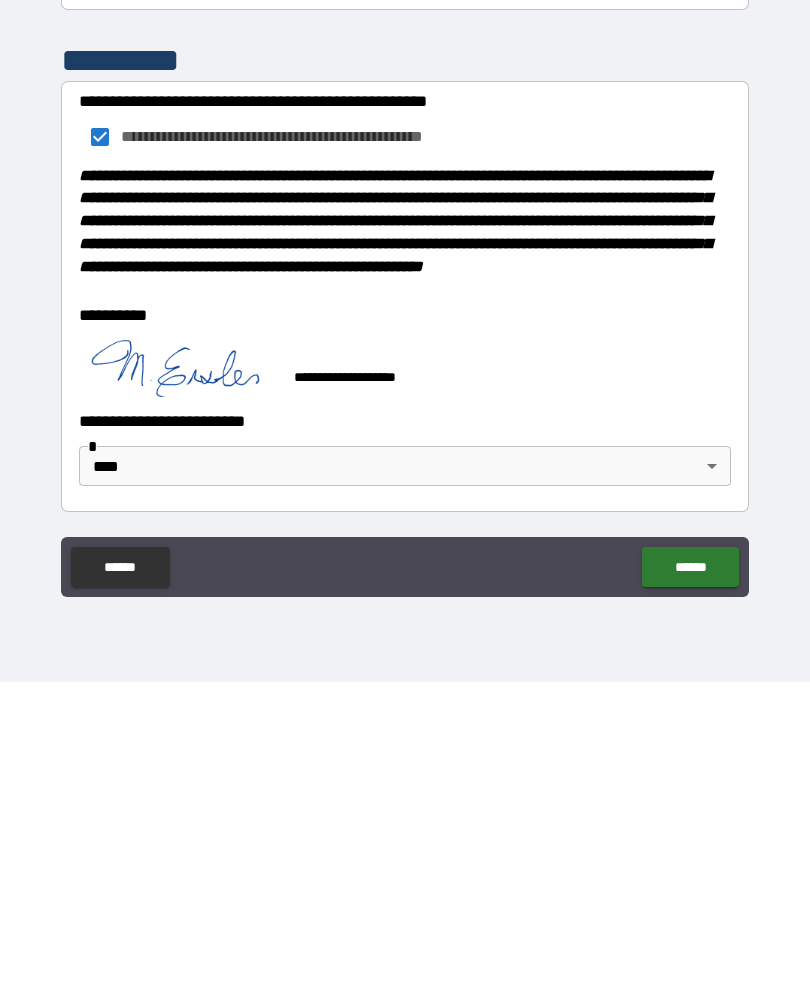 type on "*****" 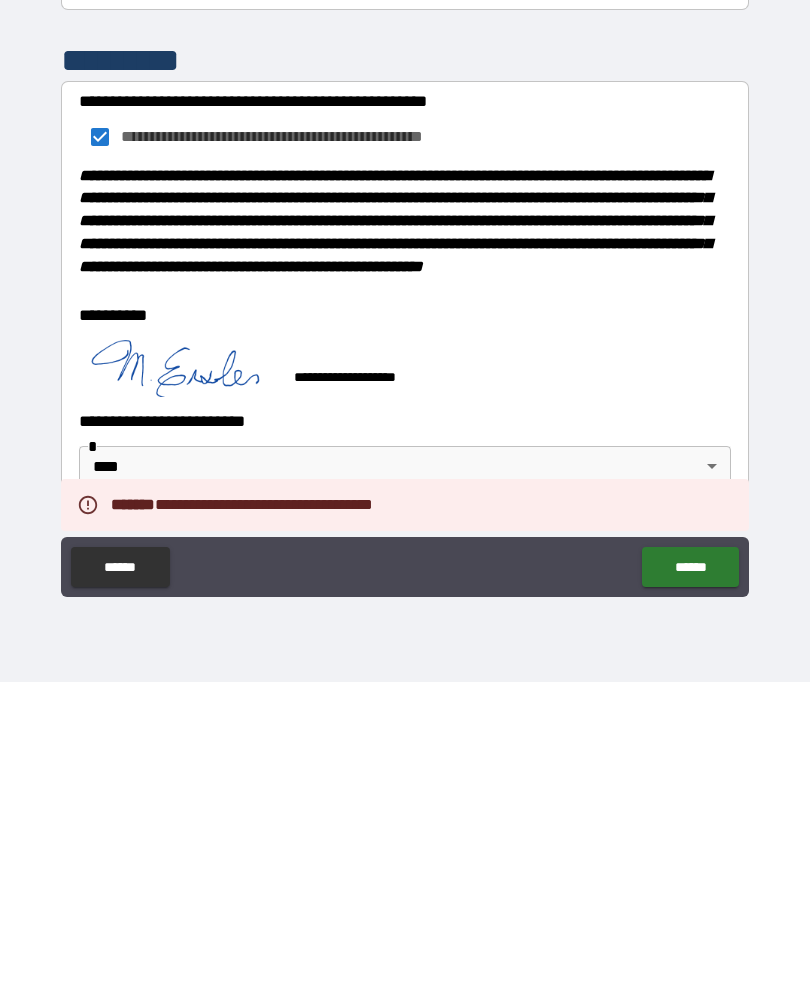 scroll, scrollTop: 38, scrollLeft: 0, axis: vertical 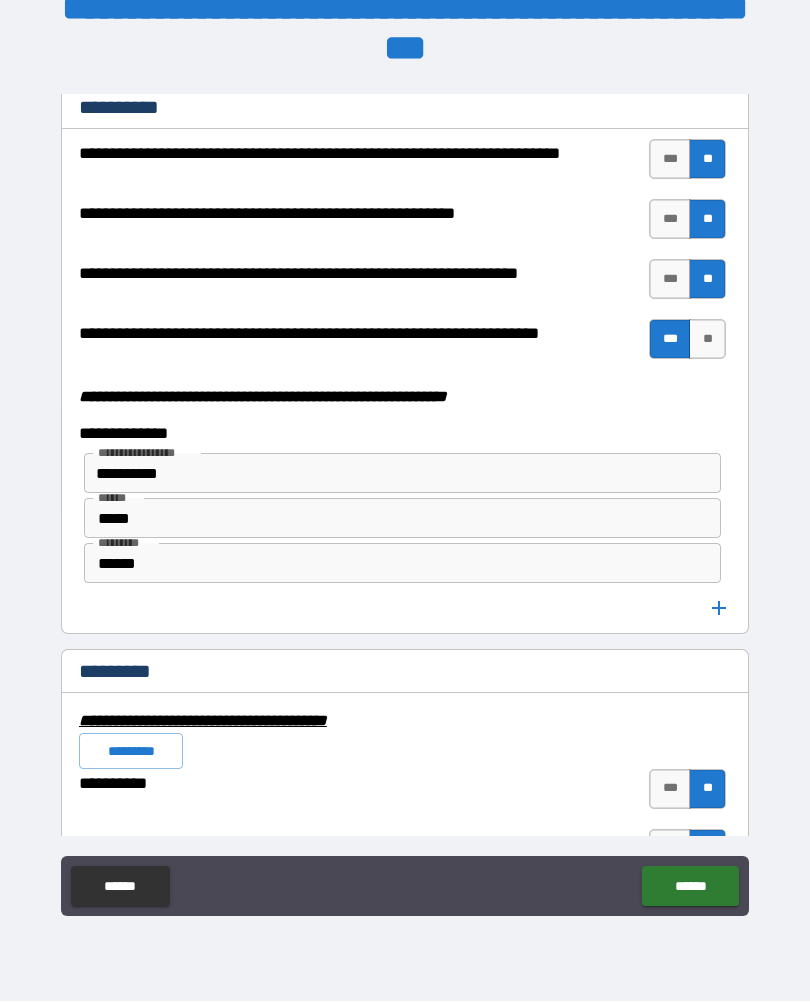 click 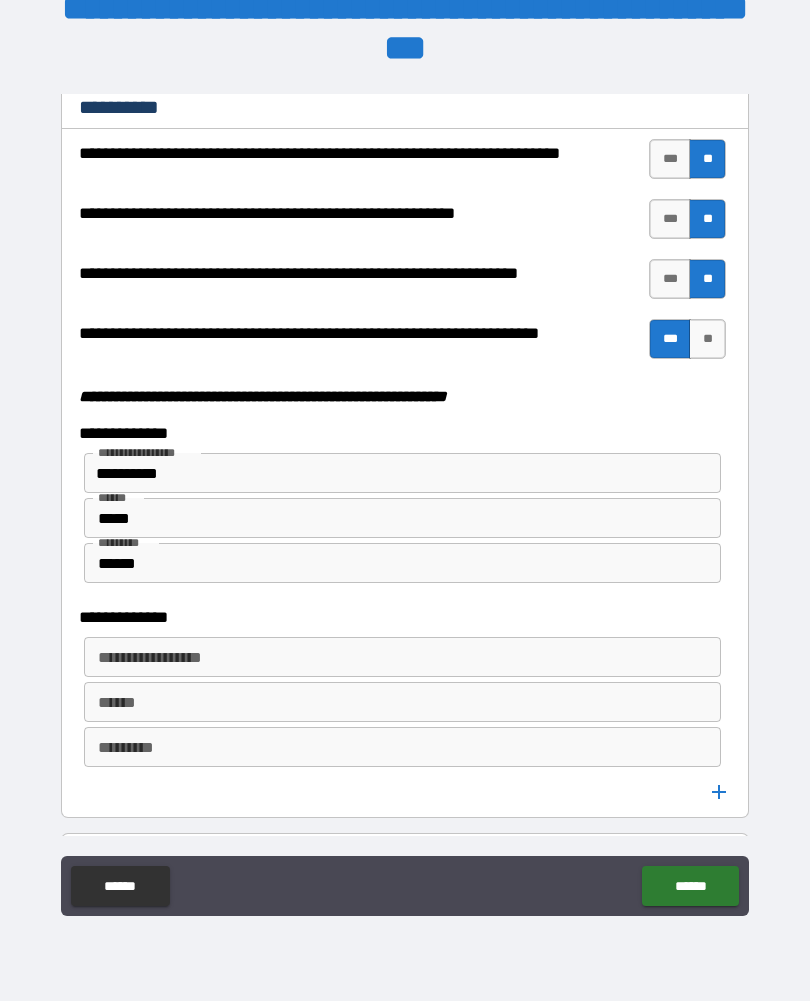 click on "**********" at bounding box center (402, 658) 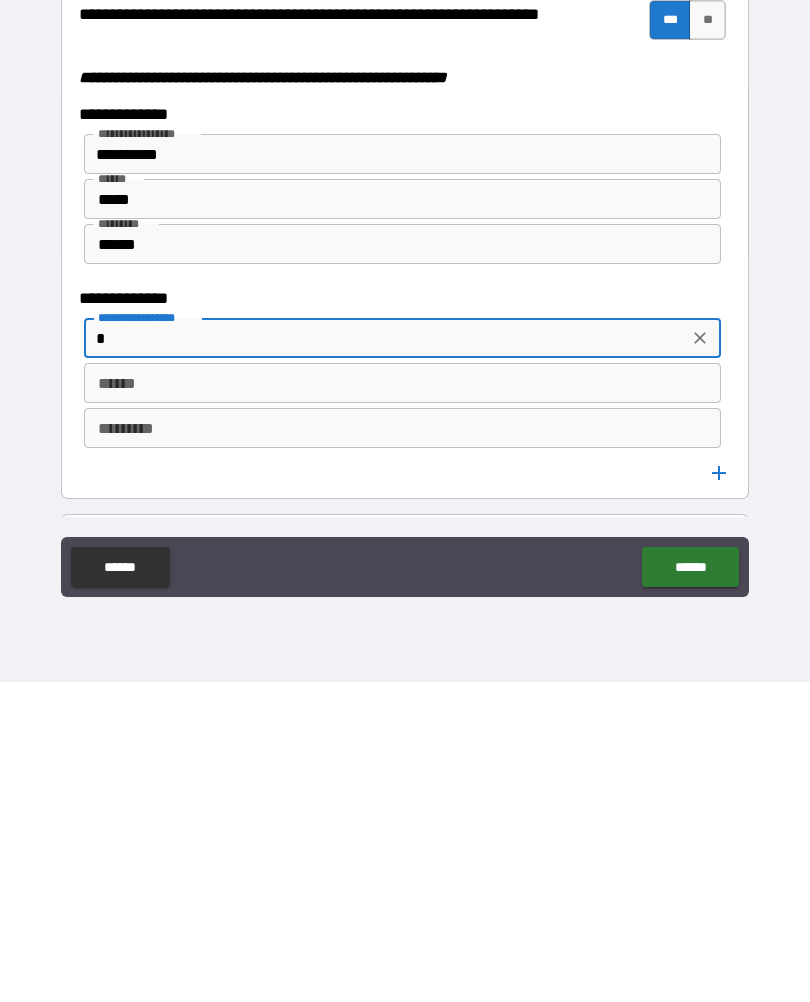scroll, scrollTop: 38, scrollLeft: 0, axis: vertical 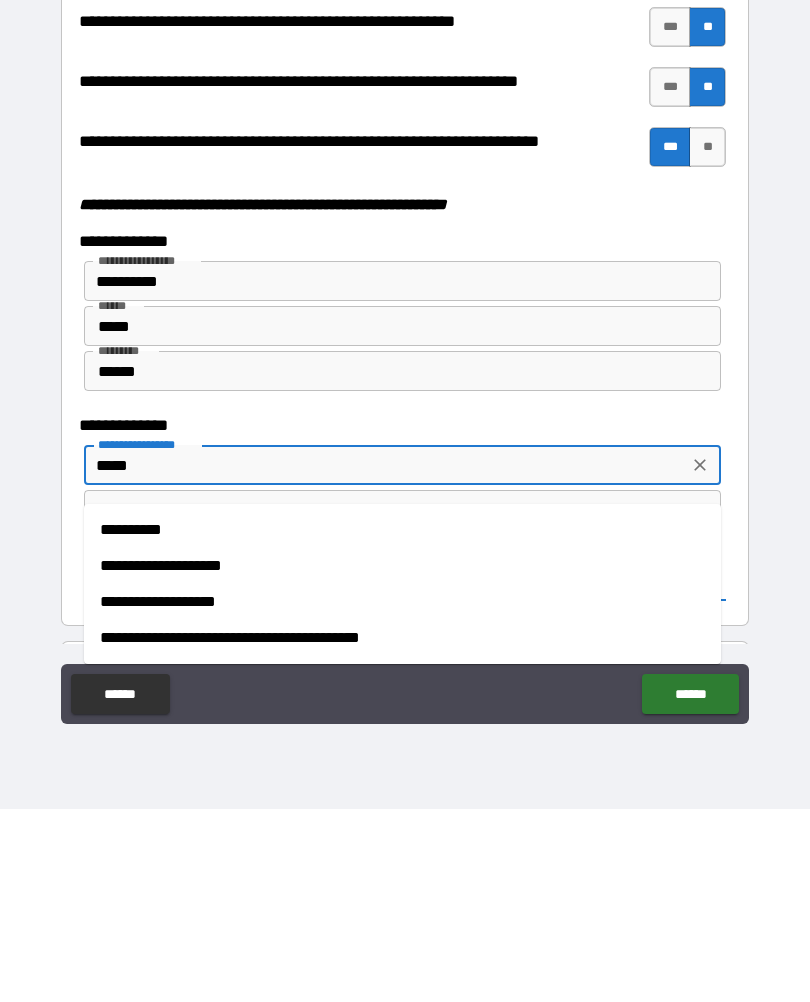click on "**********" at bounding box center [402, 759] 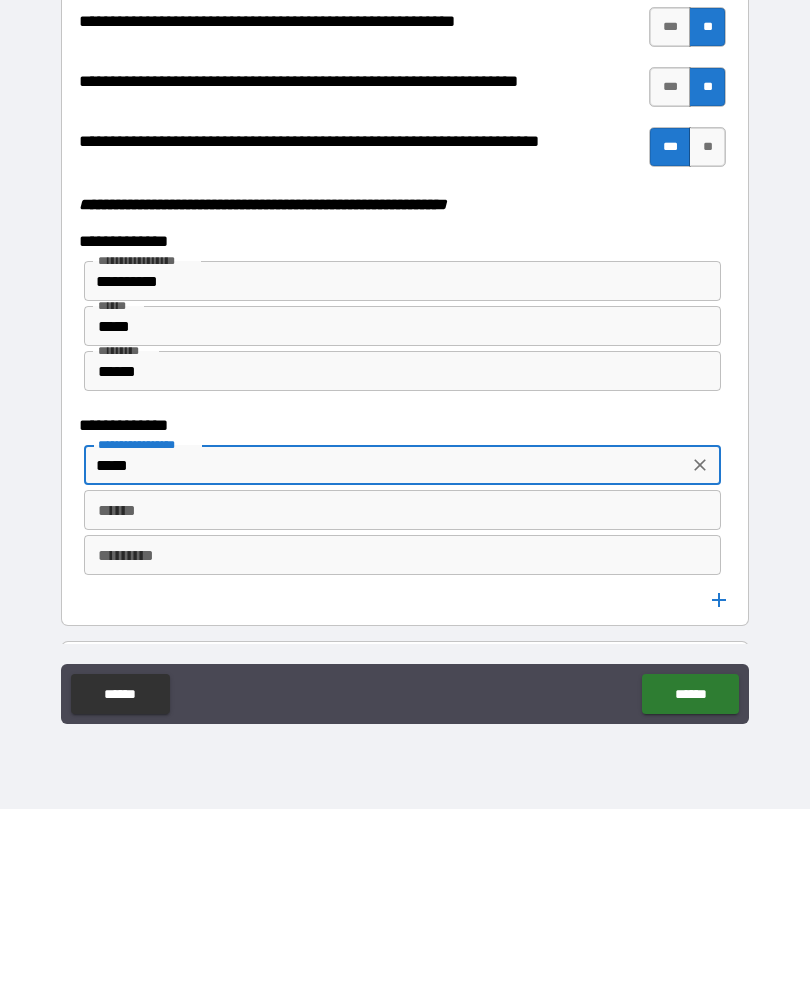type on "**********" 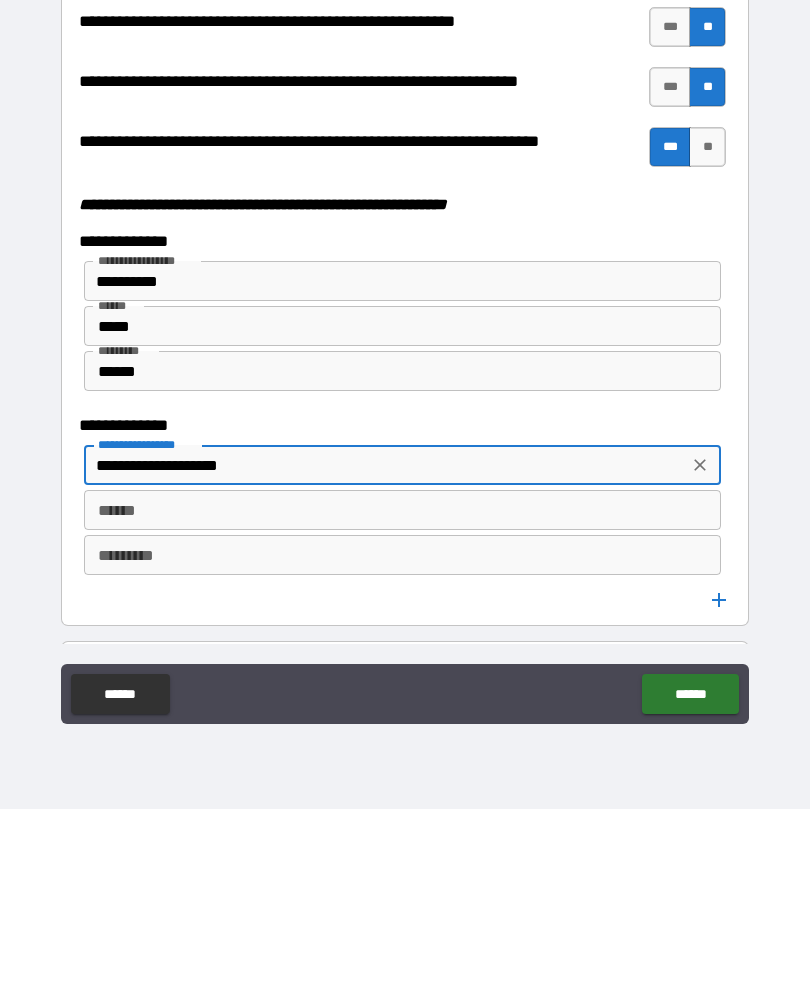 click on "****** ******" at bounding box center (402, 703) 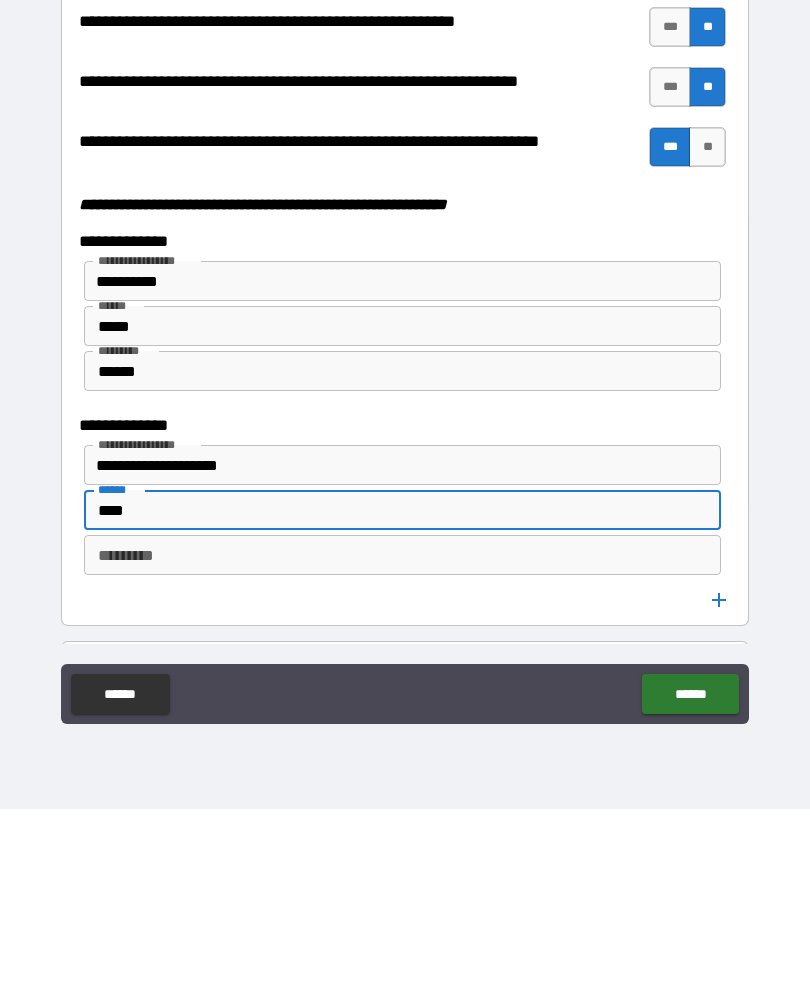 type on "****" 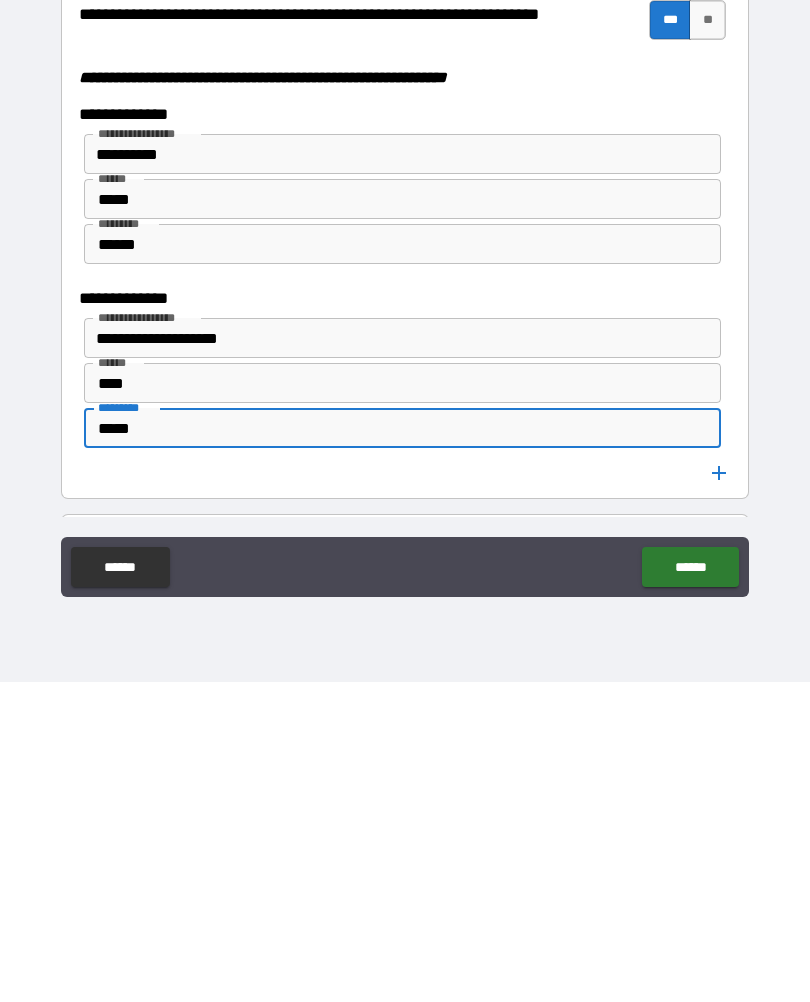 type on "*****" 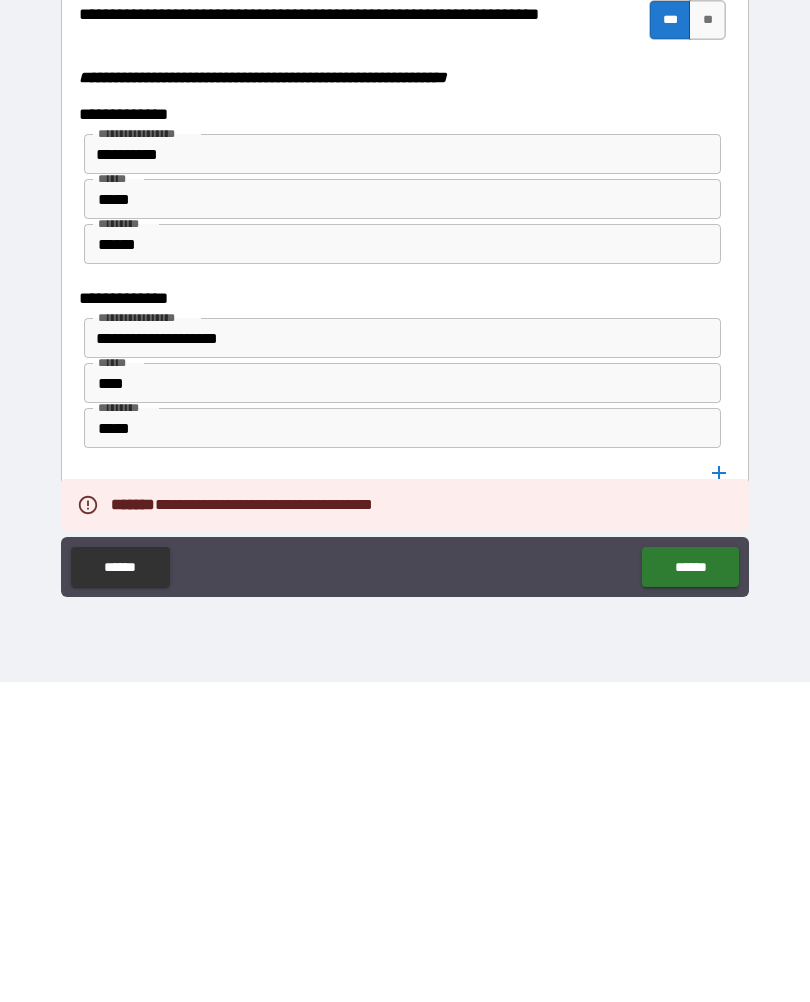 scroll, scrollTop: 38, scrollLeft: 0, axis: vertical 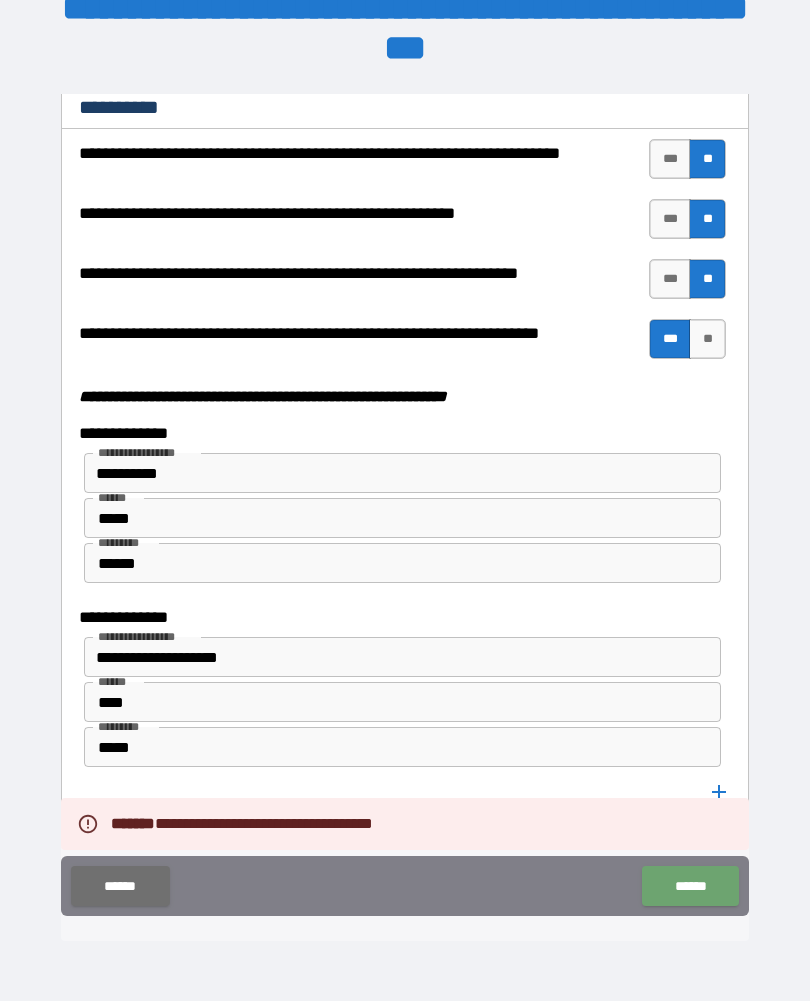 click on "******" at bounding box center (690, 887) 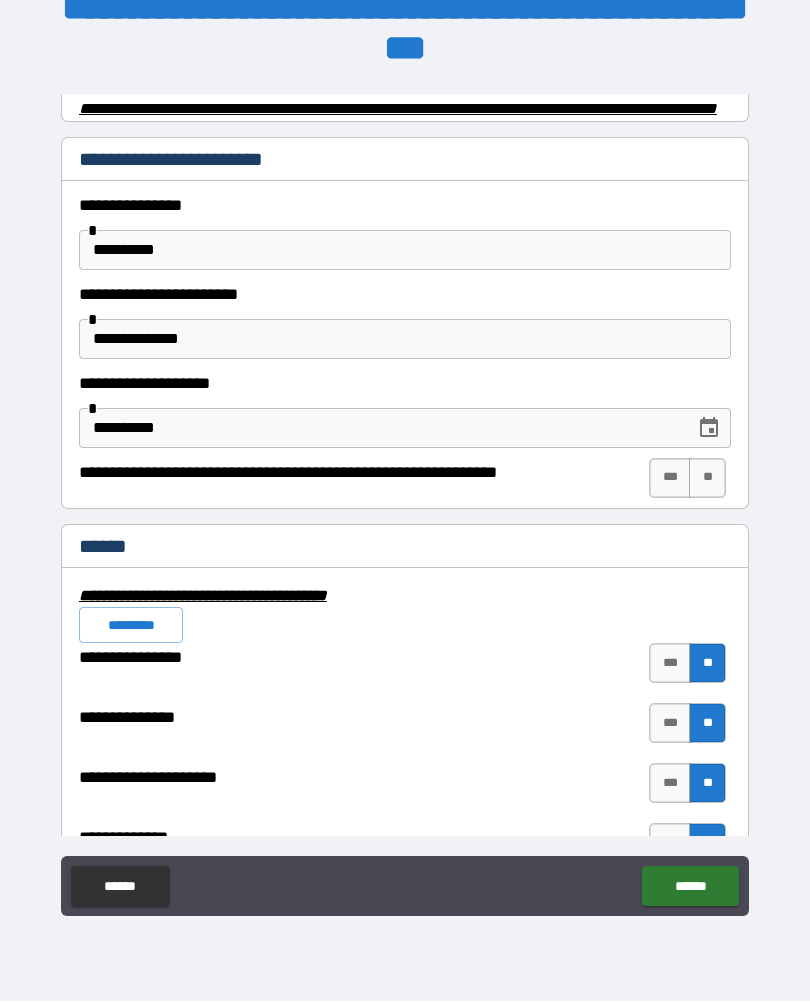 scroll, scrollTop: 4315, scrollLeft: 0, axis: vertical 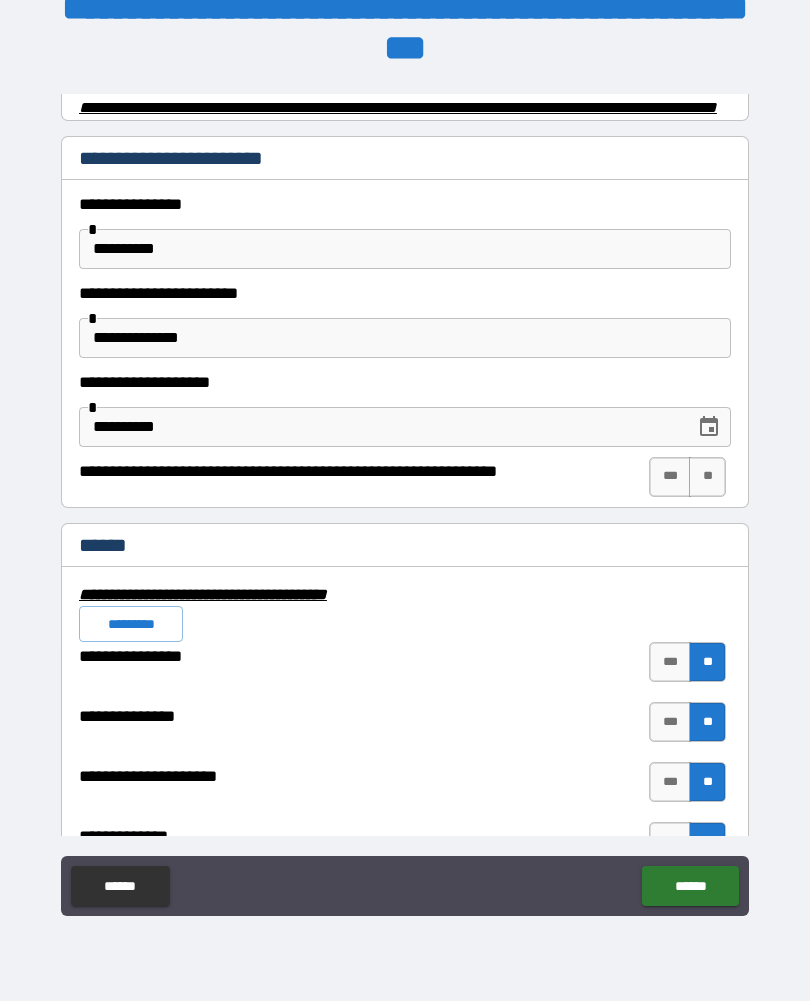 click on "**" at bounding box center (707, 478) 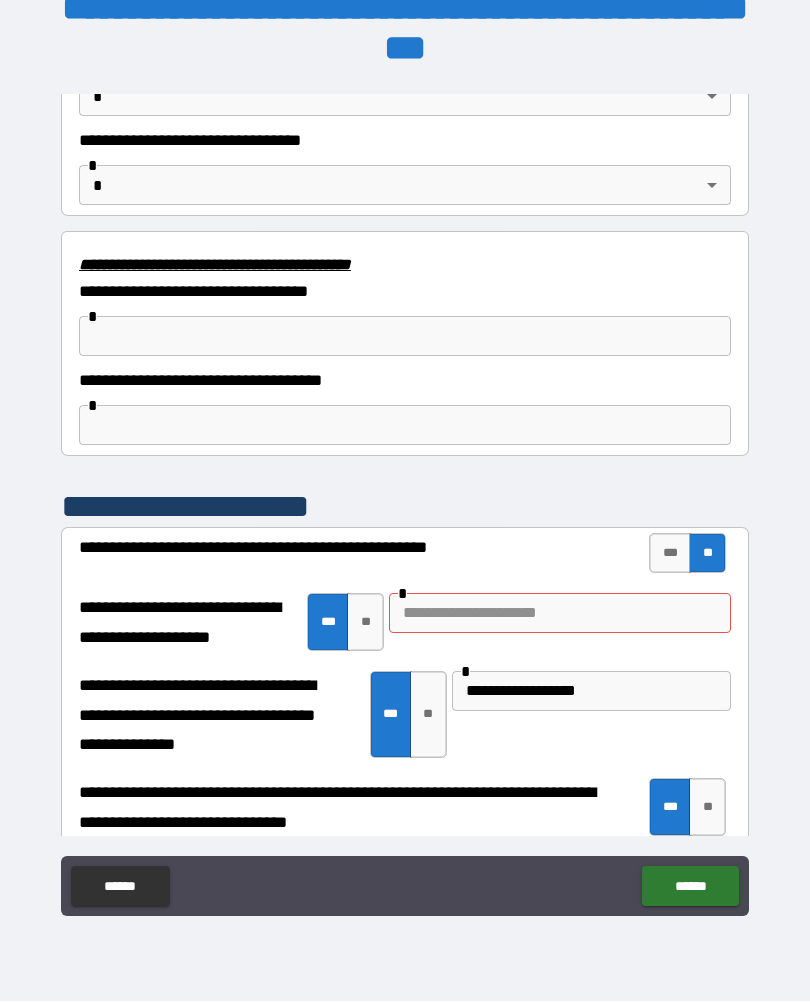 scroll, scrollTop: 3470, scrollLeft: 0, axis: vertical 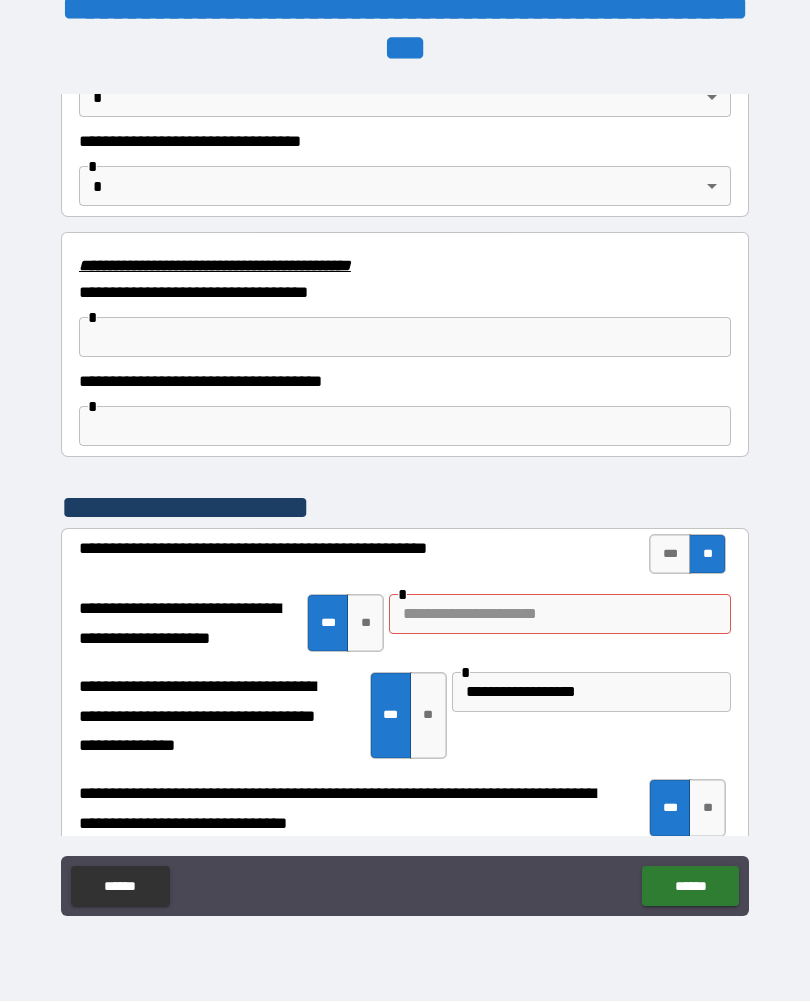 click on "**" at bounding box center (365, 624) 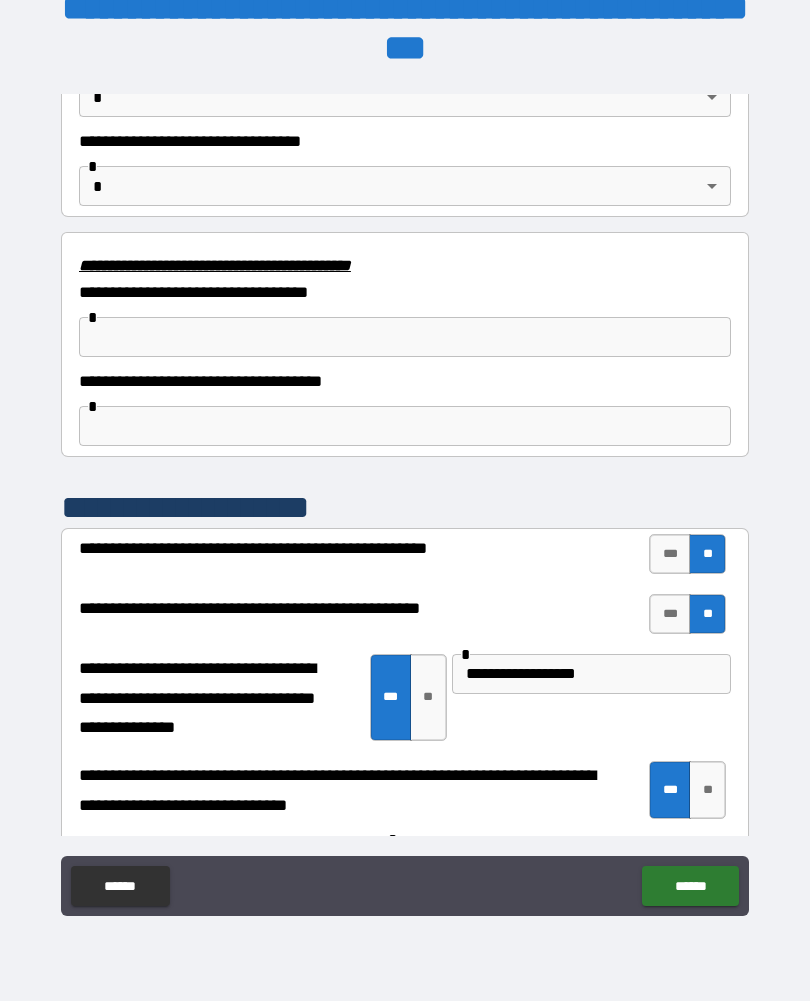 click on "******" at bounding box center [690, 887] 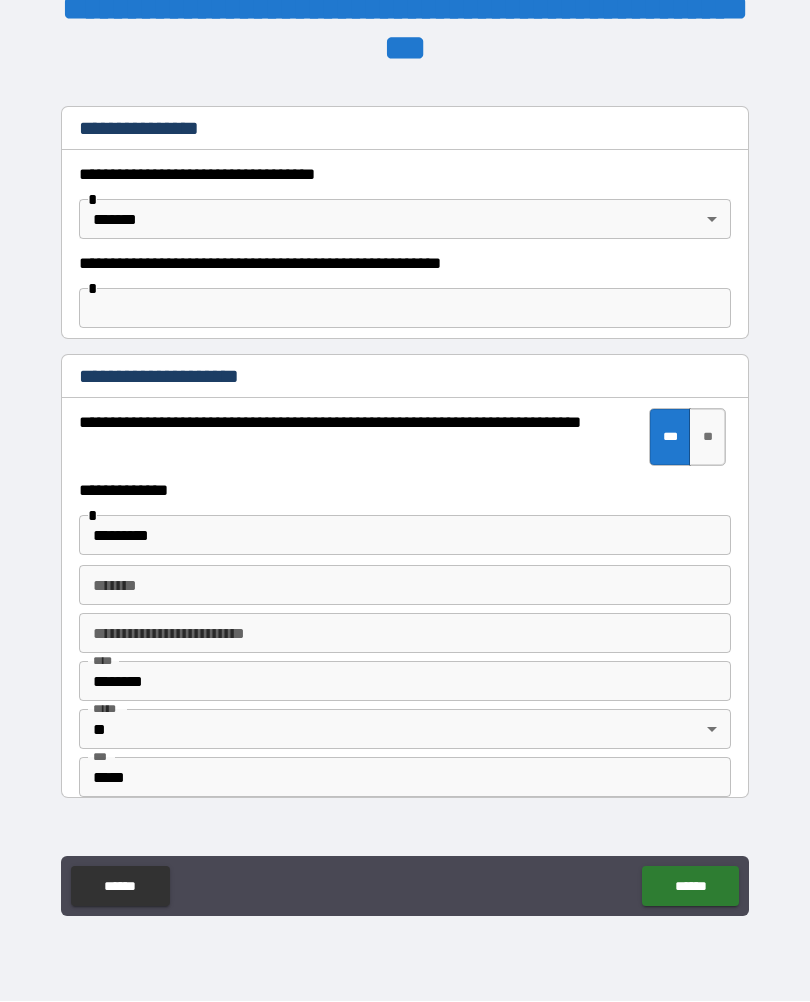 scroll, scrollTop: 1243, scrollLeft: 0, axis: vertical 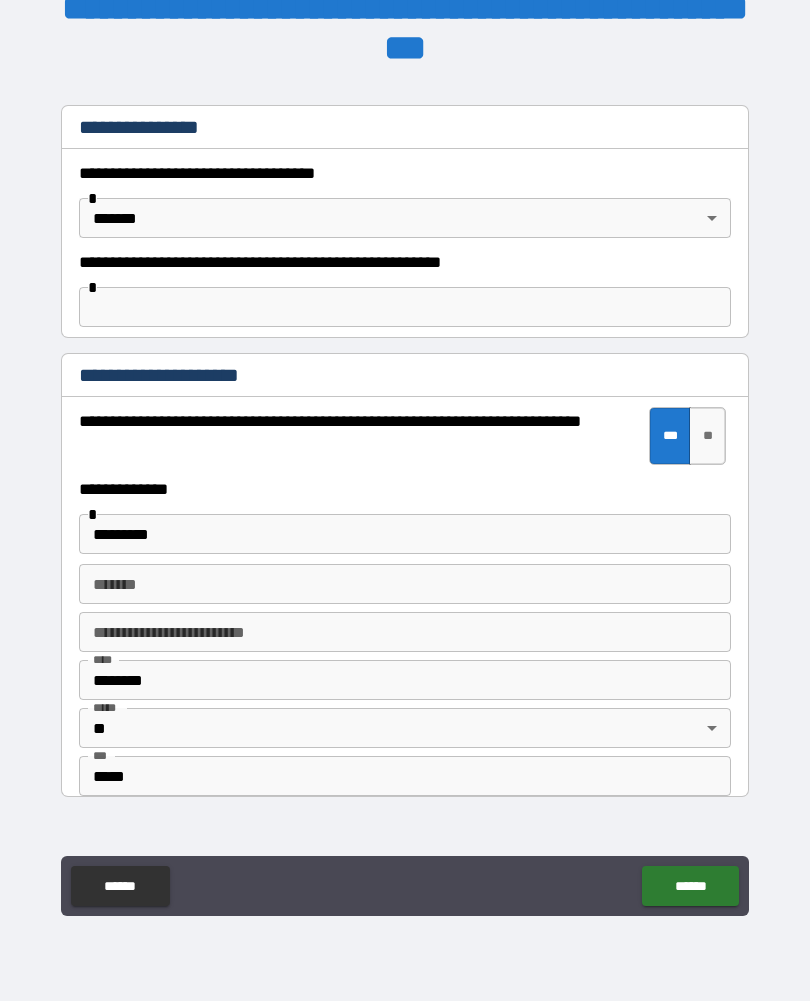 click on "*********" at bounding box center (405, 535) 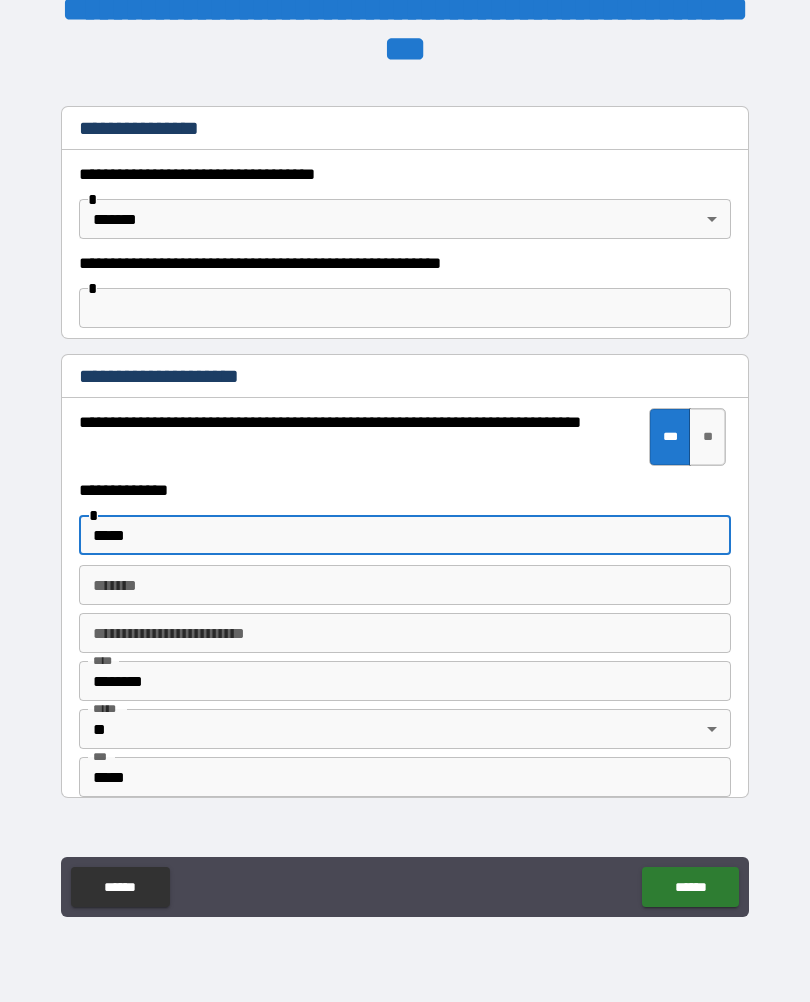 click on "******* *******" at bounding box center (405, 585) 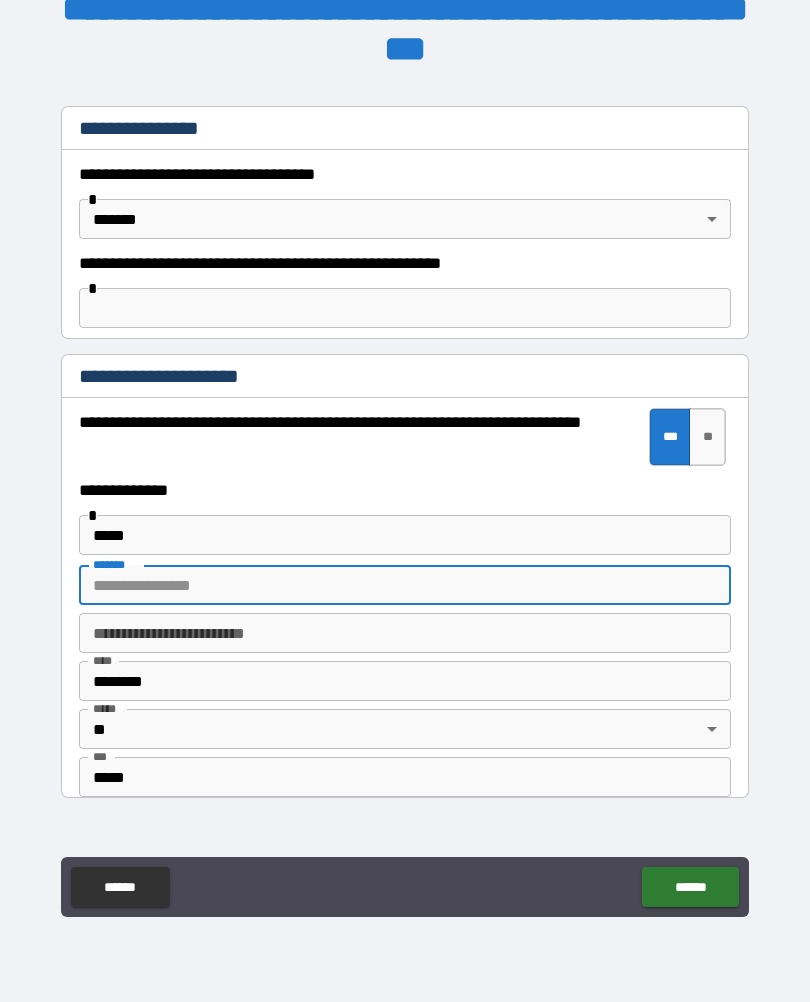 click on "****" at bounding box center [405, 535] 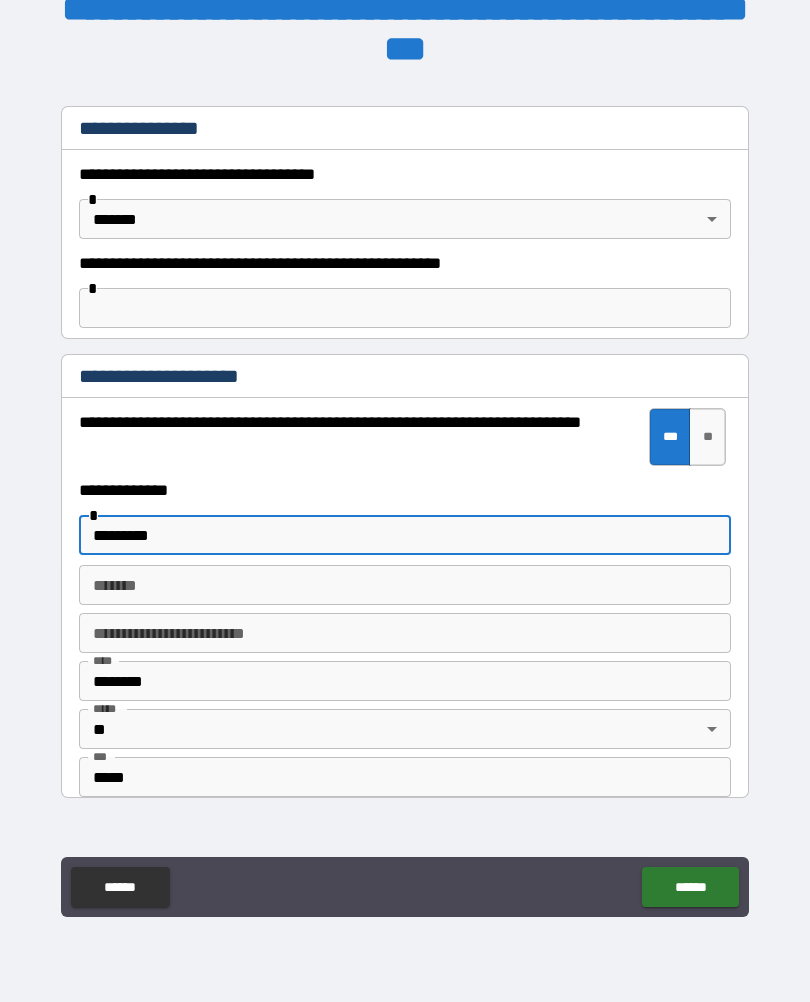type on "*********" 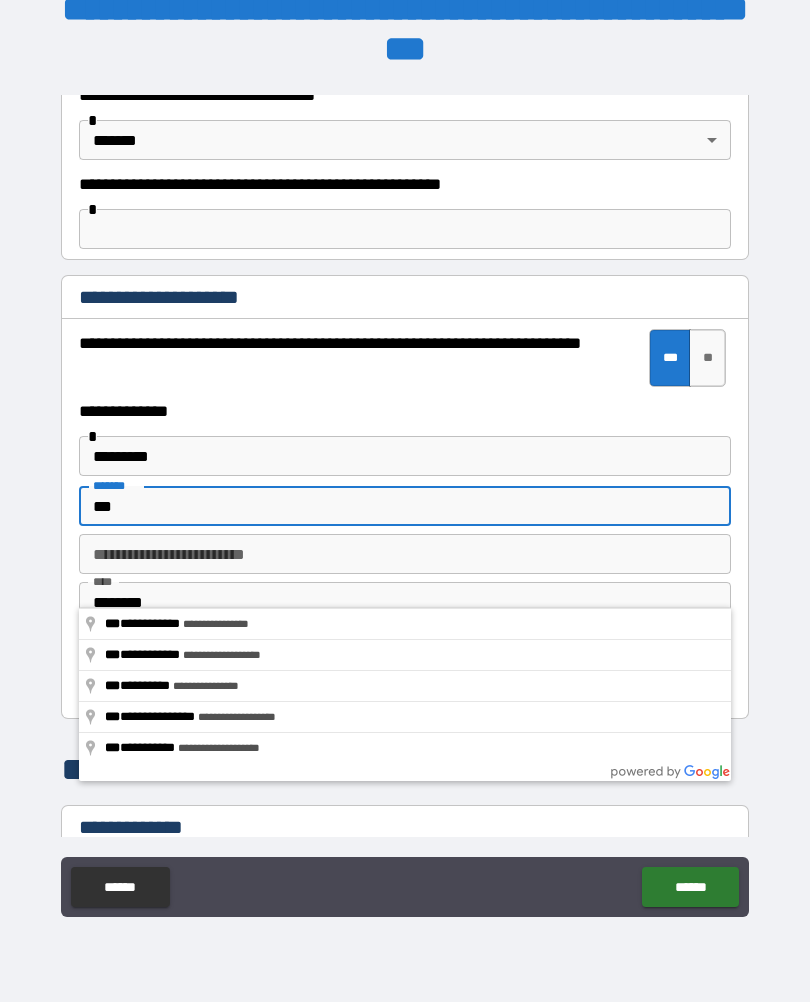 scroll, scrollTop: 1324, scrollLeft: 0, axis: vertical 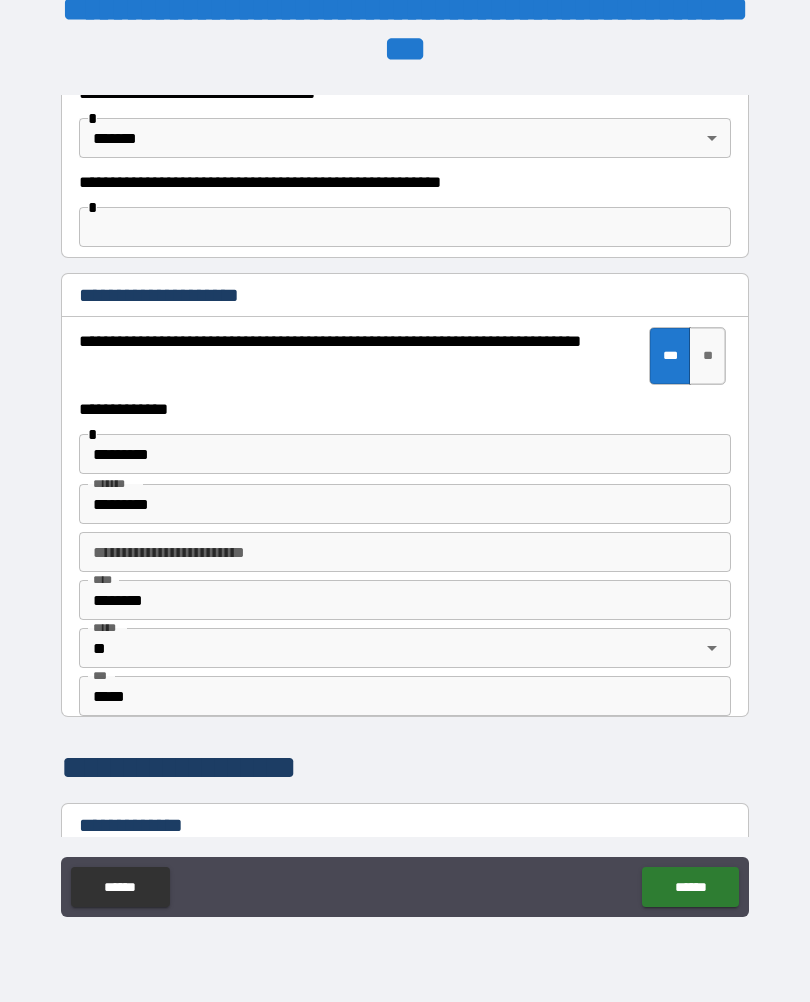type on "**********" 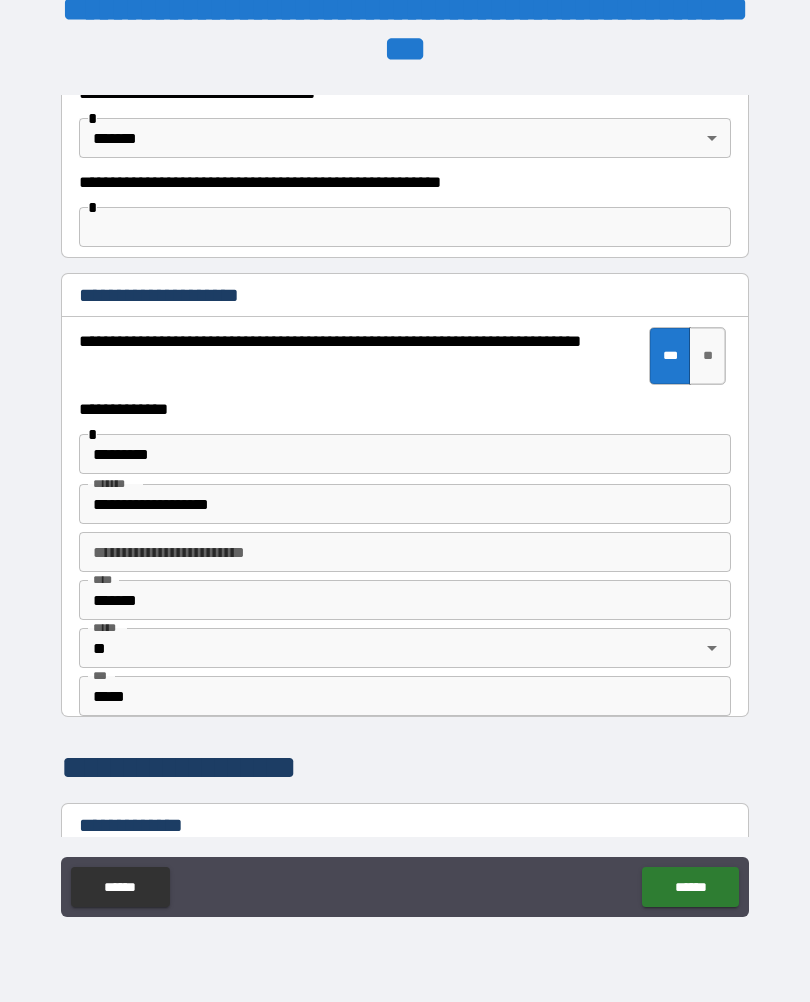 click on "******" at bounding box center [690, 887] 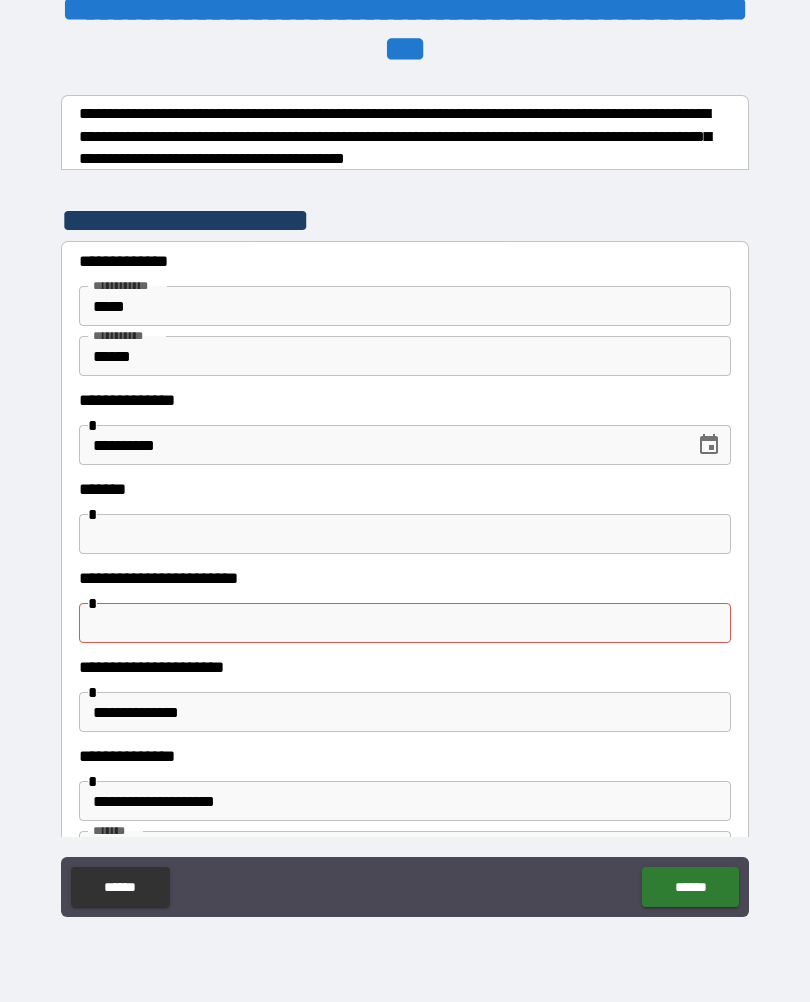 scroll, scrollTop: 0, scrollLeft: 0, axis: both 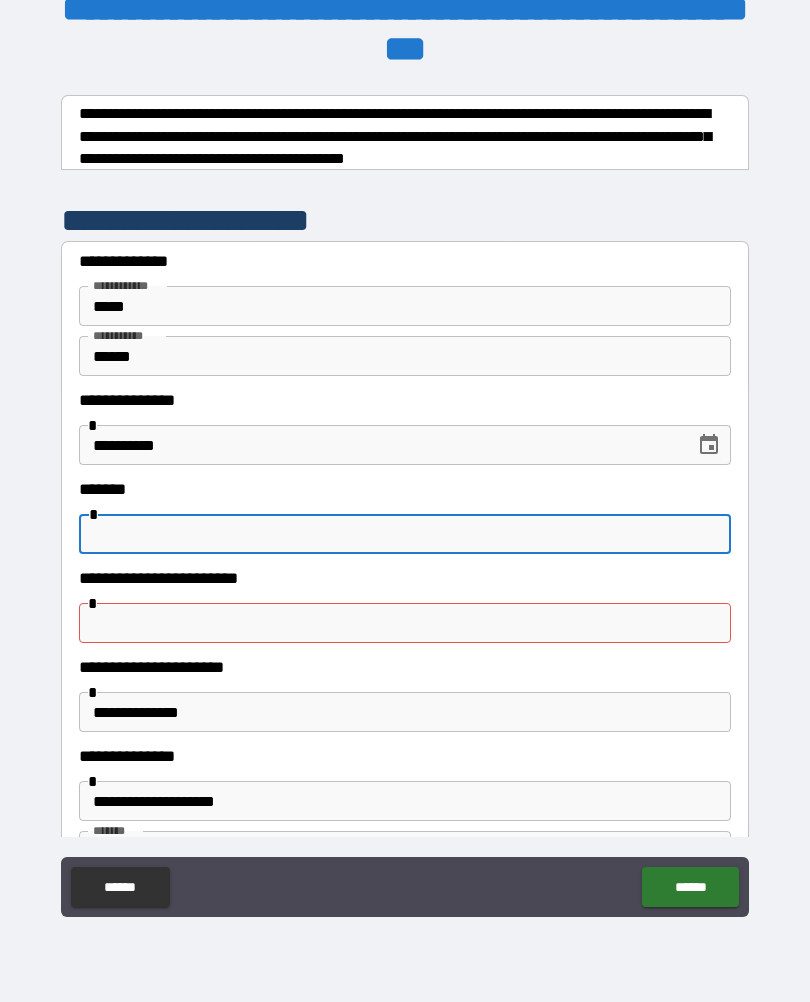 click on "**********" at bounding box center (405, 484) 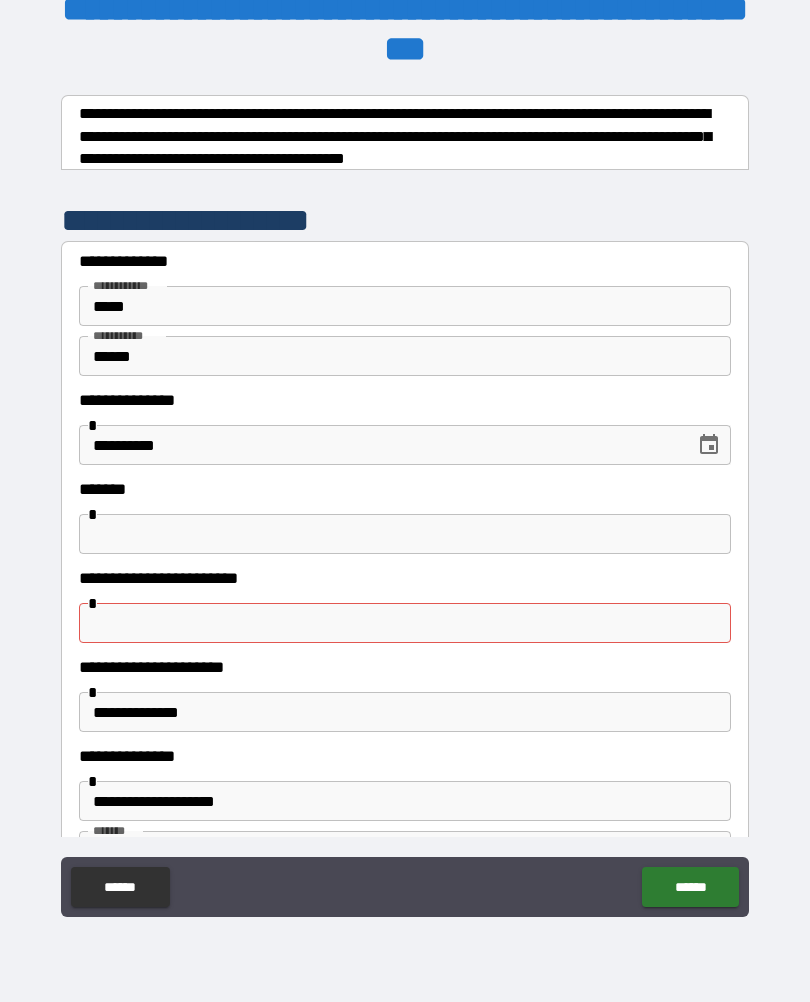 click at bounding box center (405, 623) 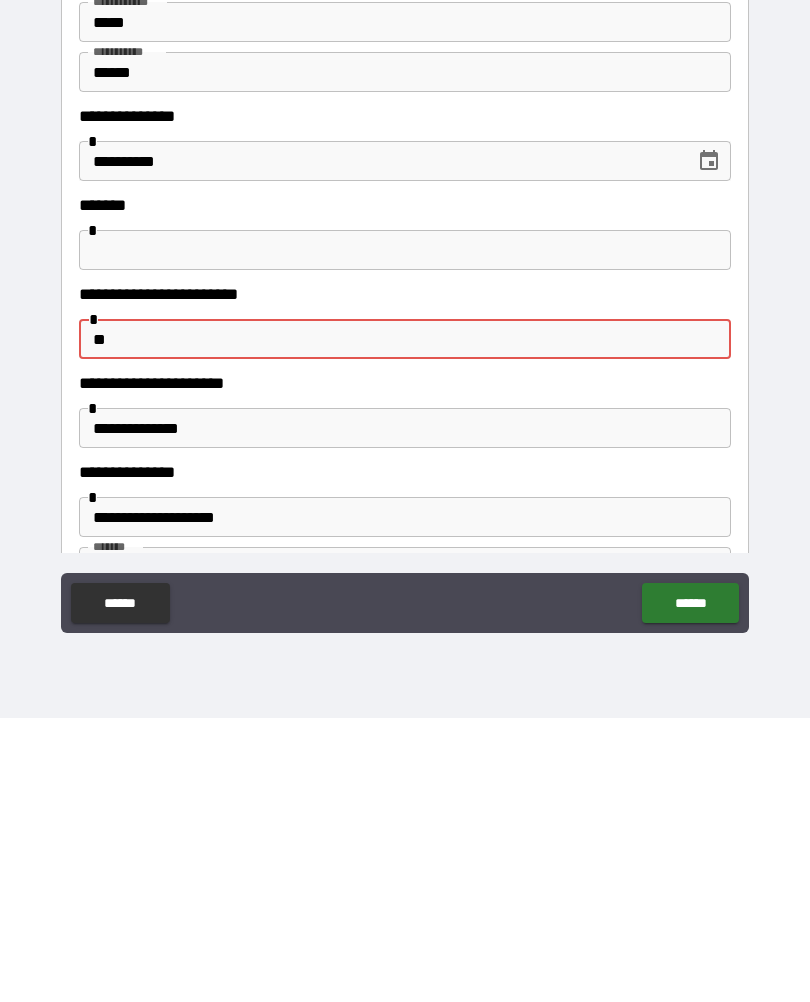 type on "*" 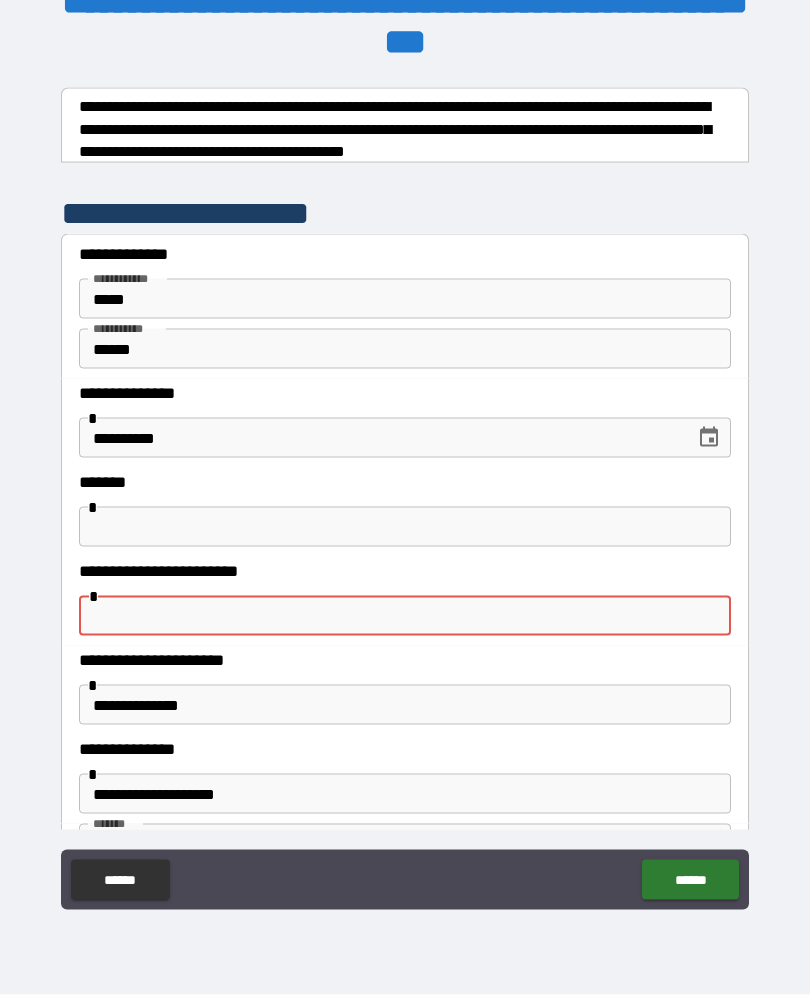 scroll, scrollTop: 0, scrollLeft: 0, axis: both 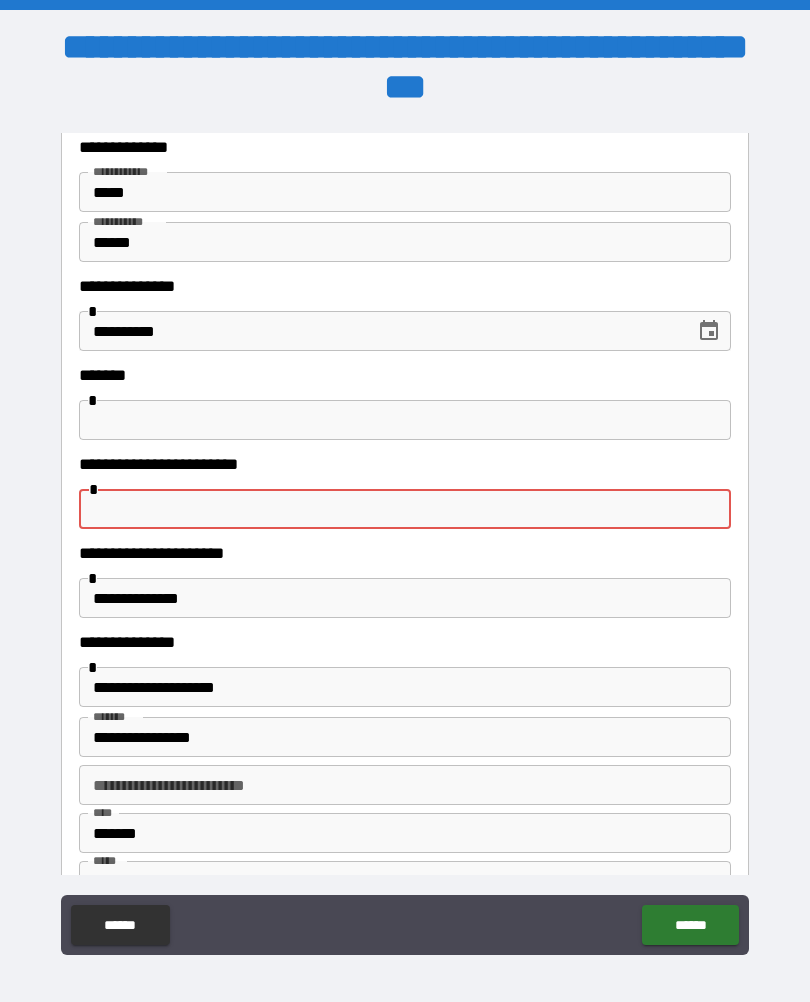 click at bounding box center [405, 509] 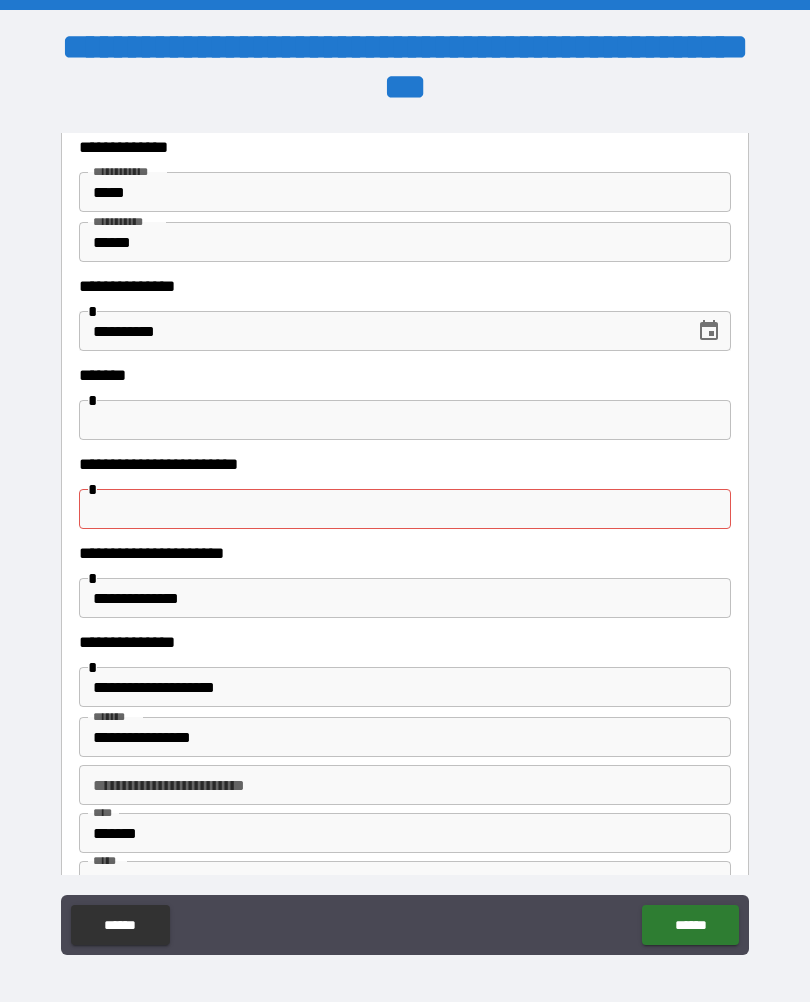 click on "******" at bounding box center [690, 925] 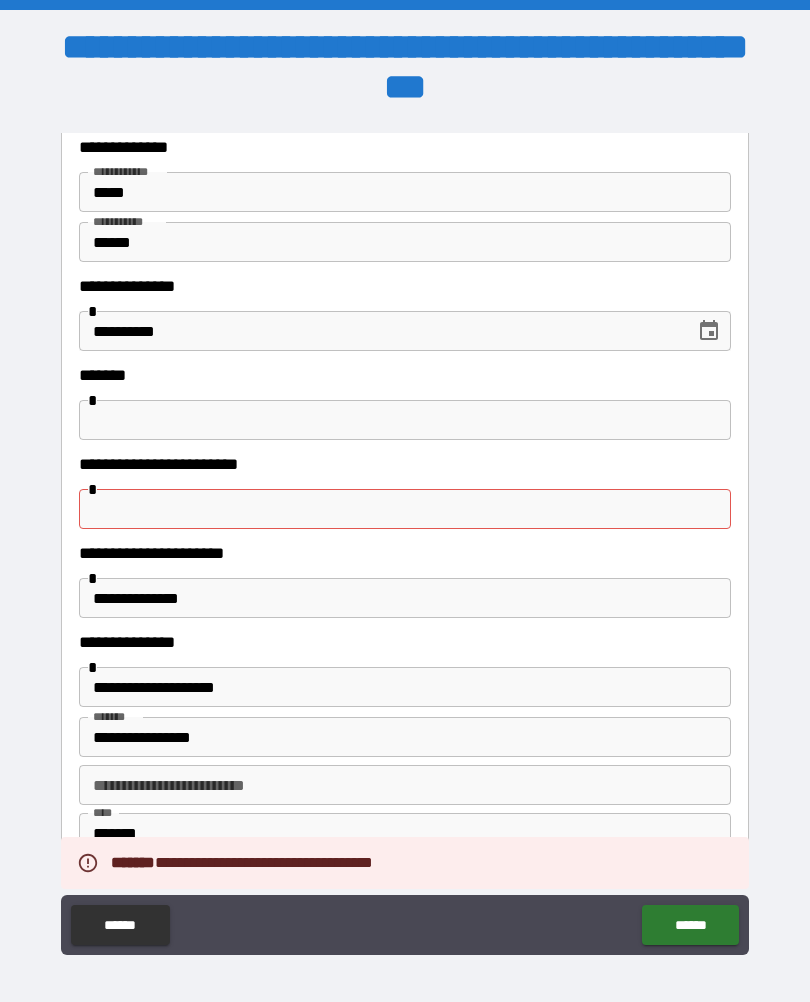 click on "******" at bounding box center (690, 925) 